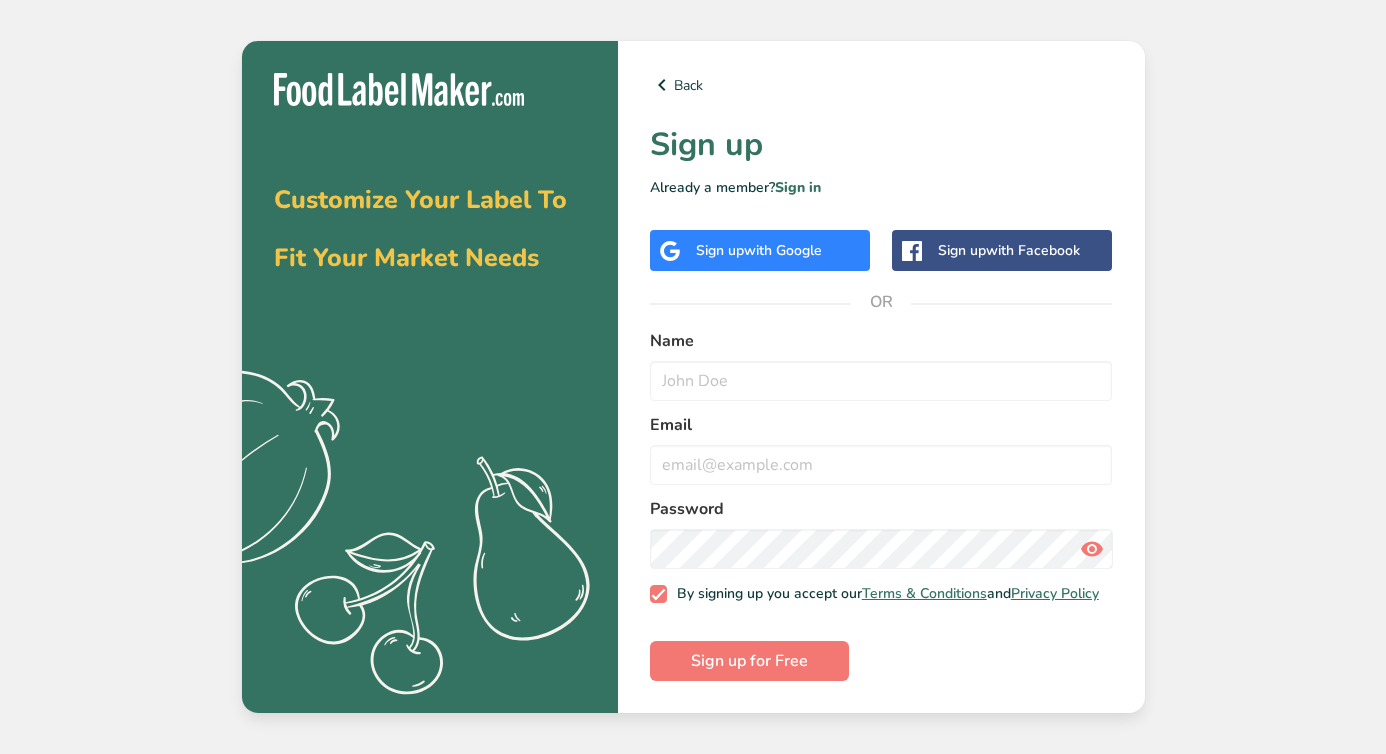 scroll, scrollTop: 0, scrollLeft: 0, axis: both 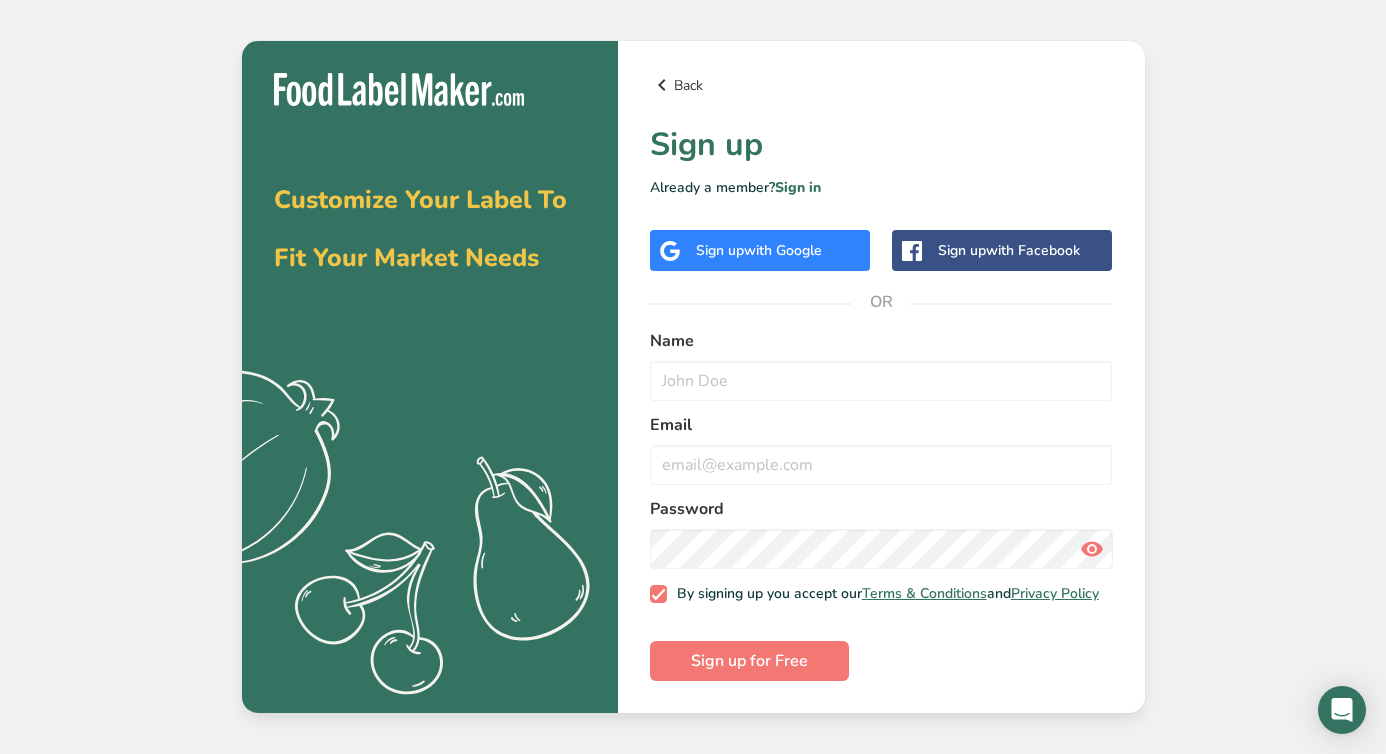 click at bounding box center (662, 85) 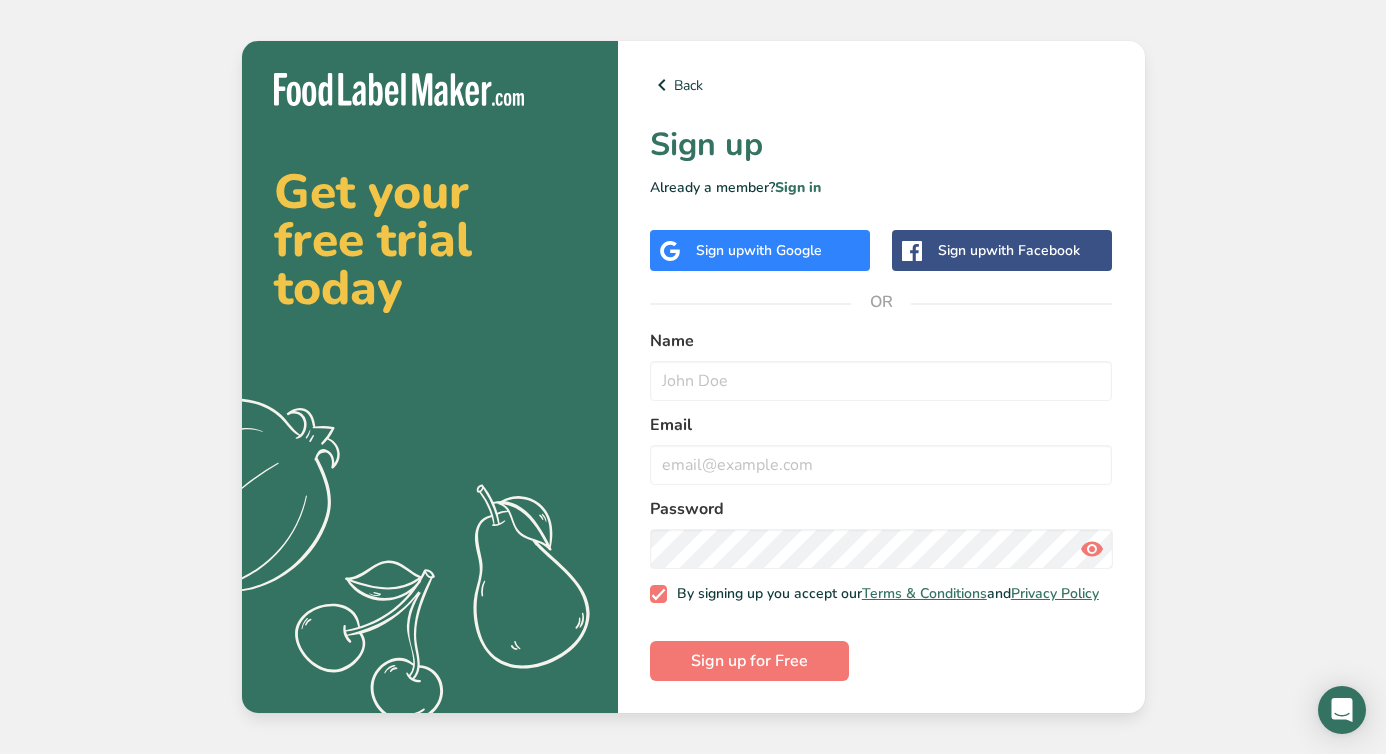 scroll, scrollTop: 0, scrollLeft: 0, axis: both 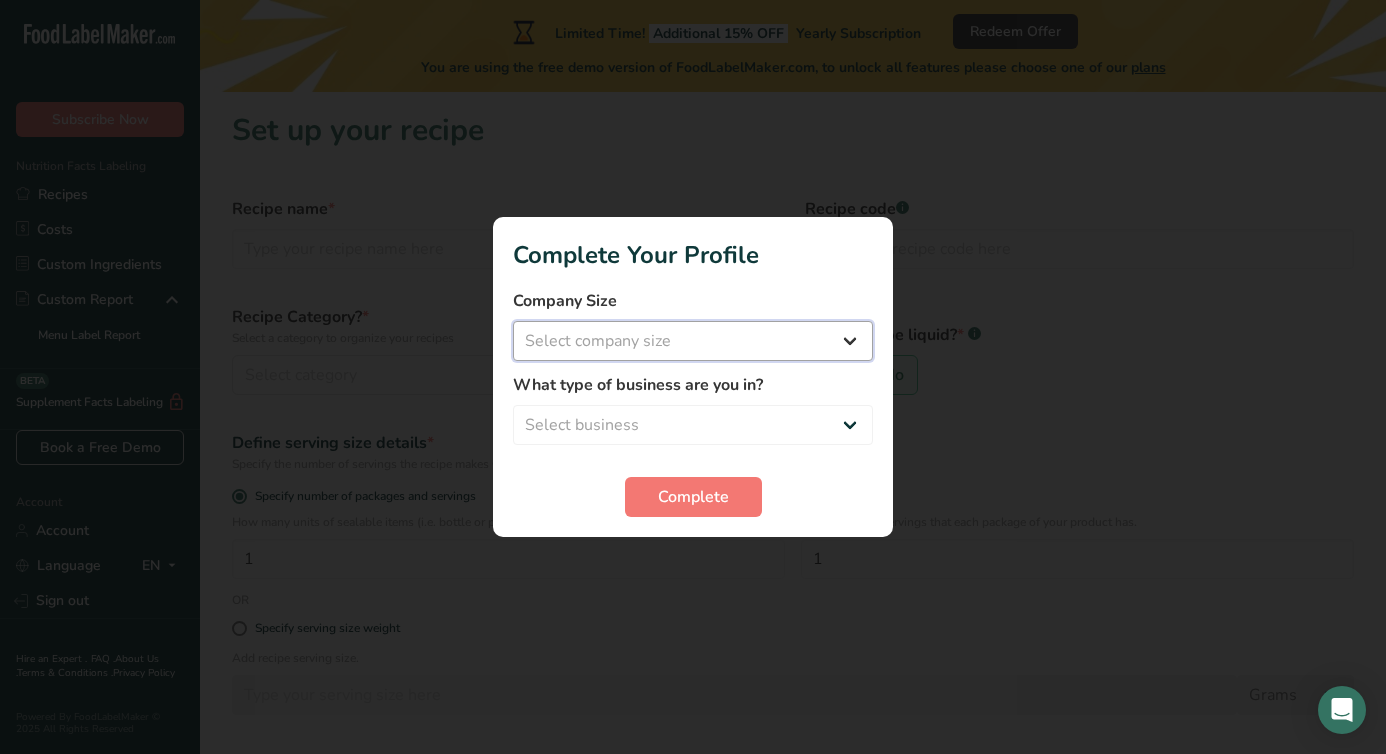 click on "Select company size
Fewer than 10 Employees
10 to 50 Employees
51 to 500 Employees
Over 500 Employees" at bounding box center [693, 341] 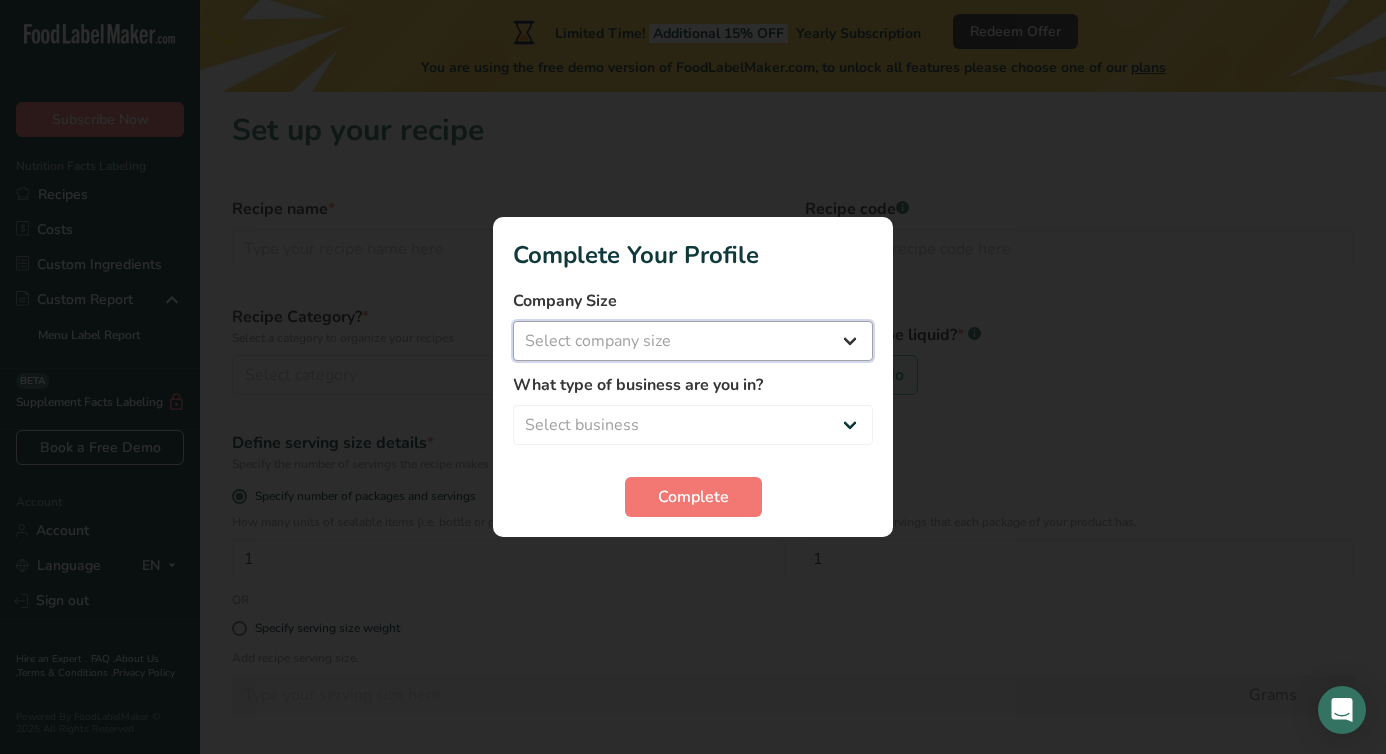 select on "1" 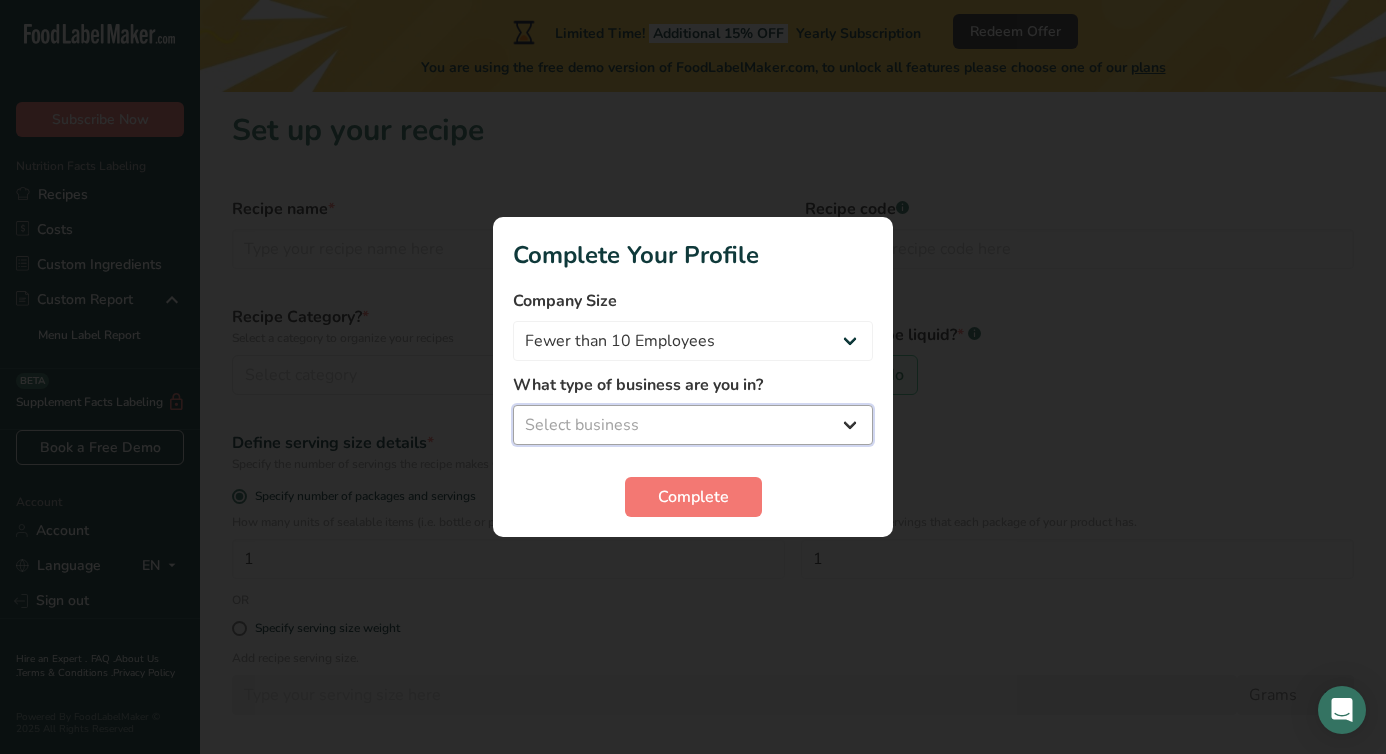click on "Select business
Packaged Food Manufacturer
Restaurant & Cafe
Bakery
Meal Plans & Catering Company
Nutritionist
Food Blogger
Personal Trainer
Other" at bounding box center (693, 425) 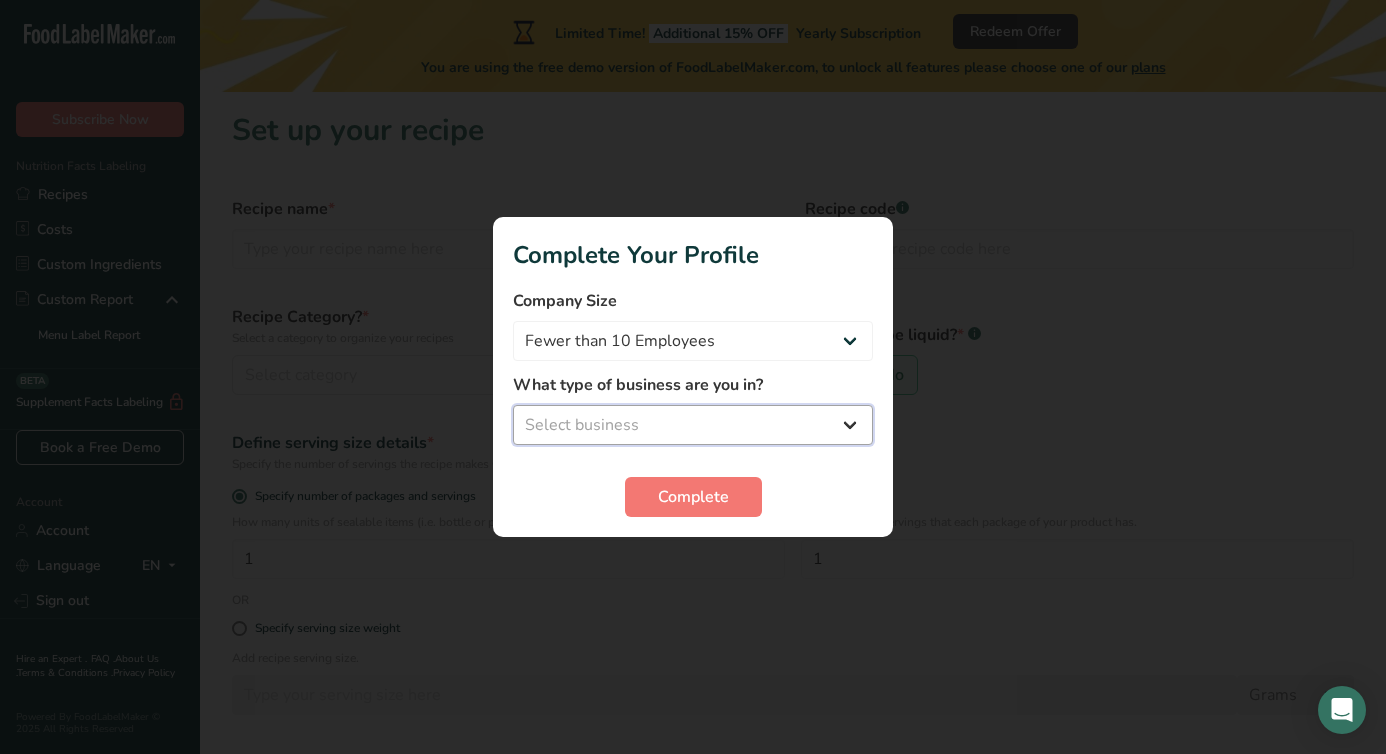 select on "8" 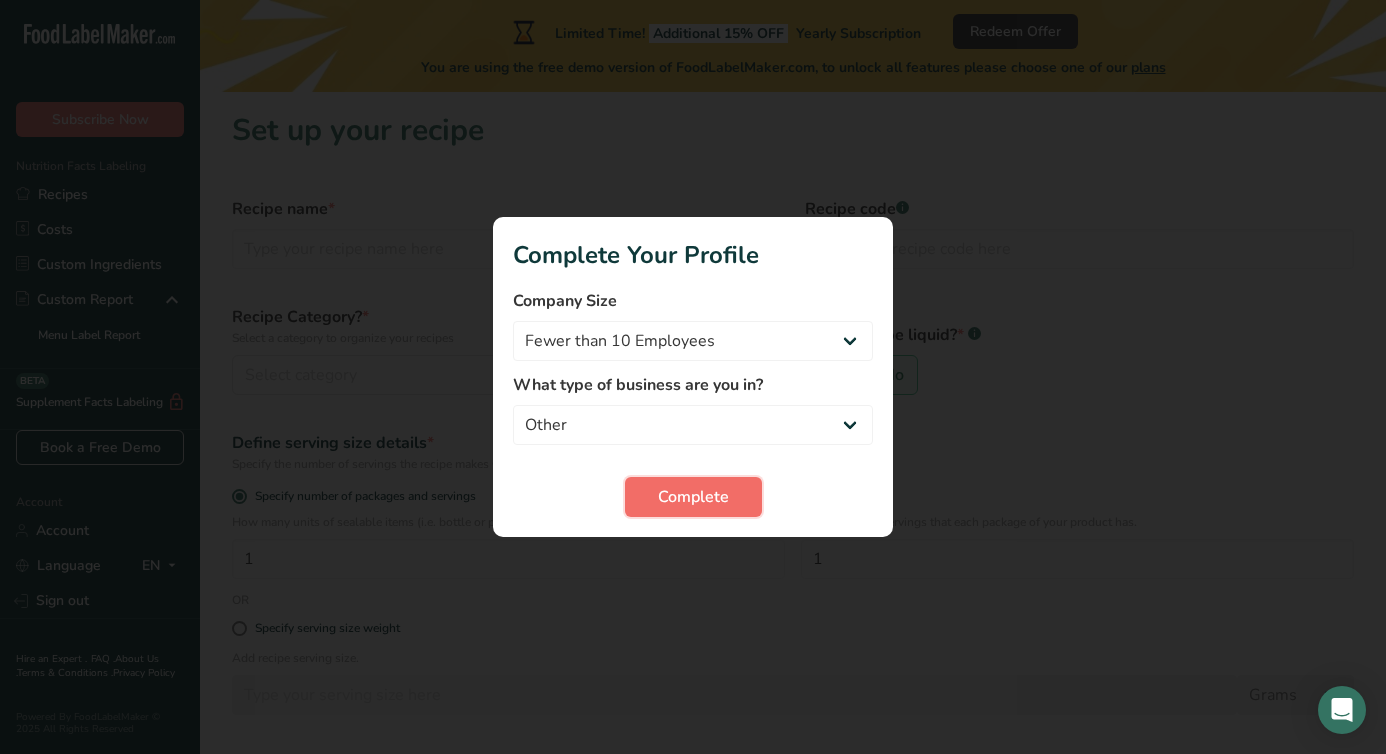 click on "Complete" at bounding box center (693, 497) 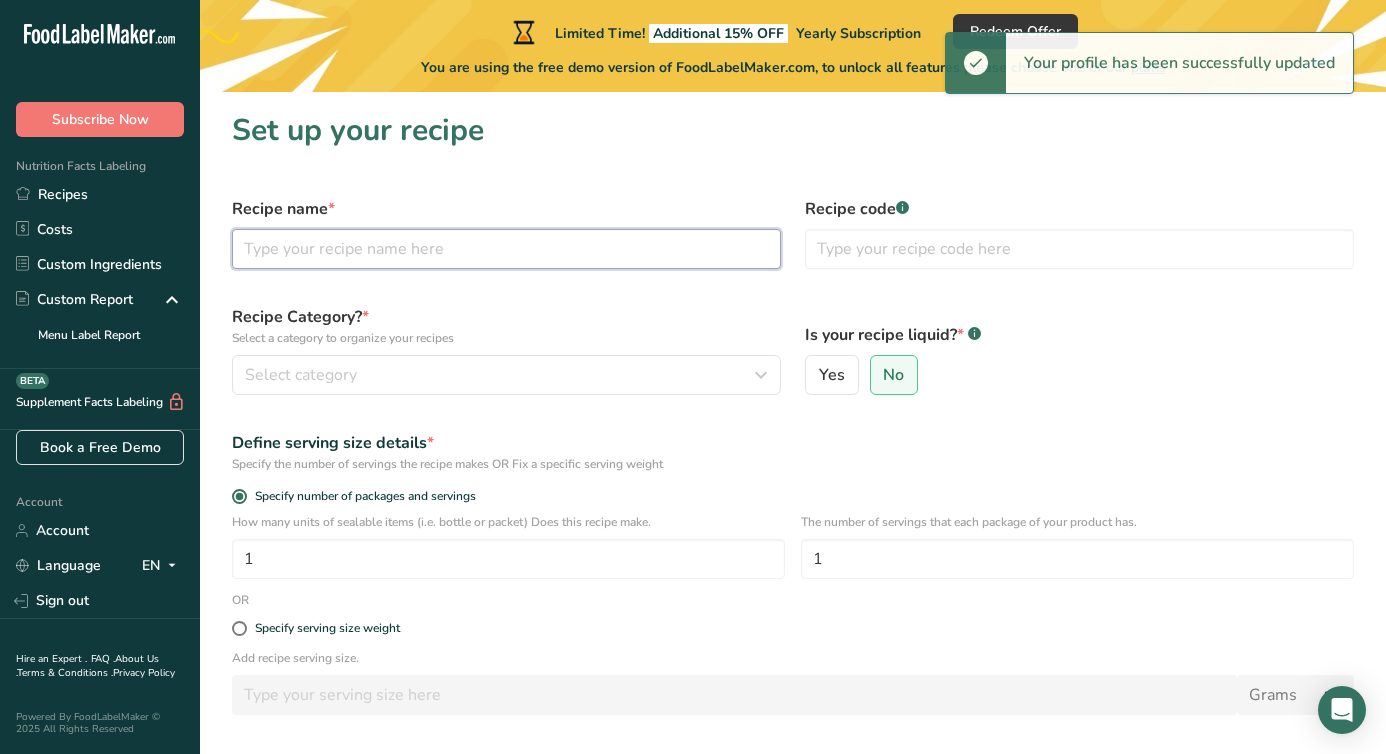 click at bounding box center (506, 249) 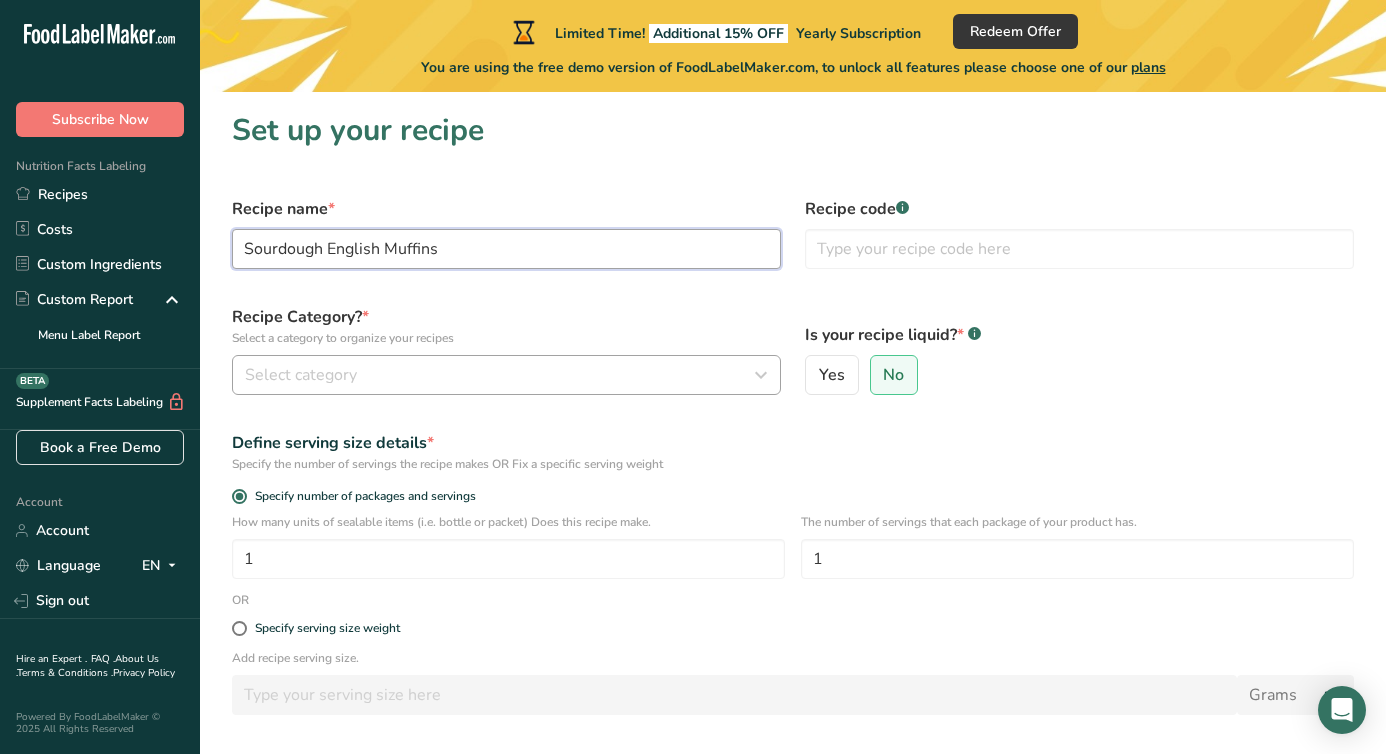 type on "Sourdough English Muffins" 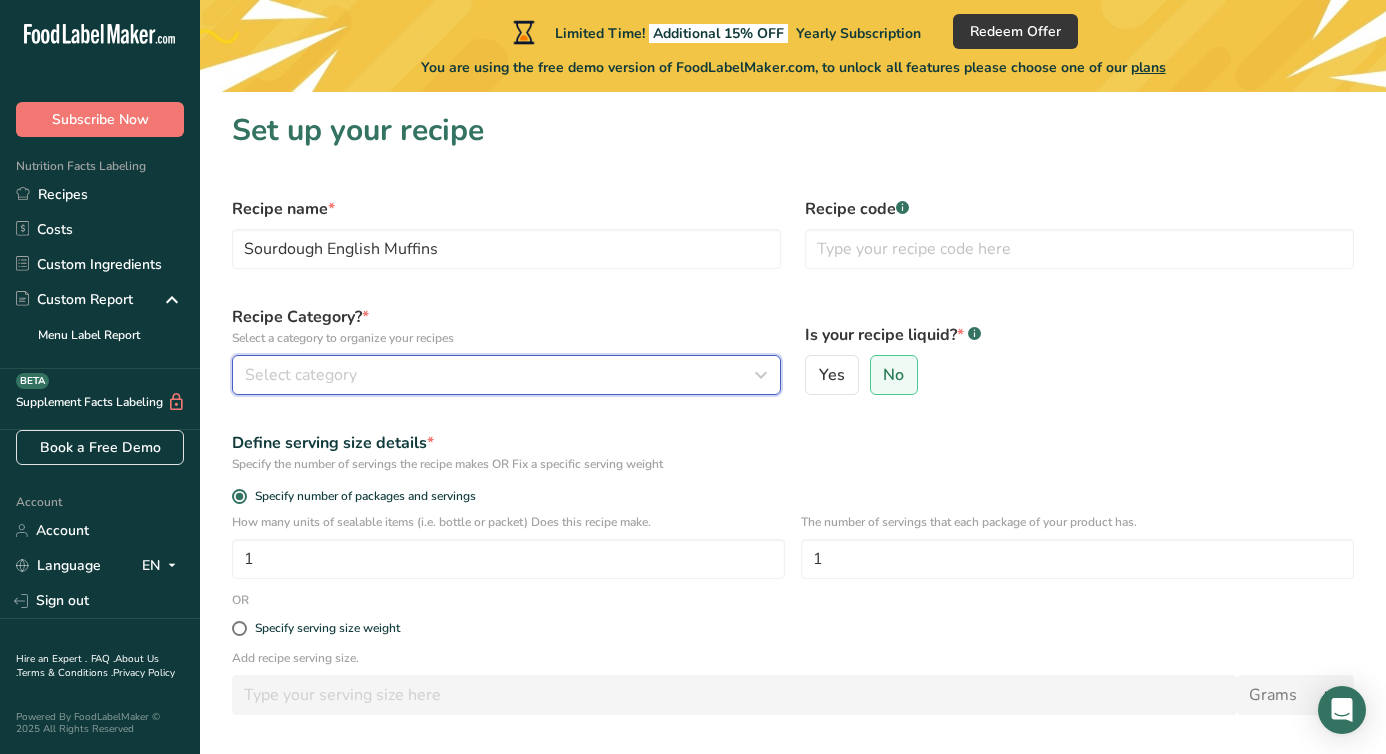 click on "Select category" at bounding box center (506, 375) 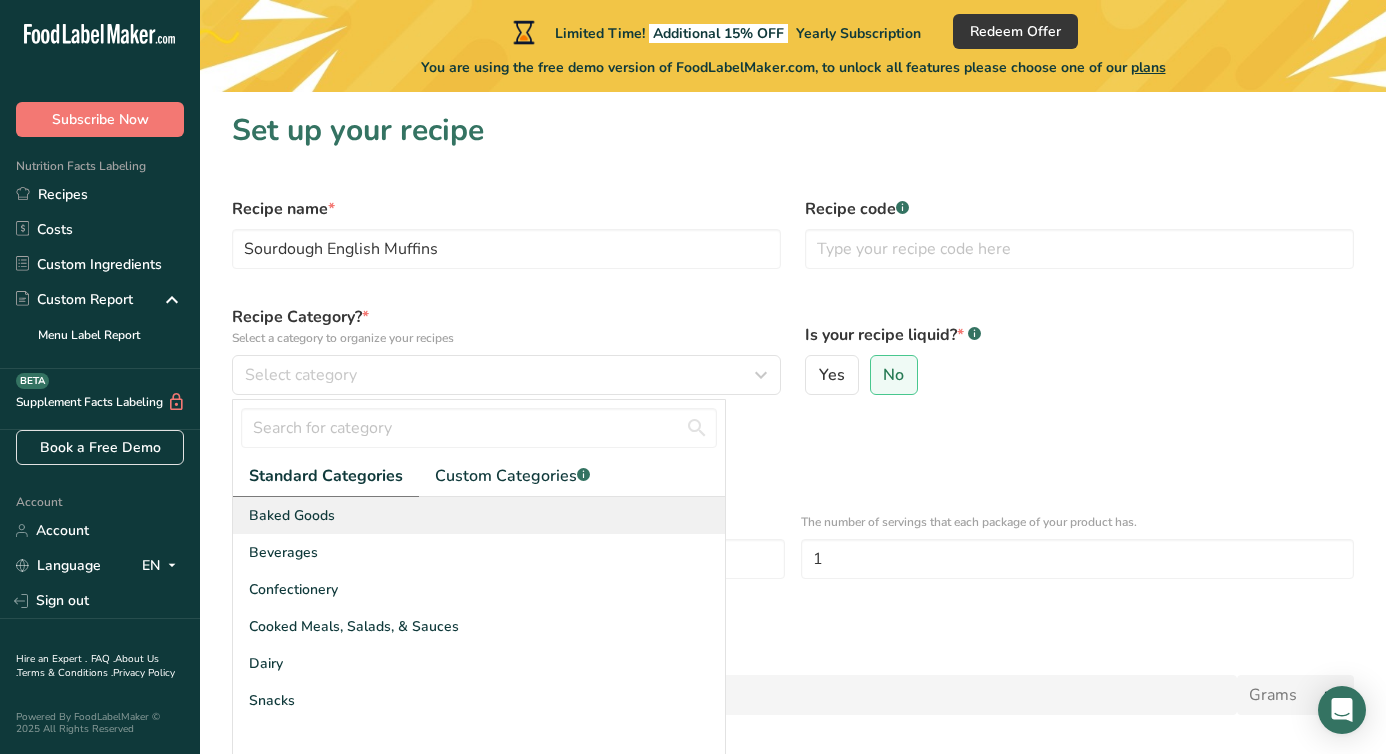 click on "Baked Goods" at bounding box center (292, 515) 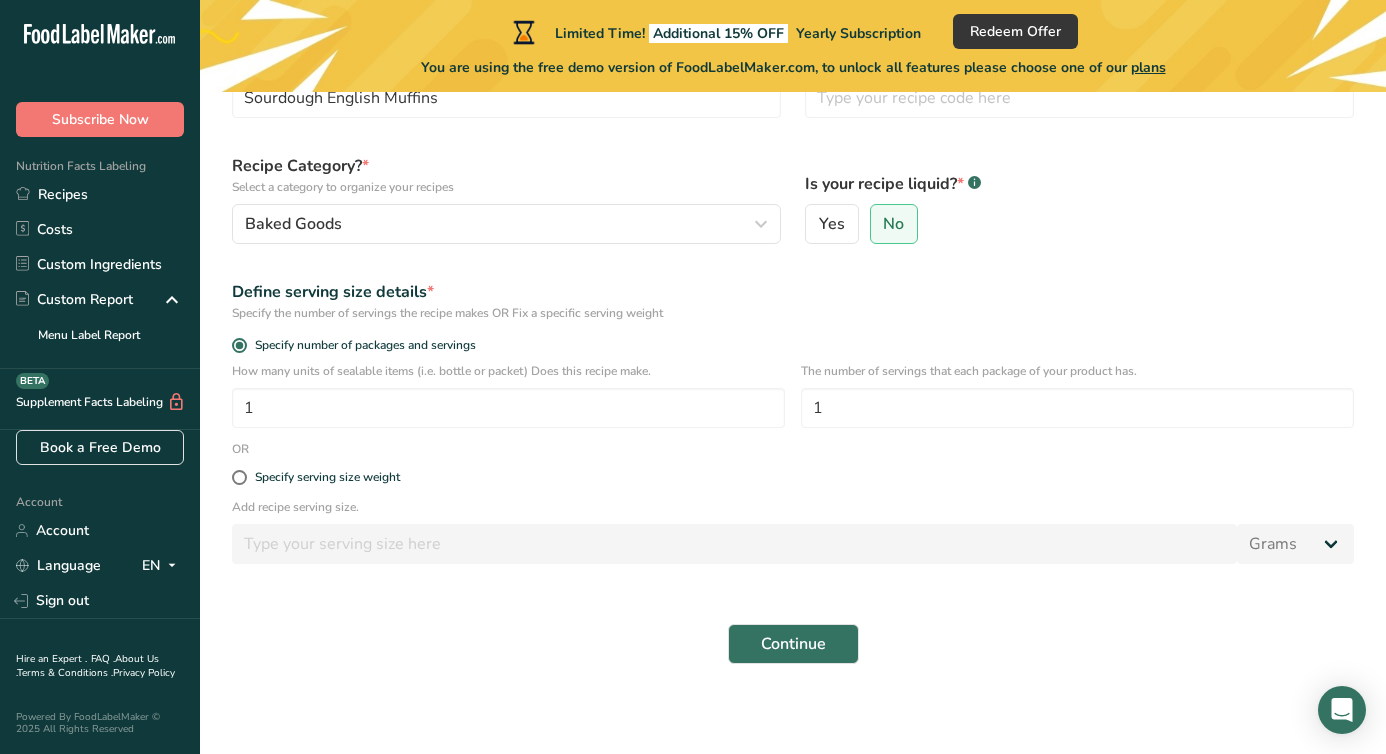 scroll, scrollTop: 157, scrollLeft: 0, axis: vertical 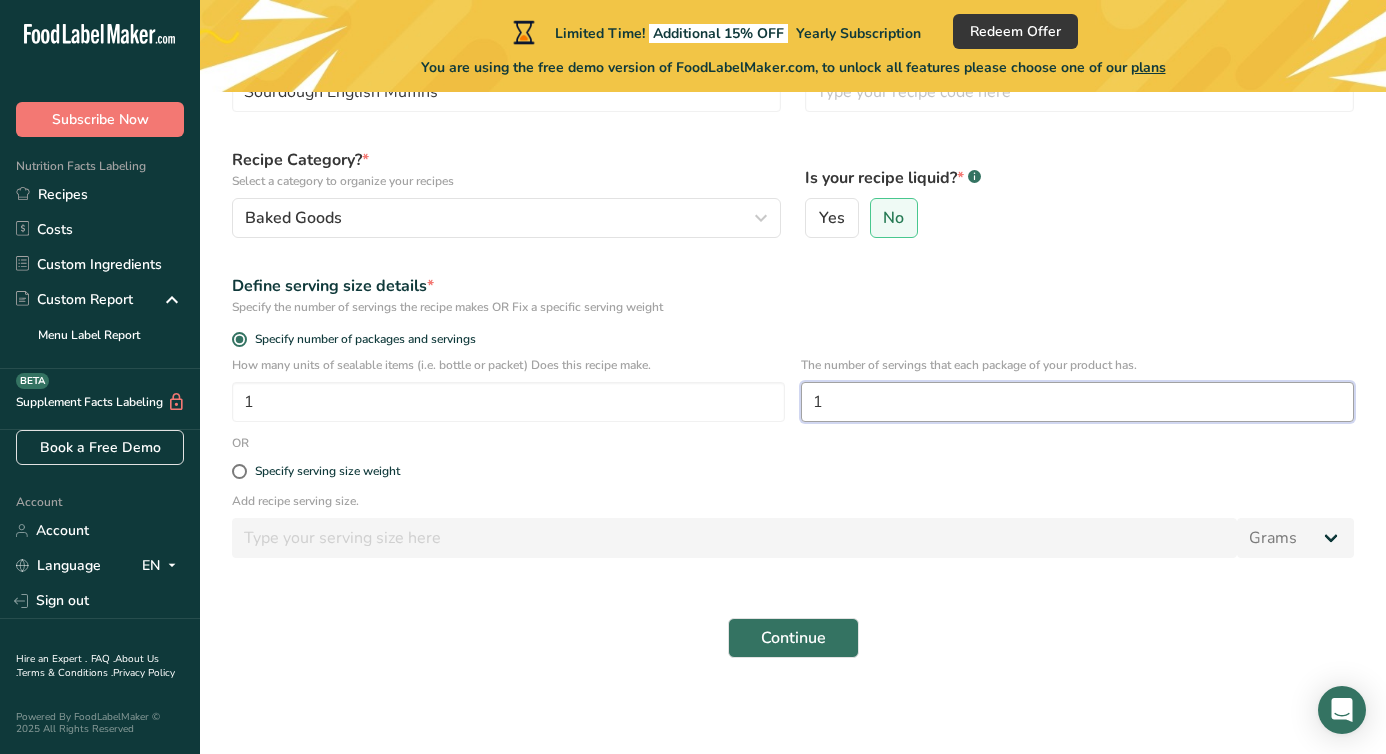 drag, startPoint x: 850, startPoint y: 403, endPoint x: 805, endPoint y: 391, distance: 46.572525 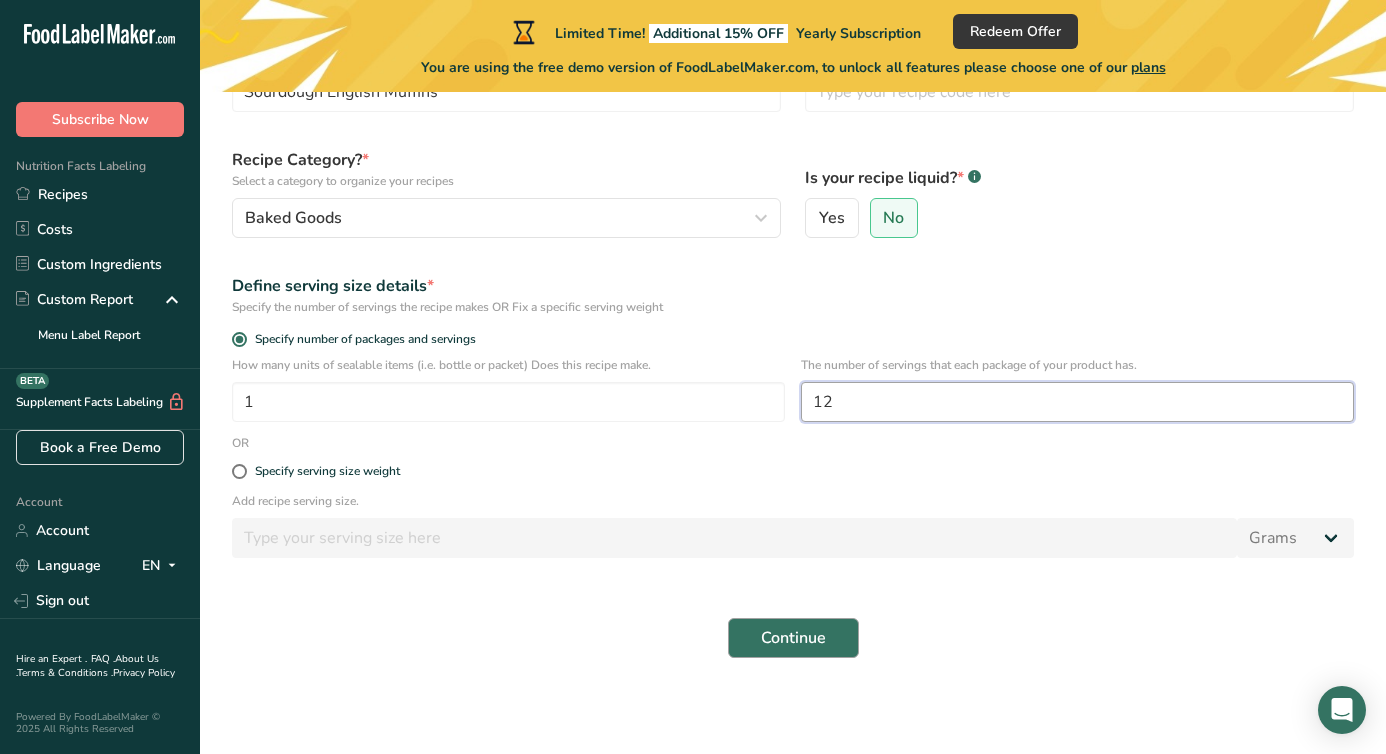 type on "12" 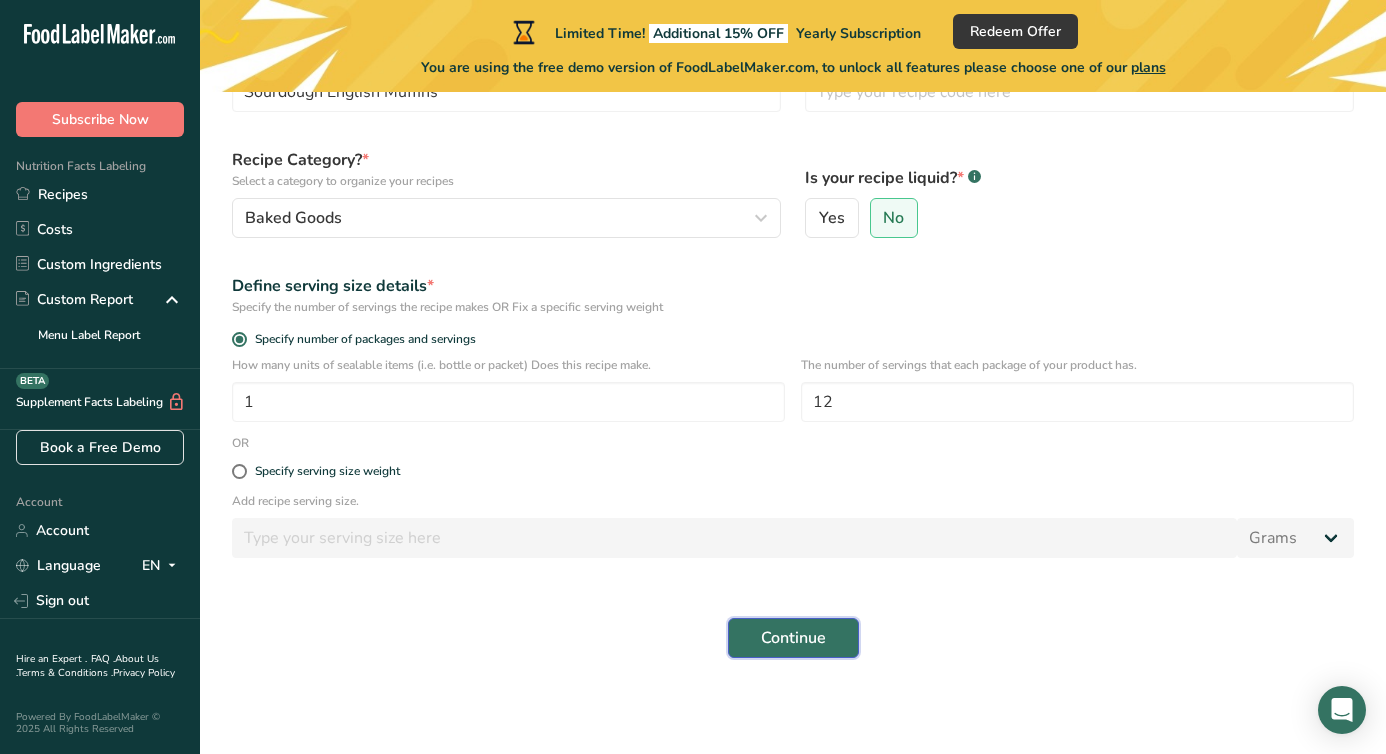 click on "Continue" at bounding box center (793, 638) 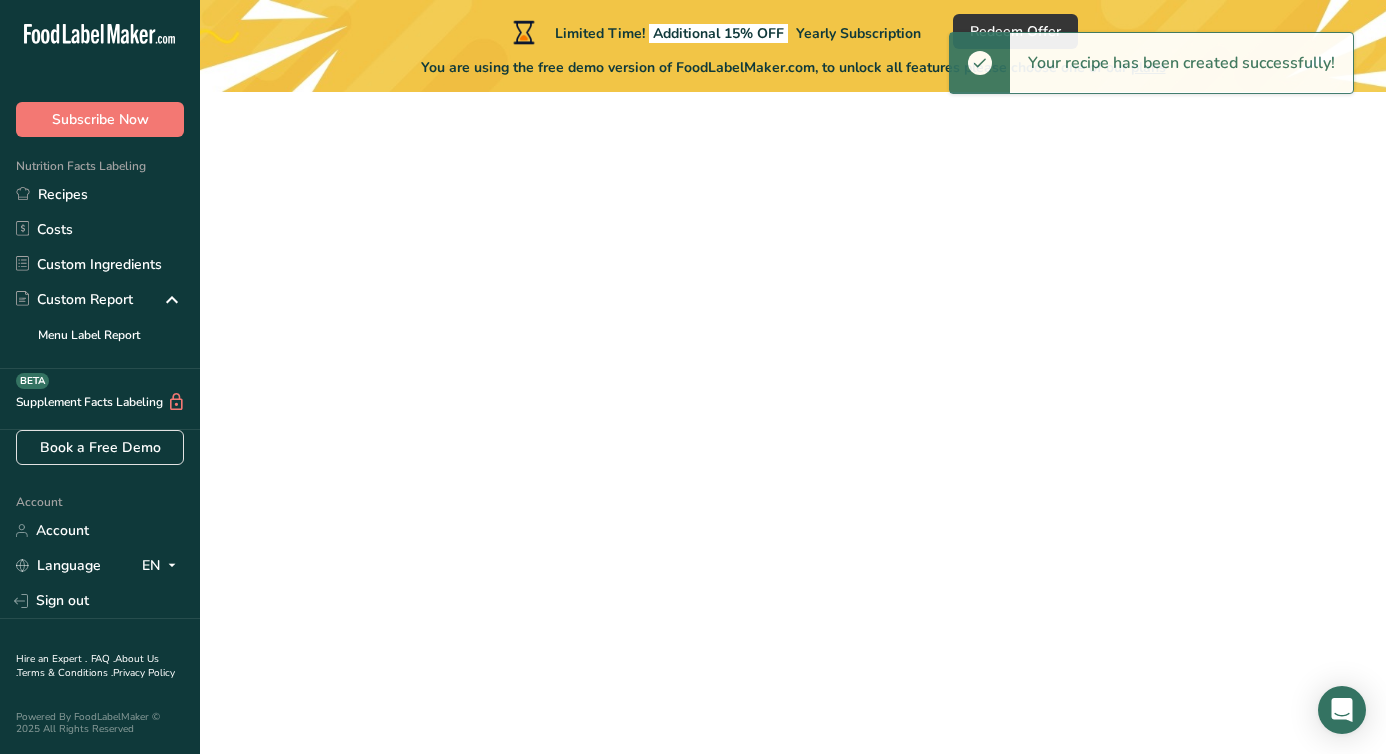 scroll, scrollTop: 0, scrollLeft: 0, axis: both 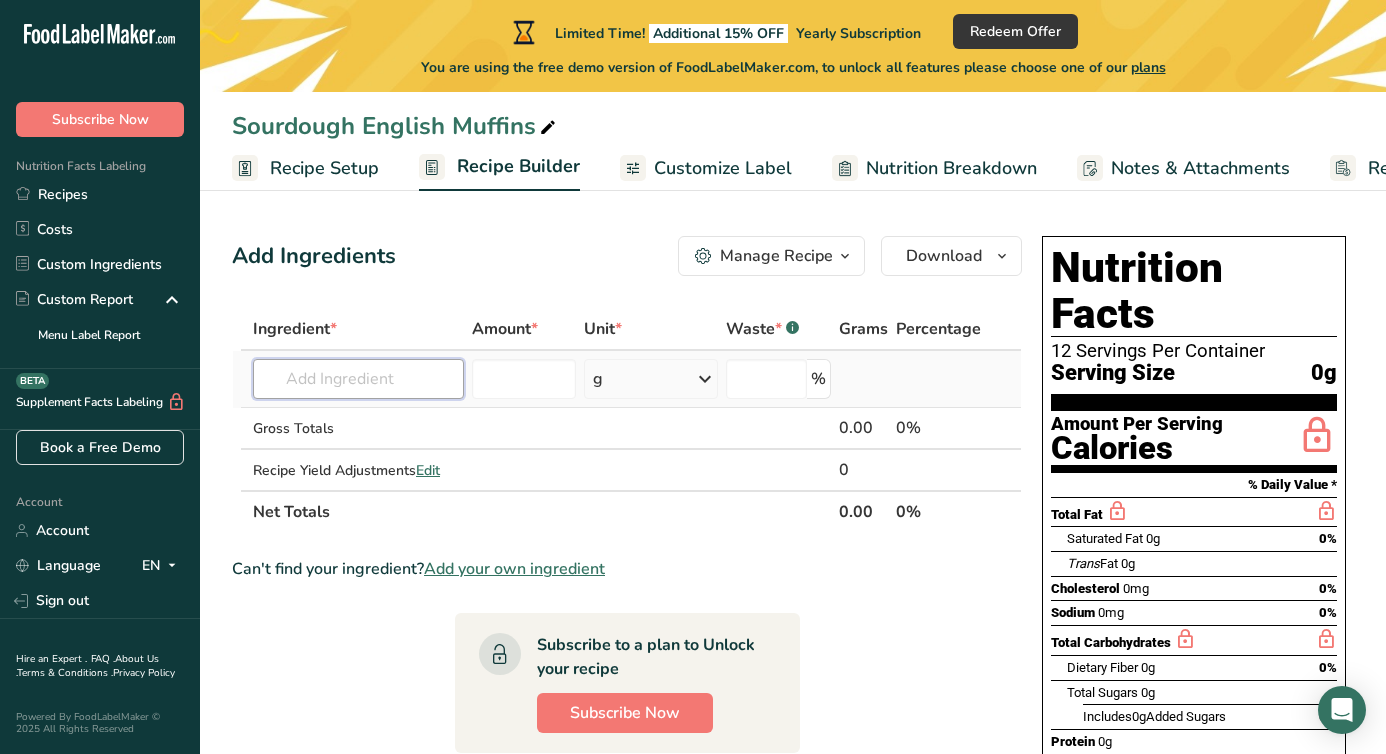 click at bounding box center [358, 379] 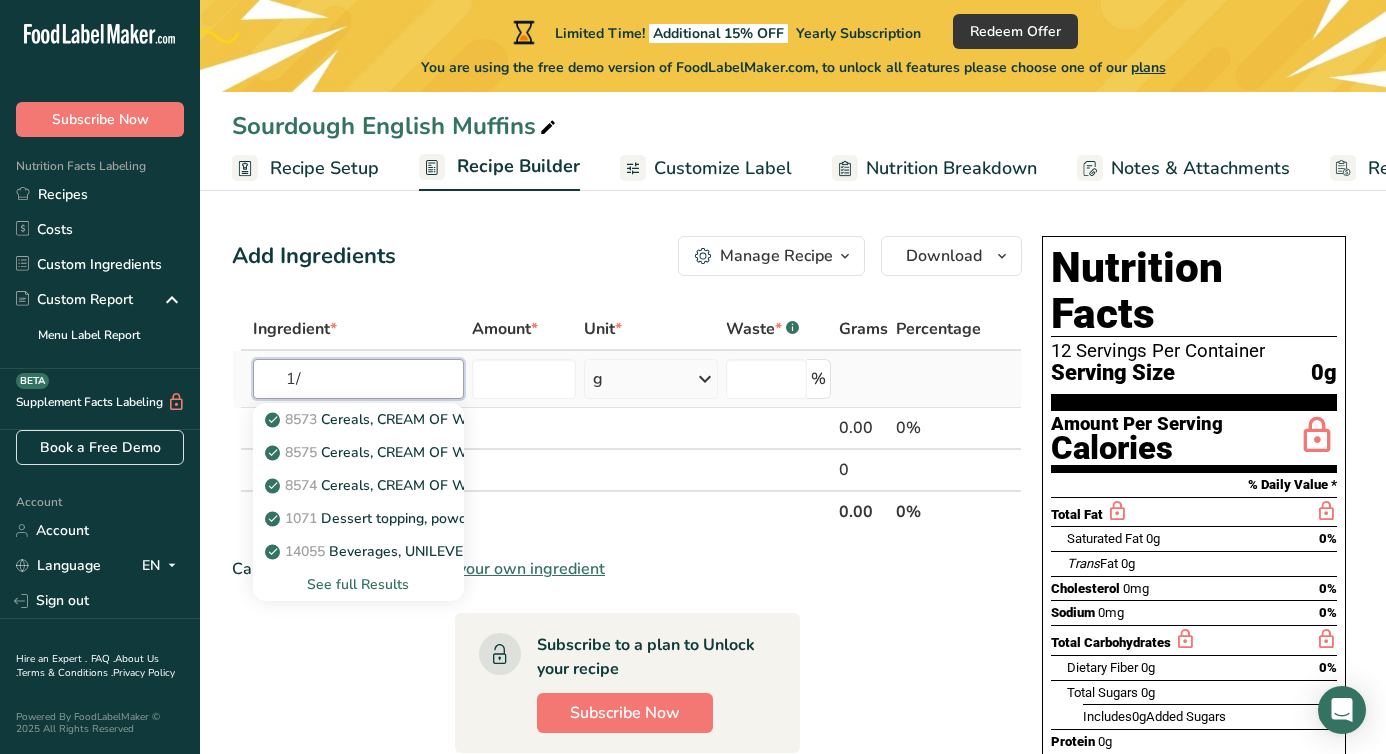 type on "1" 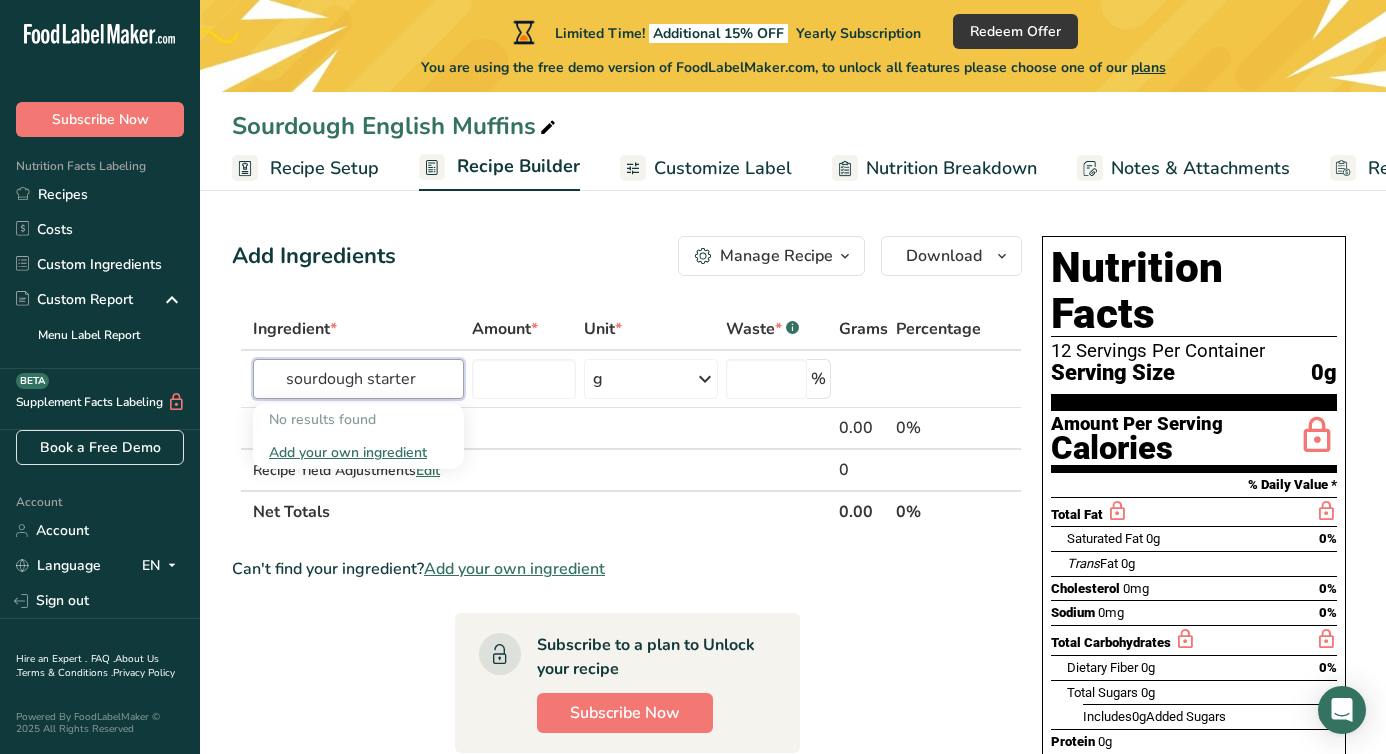 type on "sourdough starter" 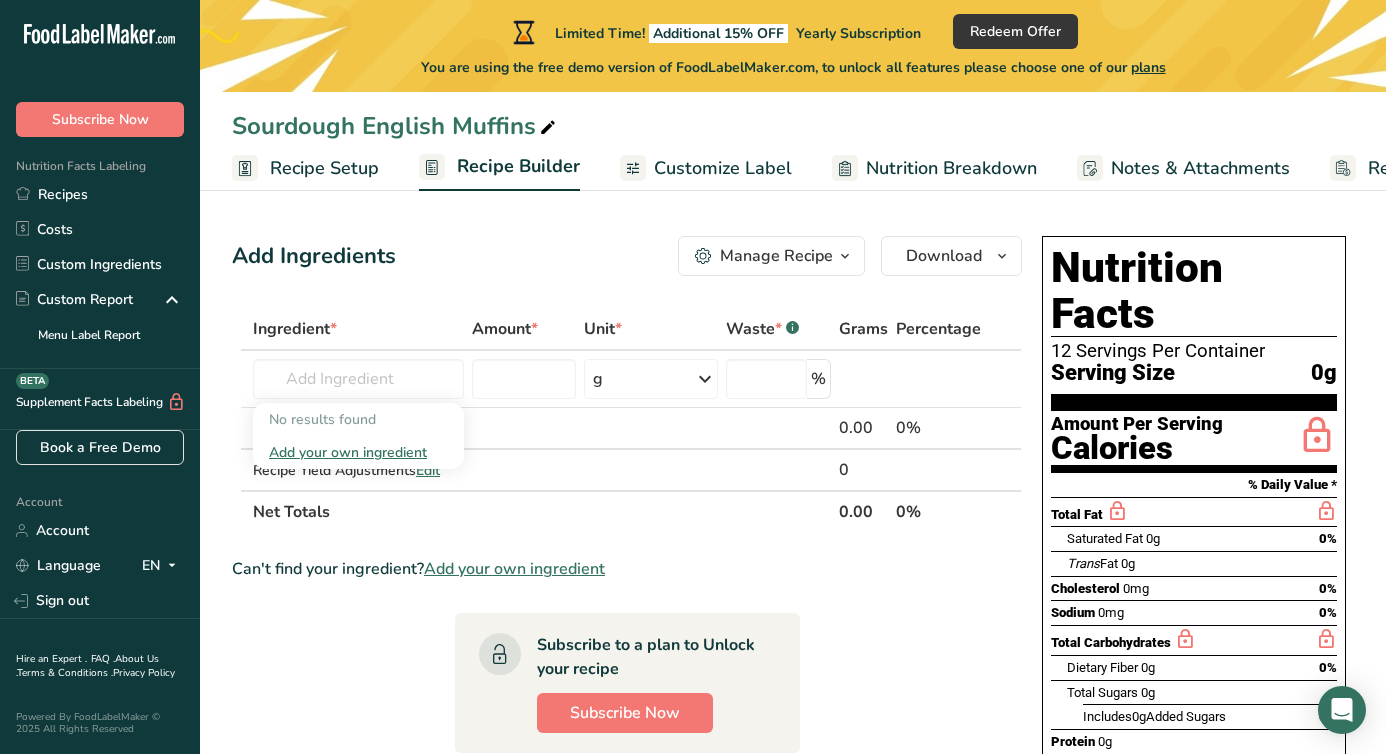 click on "Add Ingredients
Manage Recipe         Delete Recipe             Duplicate Recipe               Scale Recipe               Save as Sub-Recipe   .a-a{fill:#347362;}.b-a{fill:#fff;}                                 Nutrition Breakdown                 Recipe Card
NEW
Amino Acids Pattern Report             Activity History
Download
Choose your preferred label style
Standard FDA label
Standard FDA label
The most common format for nutrition facts labels in compliance with the FDA's typeface, style and requirements
Tabular FDA label
A label format compliant with the FDA regulations presented in a tabular (horizontal) display.
Linear FDA label
A simple linear display for small sized packages.
Simplified FDA label" at bounding box center [633, 725] 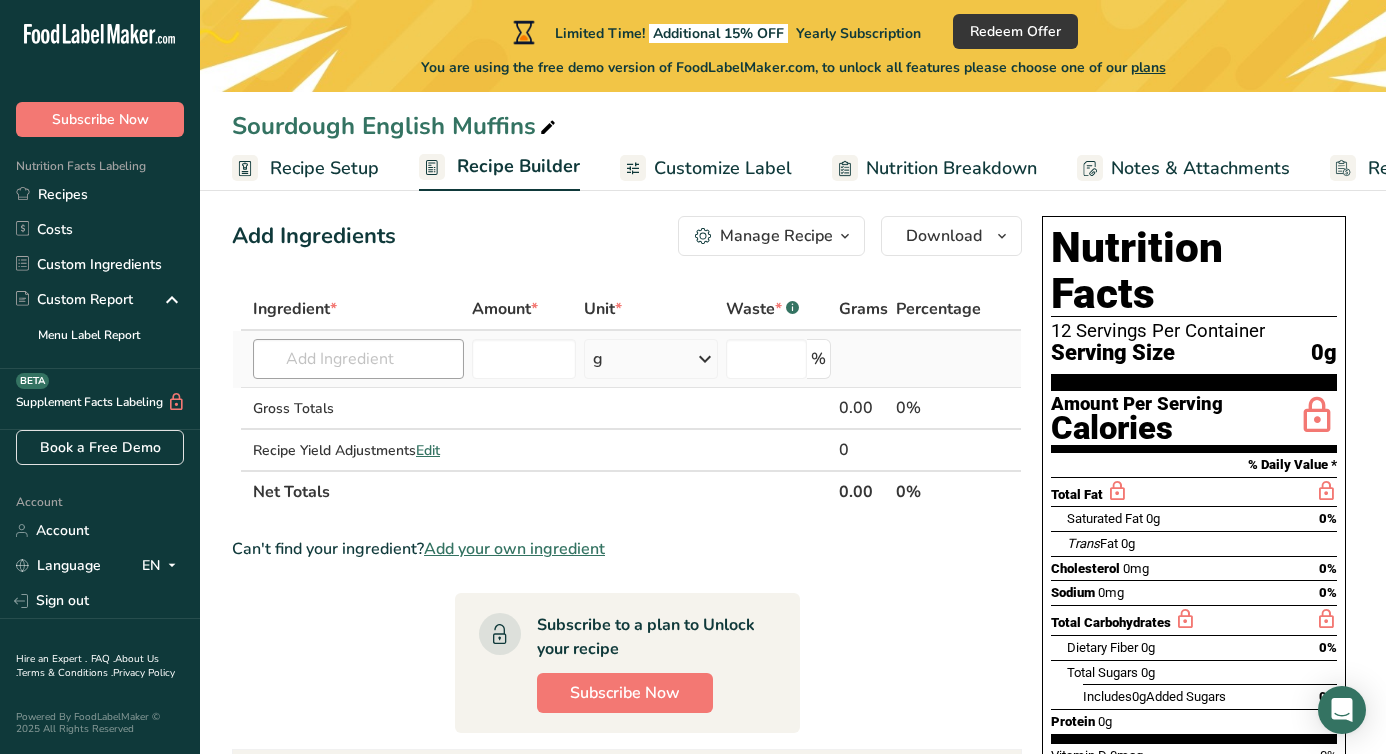 scroll, scrollTop: 15, scrollLeft: 0, axis: vertical 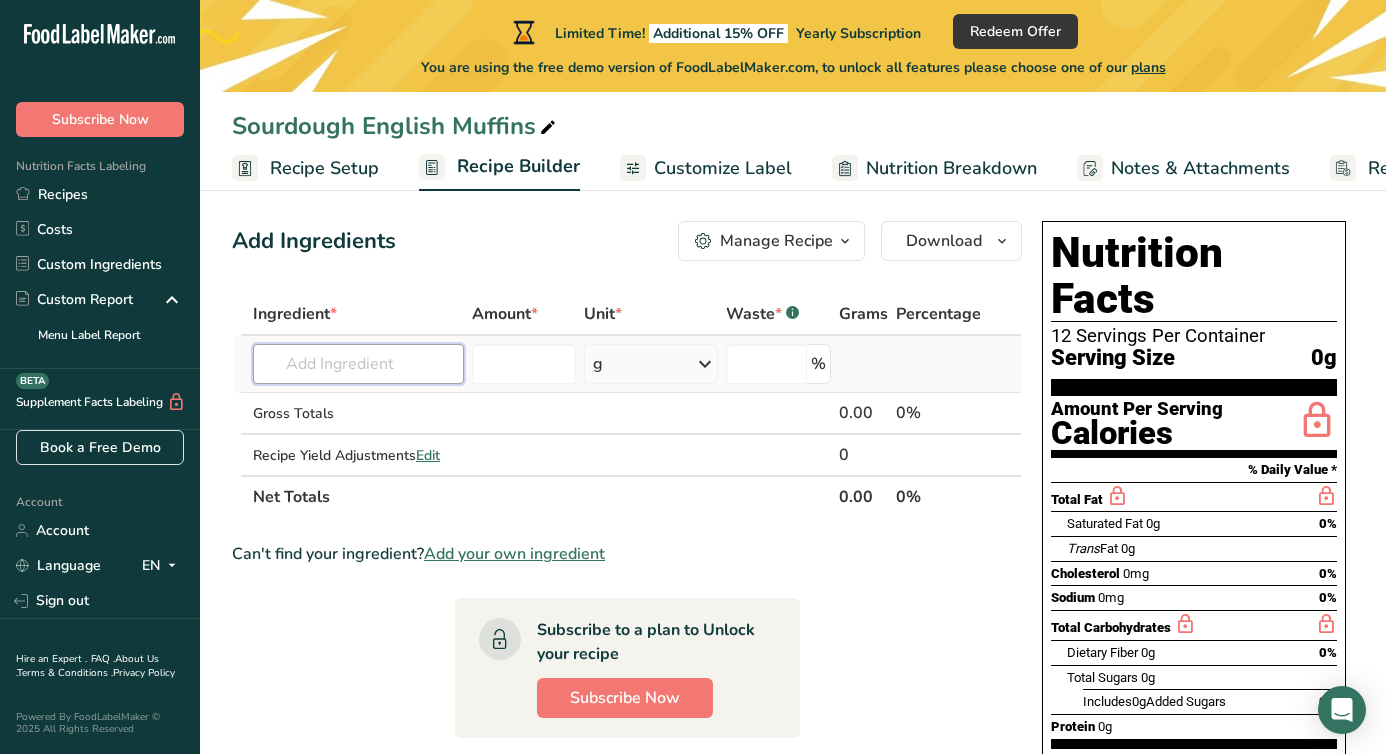 click at bounding box center (358, 364) 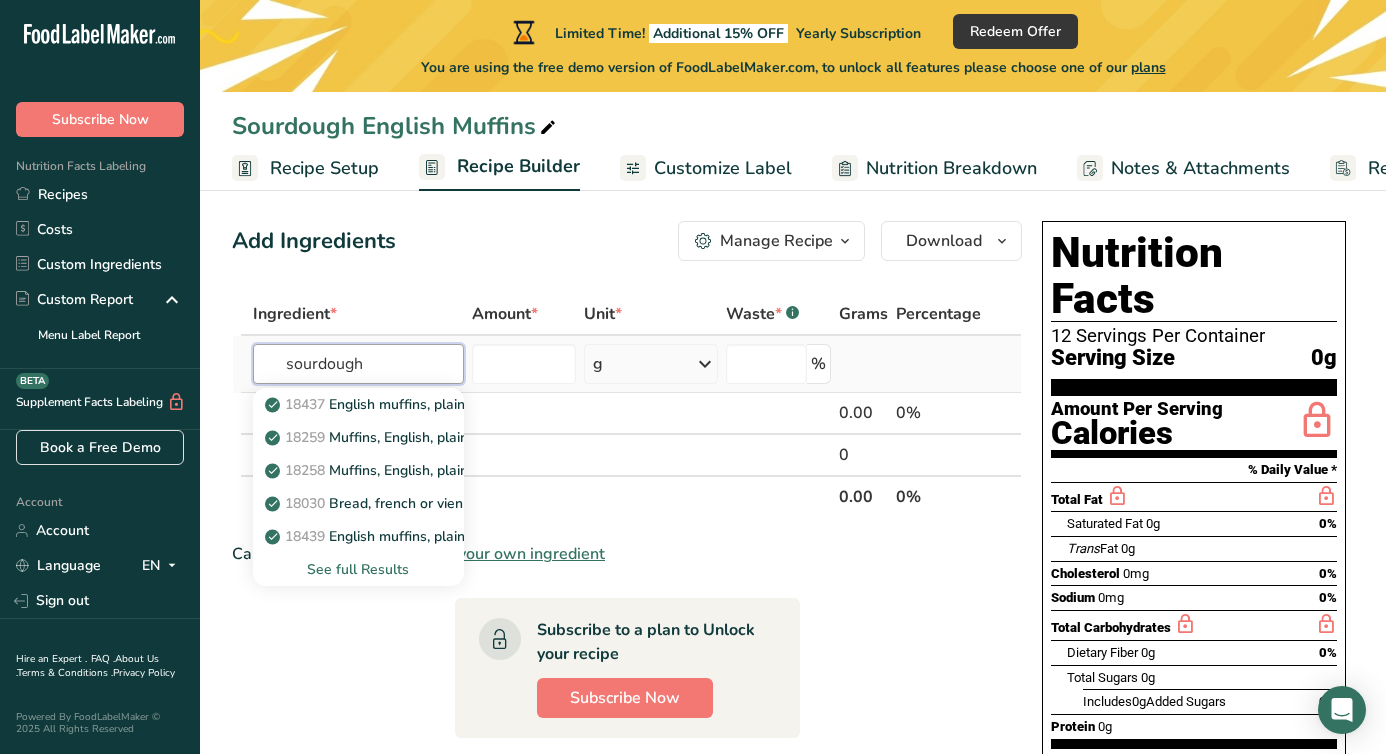type on "sourdough" 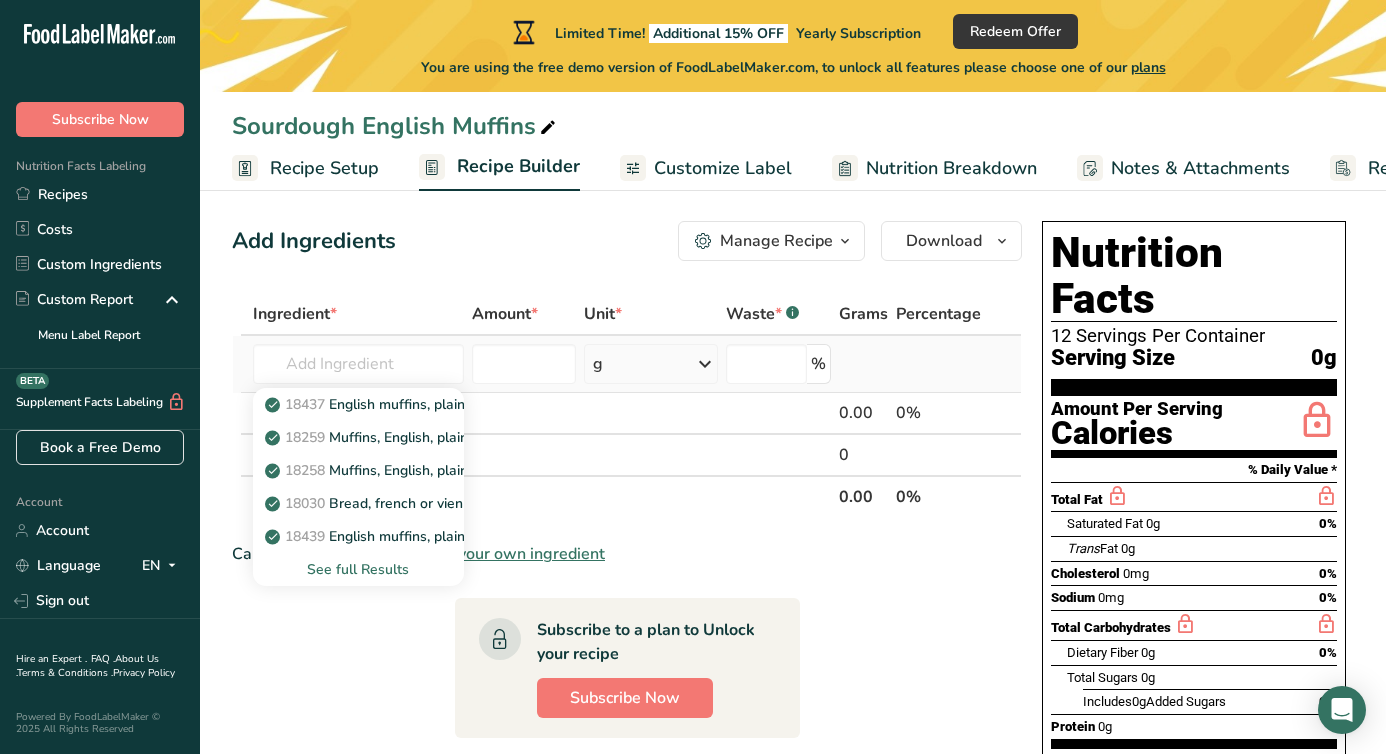 click on "See full Results" at bounding box center [358, 569] 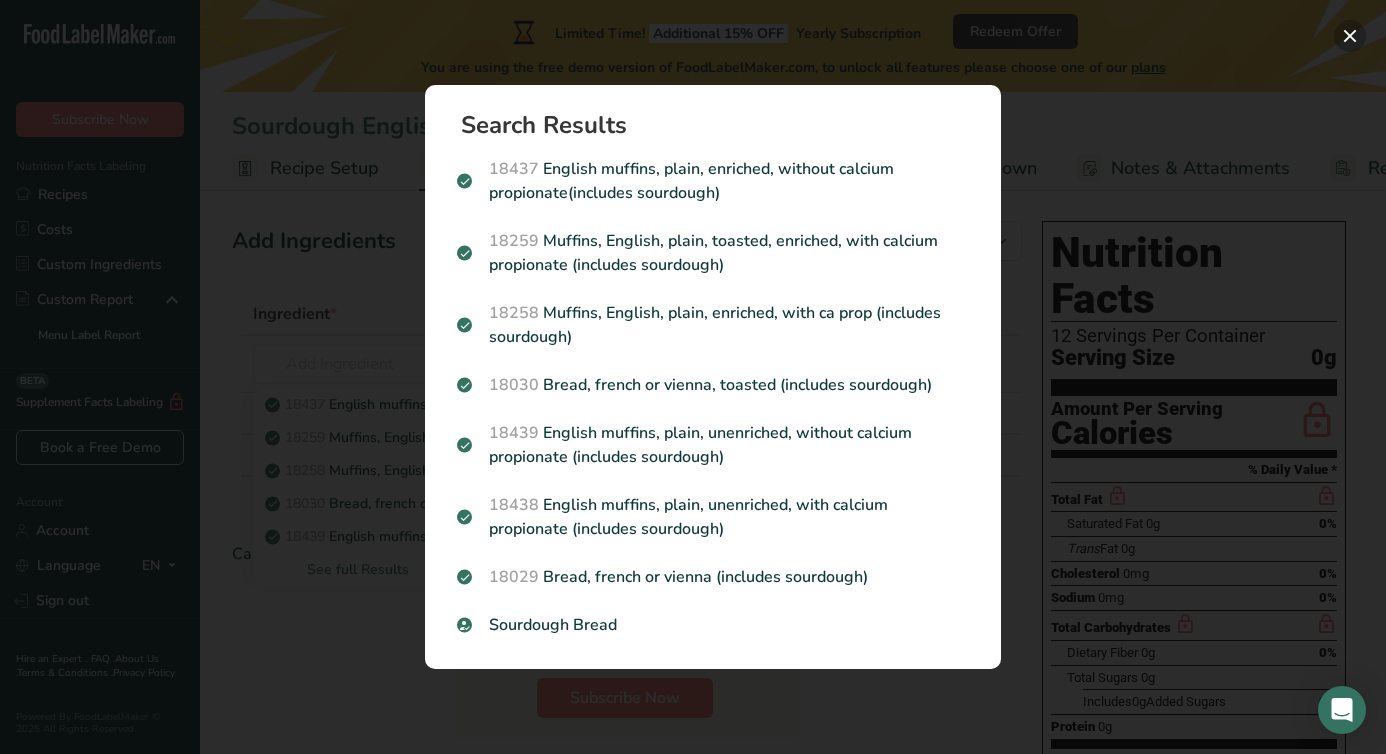 click at bounding box center (1350, 36) 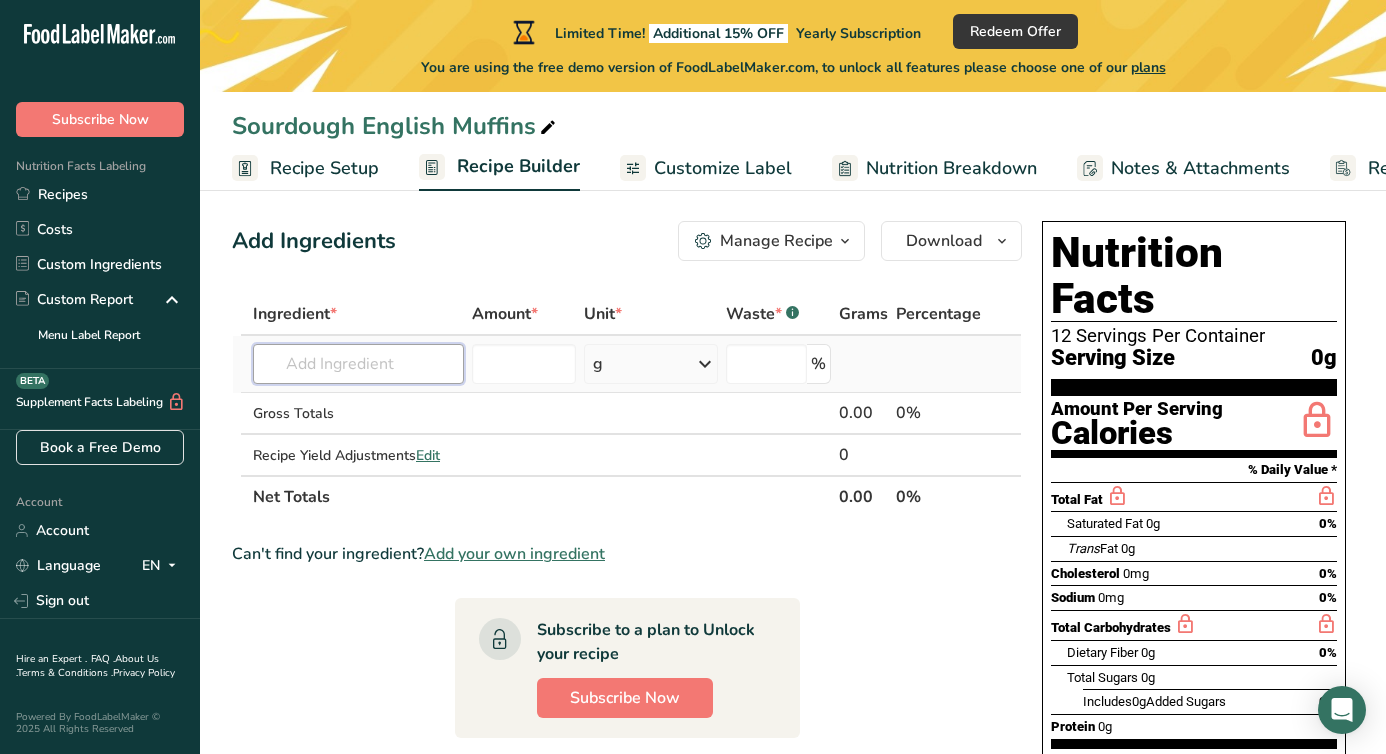 click at bounding box center (358, 364) 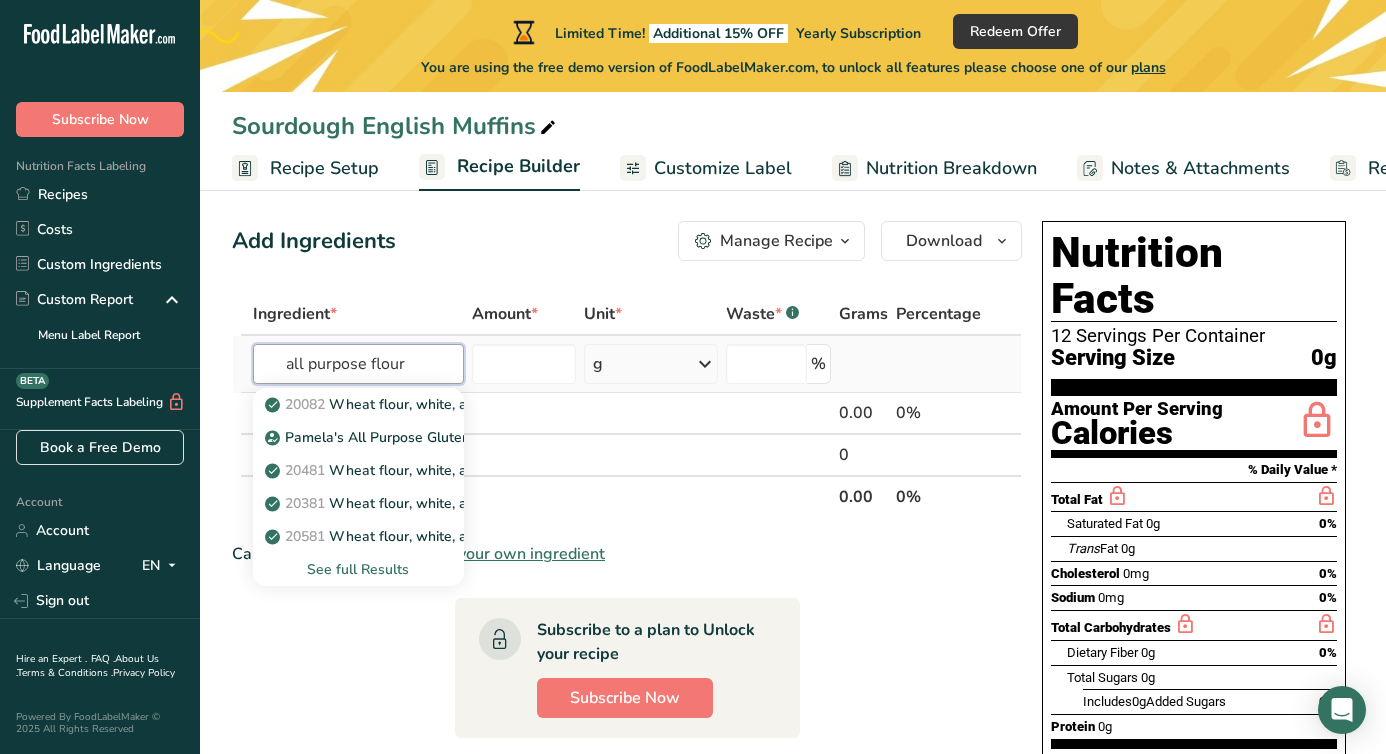 scroll, scrollTop: 0, scrollLeft: 0, axis: both 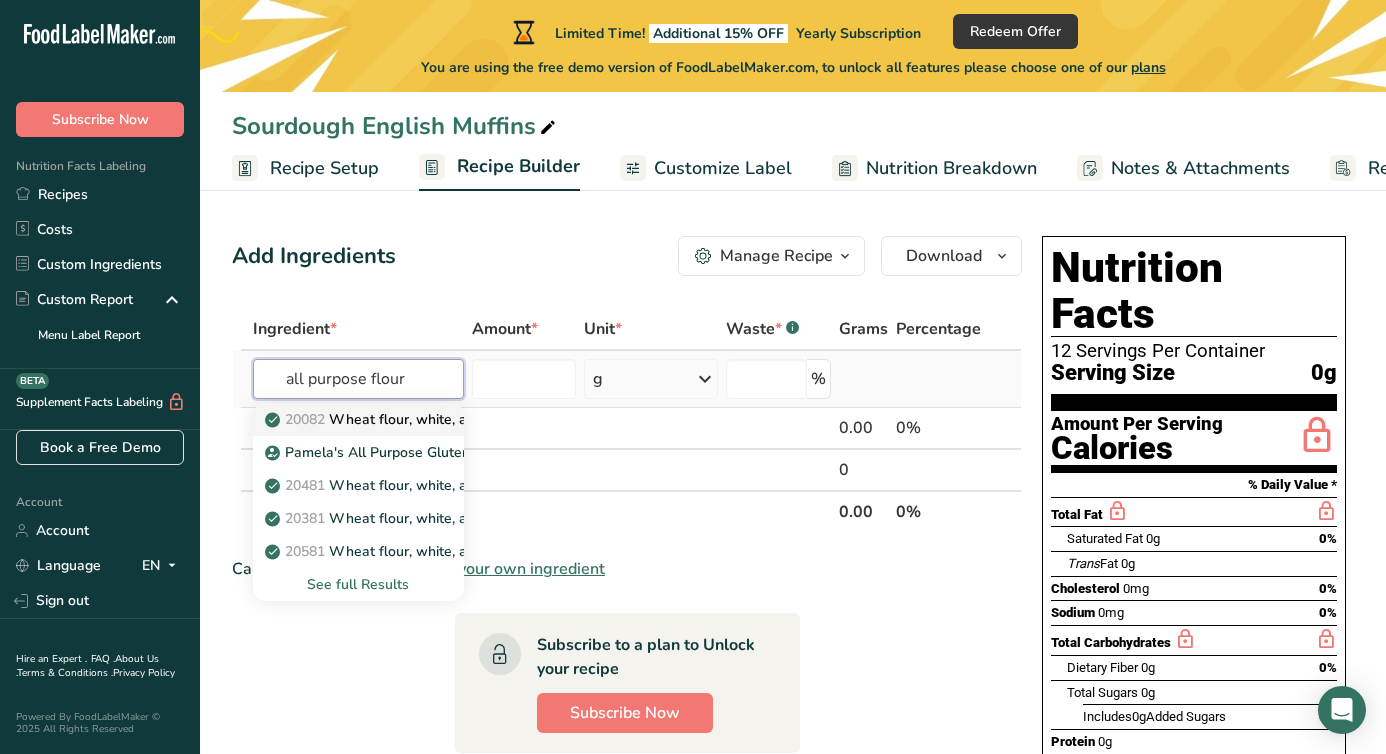 type on "all purpose flour" 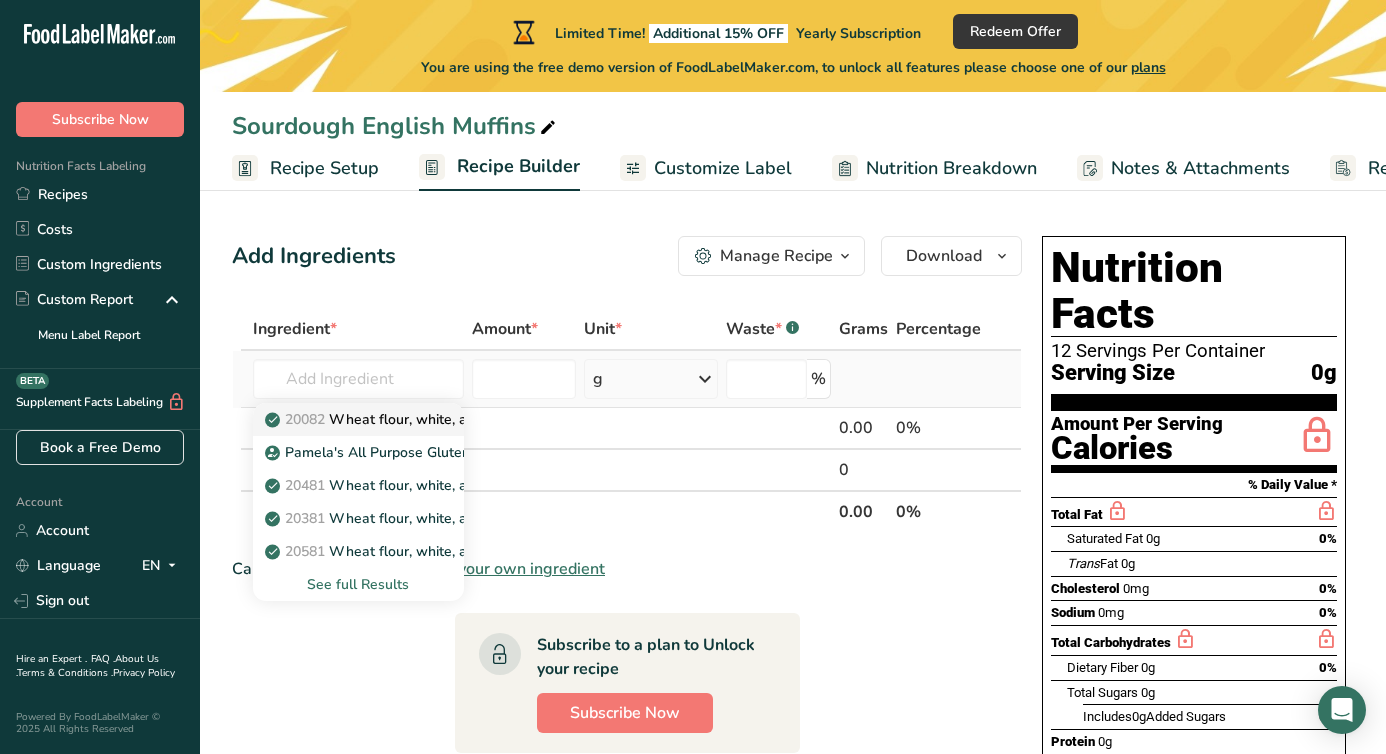 click on "20082
Wheat flour, white, all-purpose, self-rising, enriched" at bounding box center [467, 419] 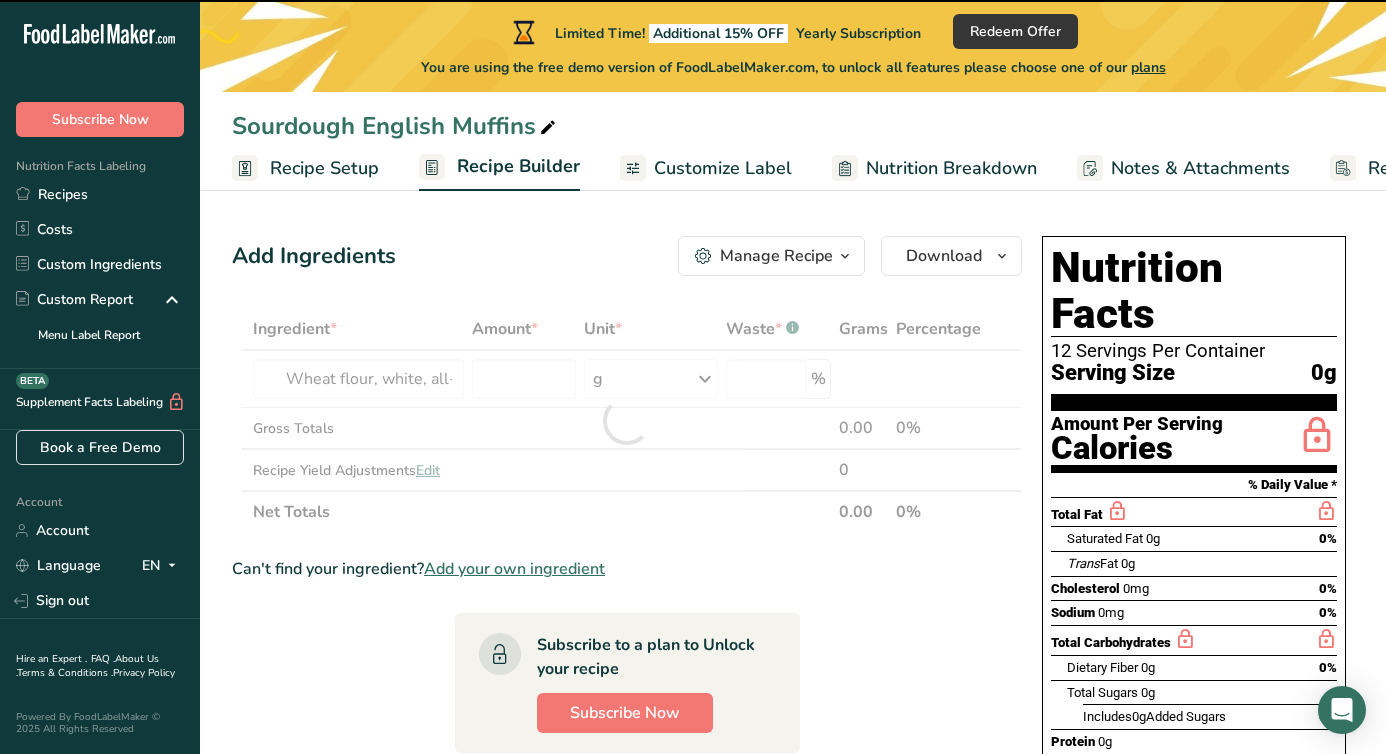 type on "0" 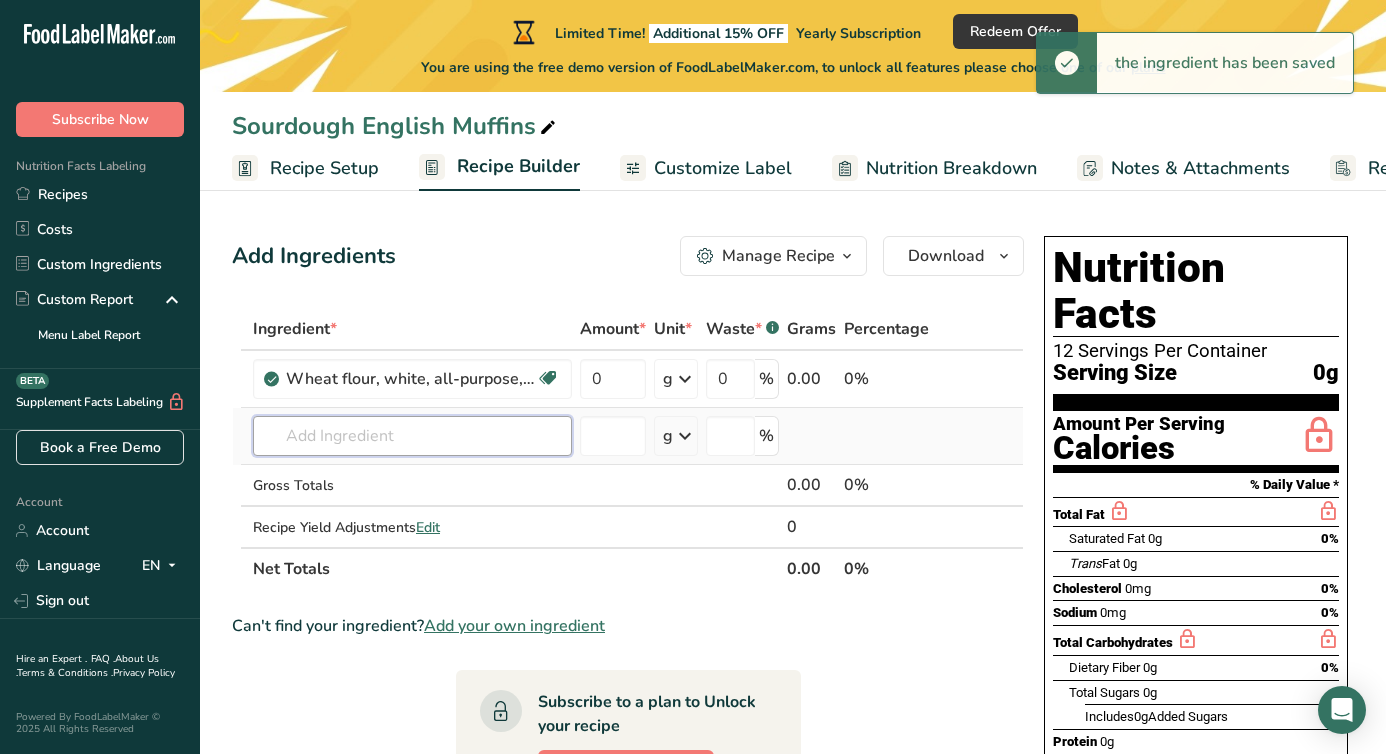 click at bounding box center [412, 436] 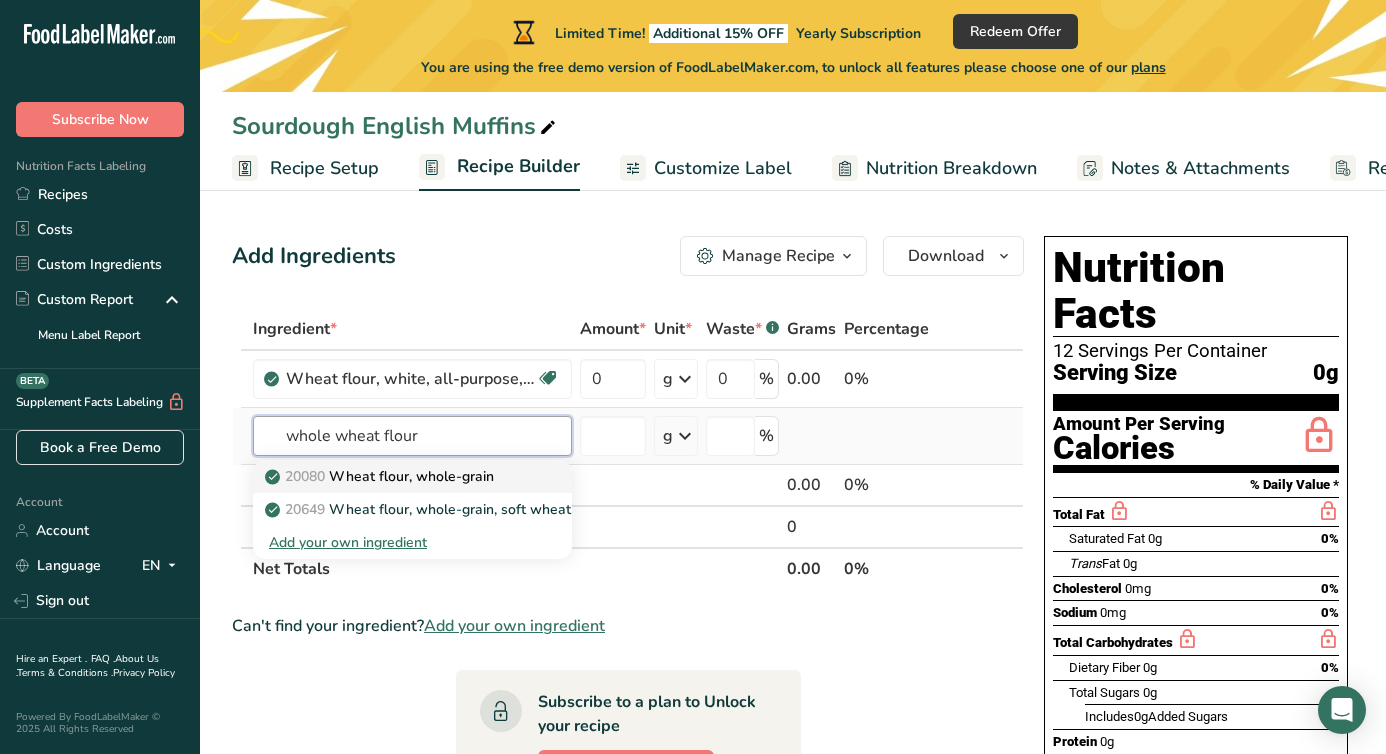 type on "whole wheat flour" 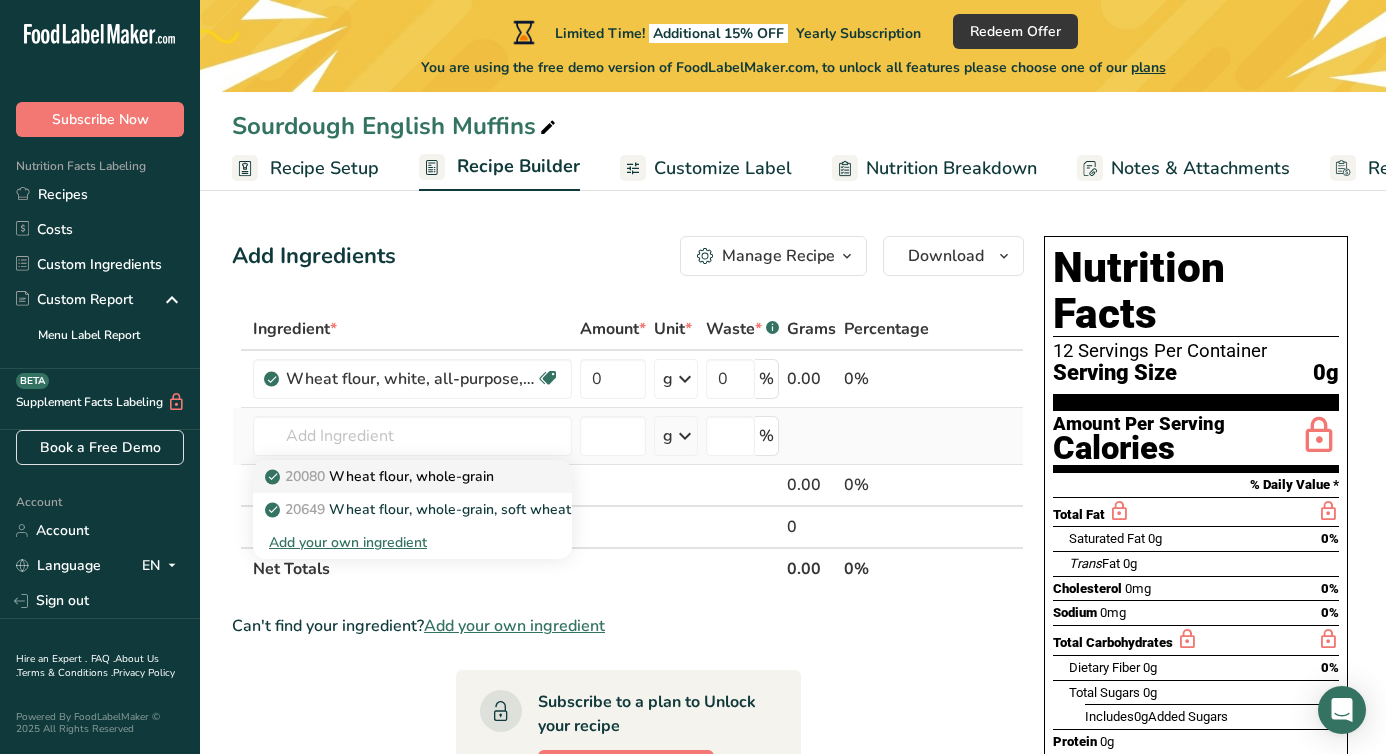 click on "20080
Wheat flour, whole-grain" at bounding box center (381, 476) 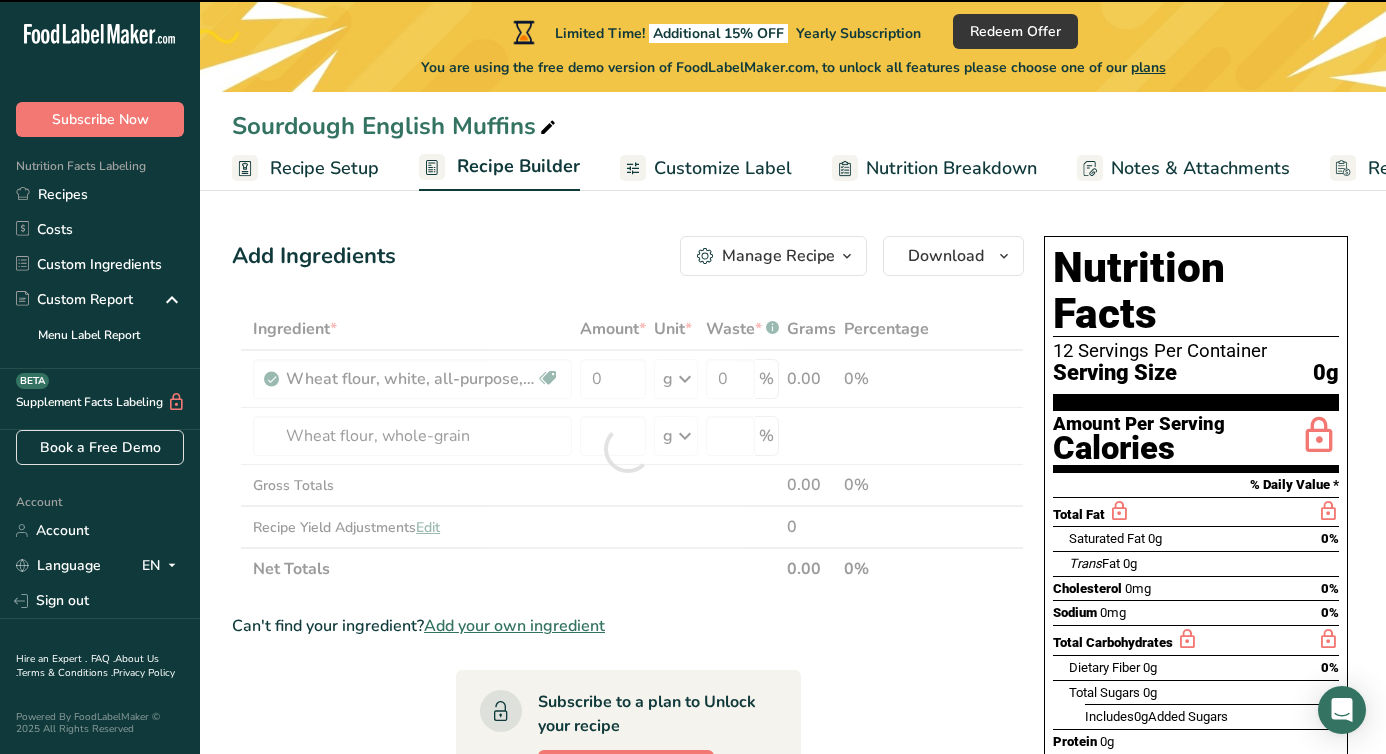 type on "0" 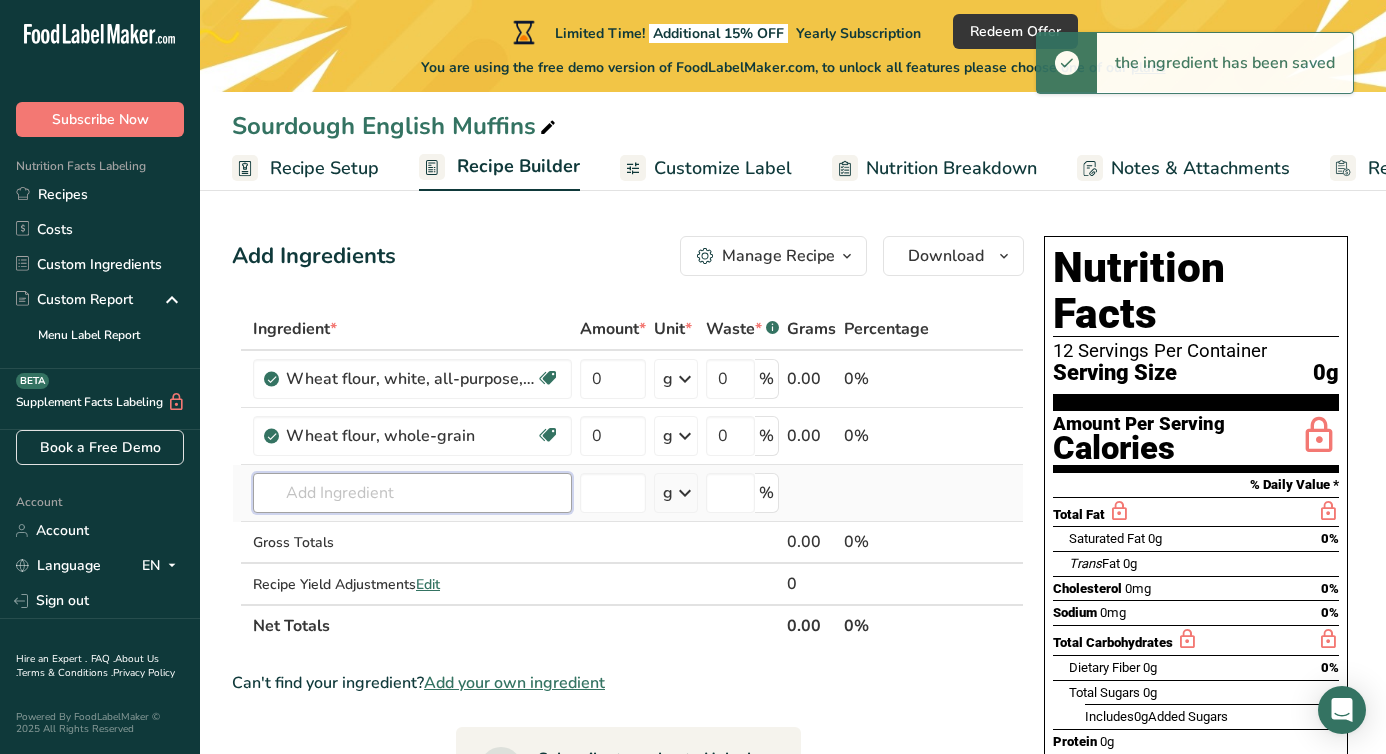 click at bounding box center (412, 493) 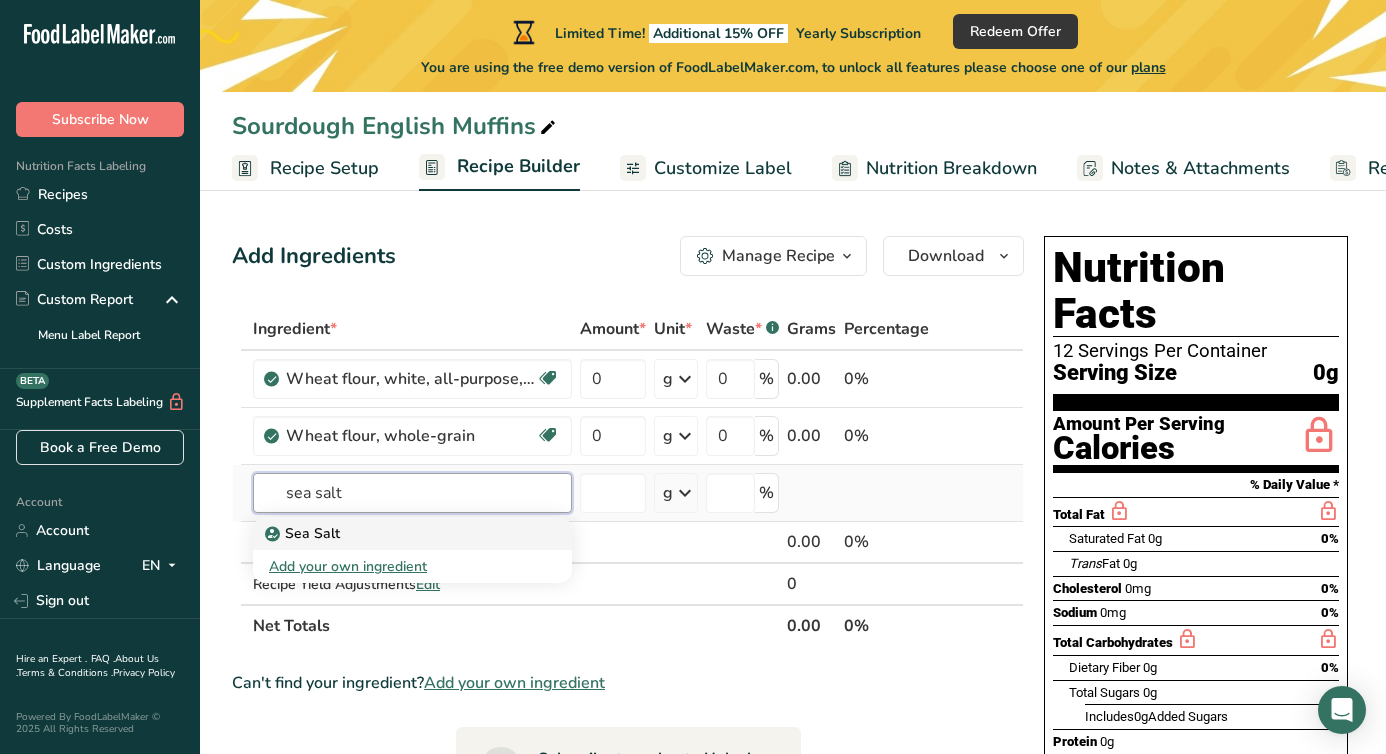 type on "sea salt" 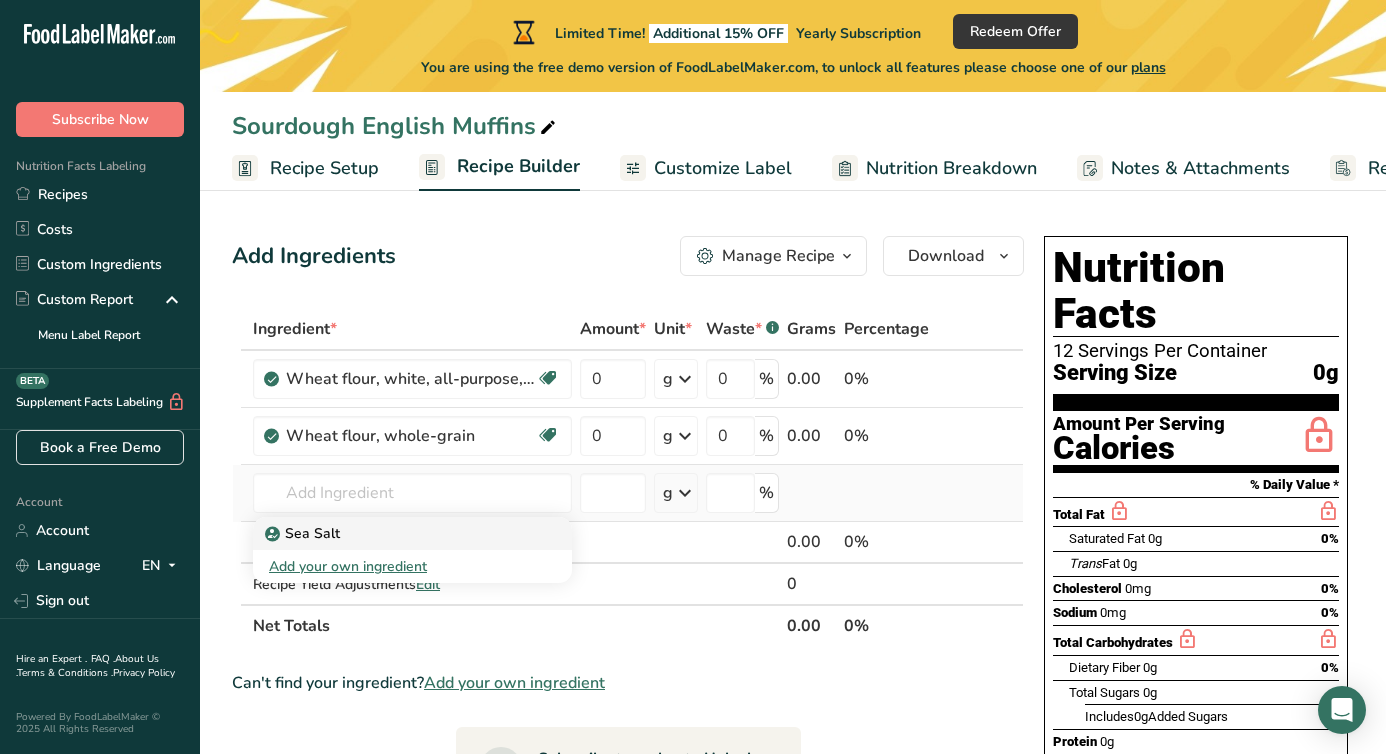 click on "Sea Salt" at bounding box center (412, 533) 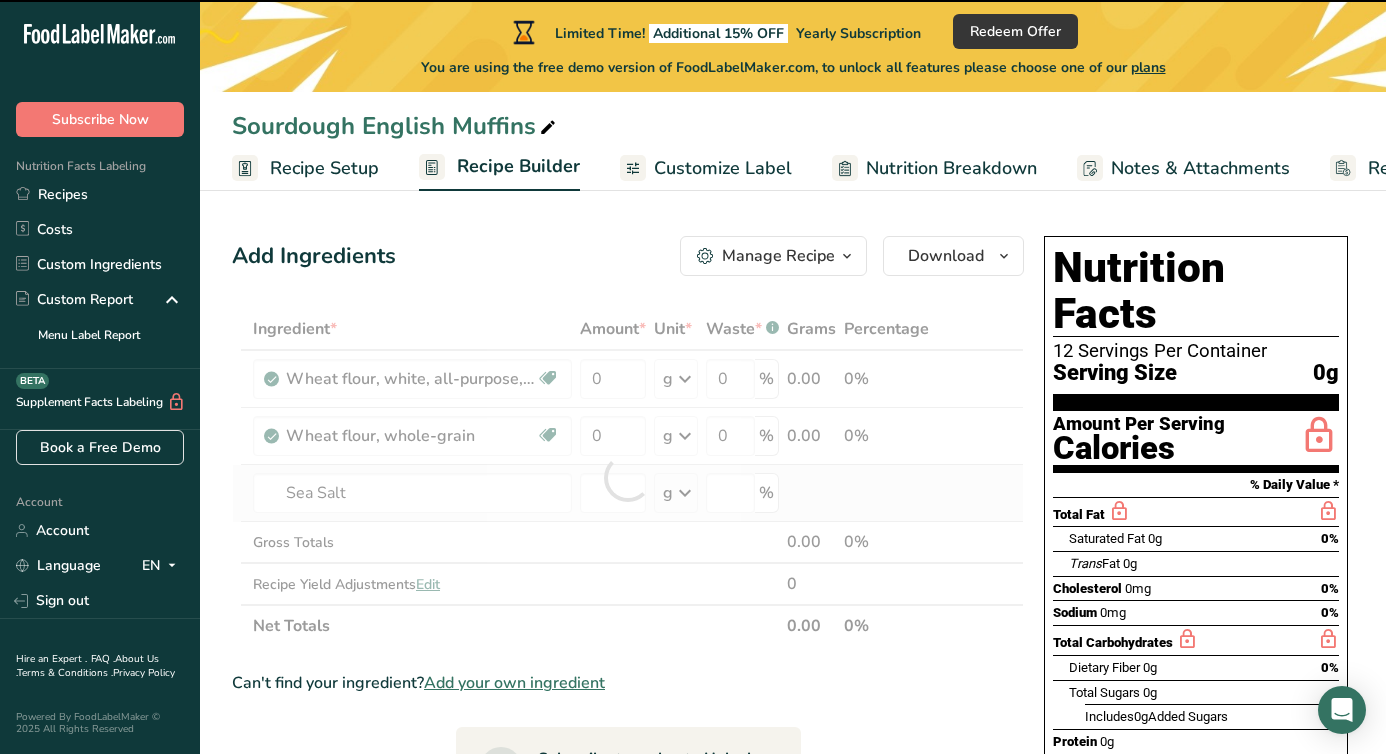 type on "0" 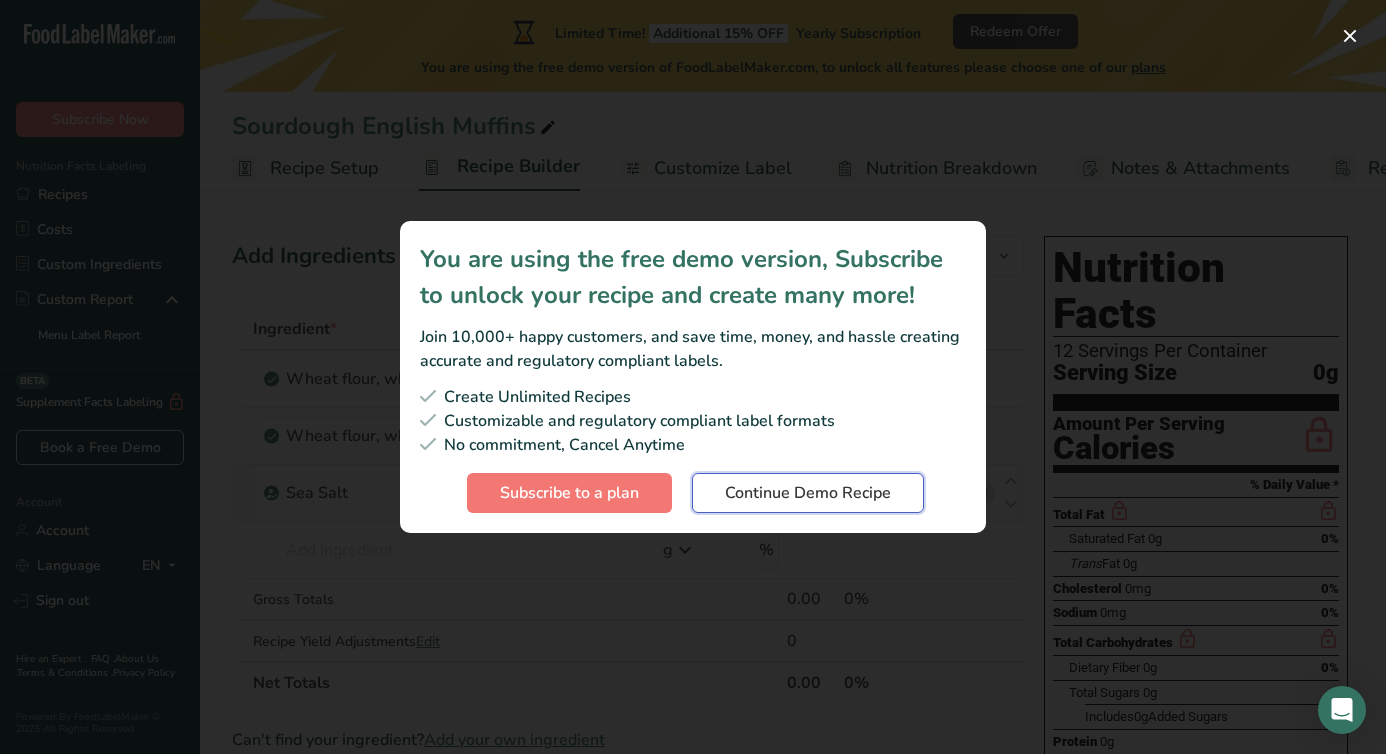 click on "Continue Demo Recipe" at bounding box center [808, 493] 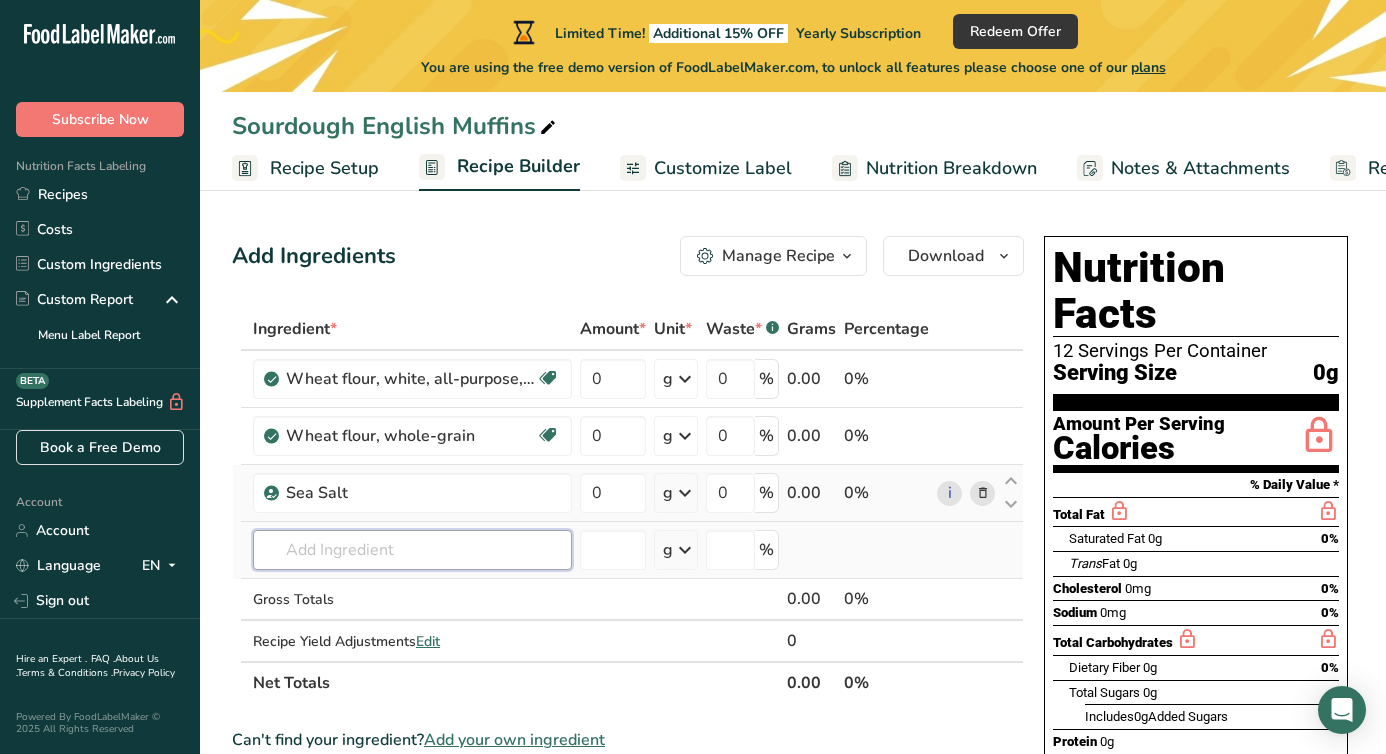 click at bounding box center [412, 550] 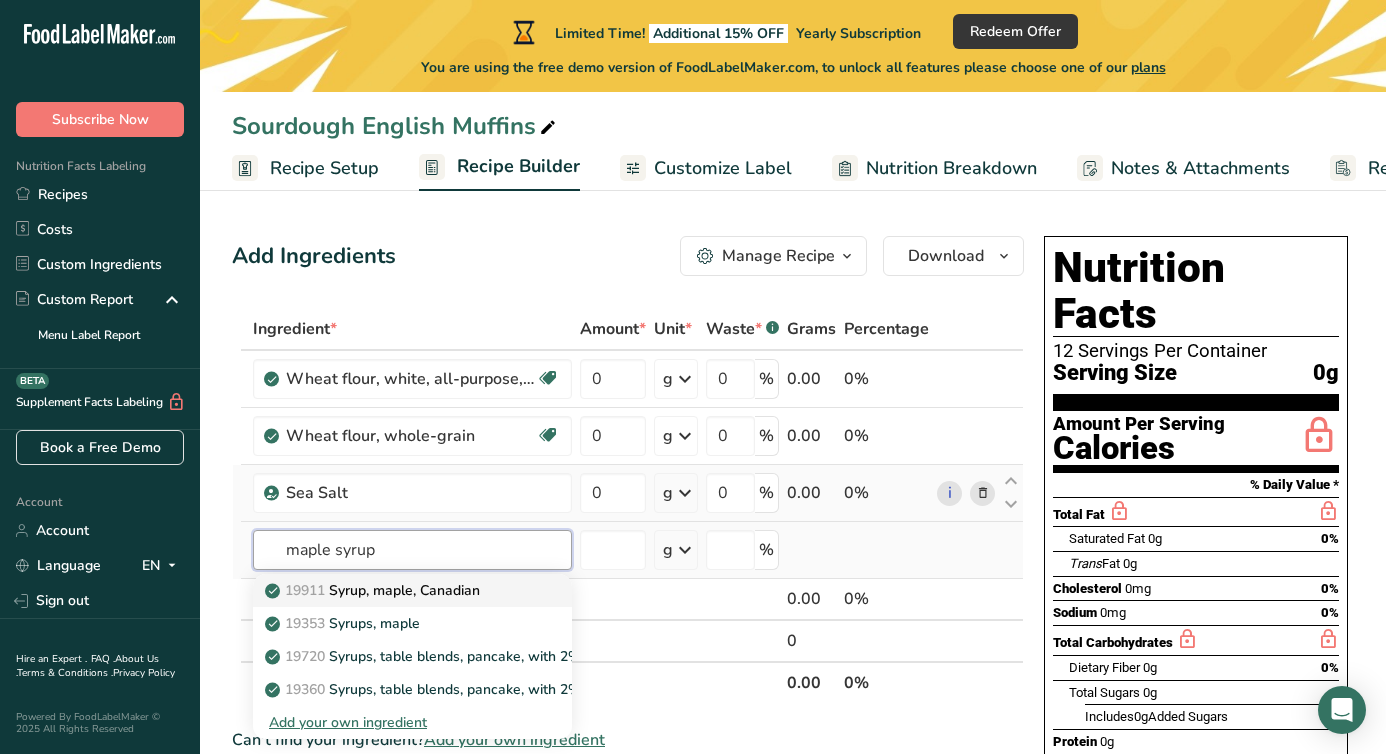 type on "maple syrup" 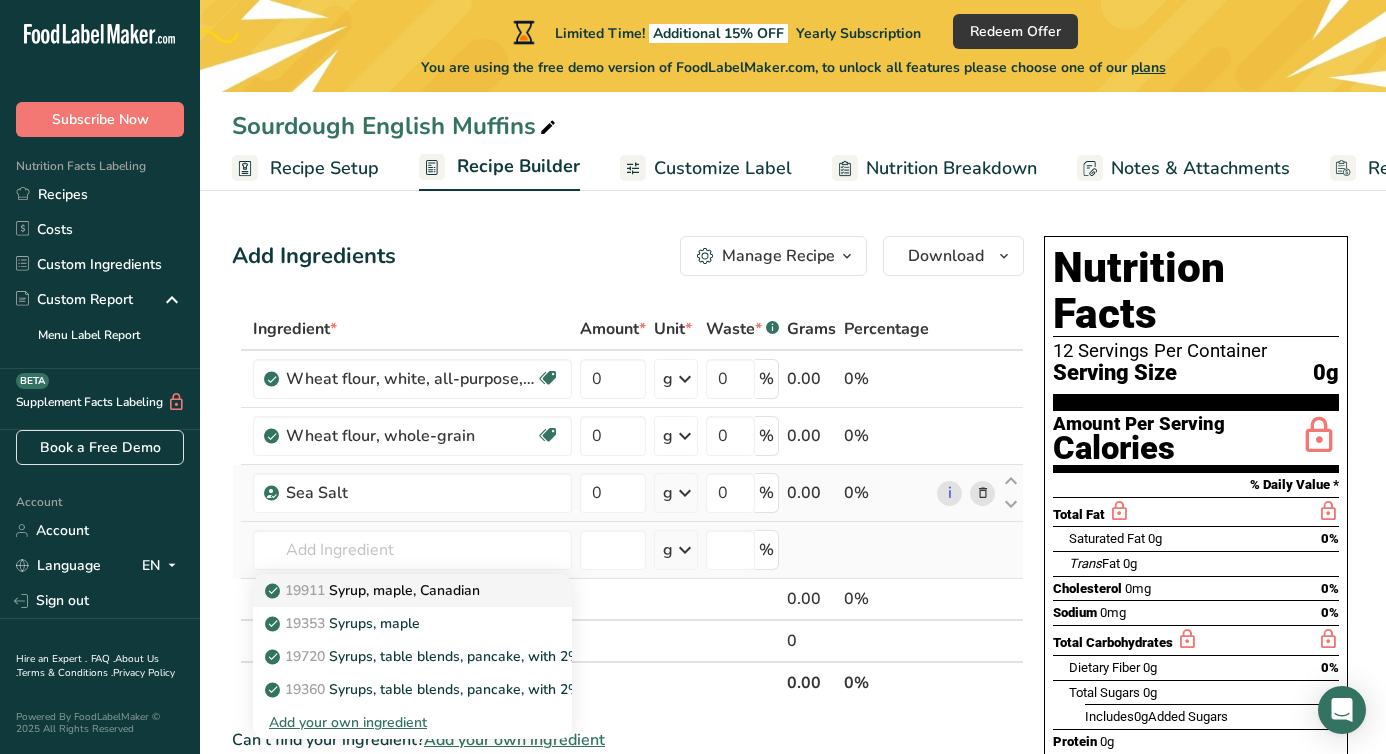 click on "19911
Syrup, maple, Canadian" at bounding box center (374, 590) 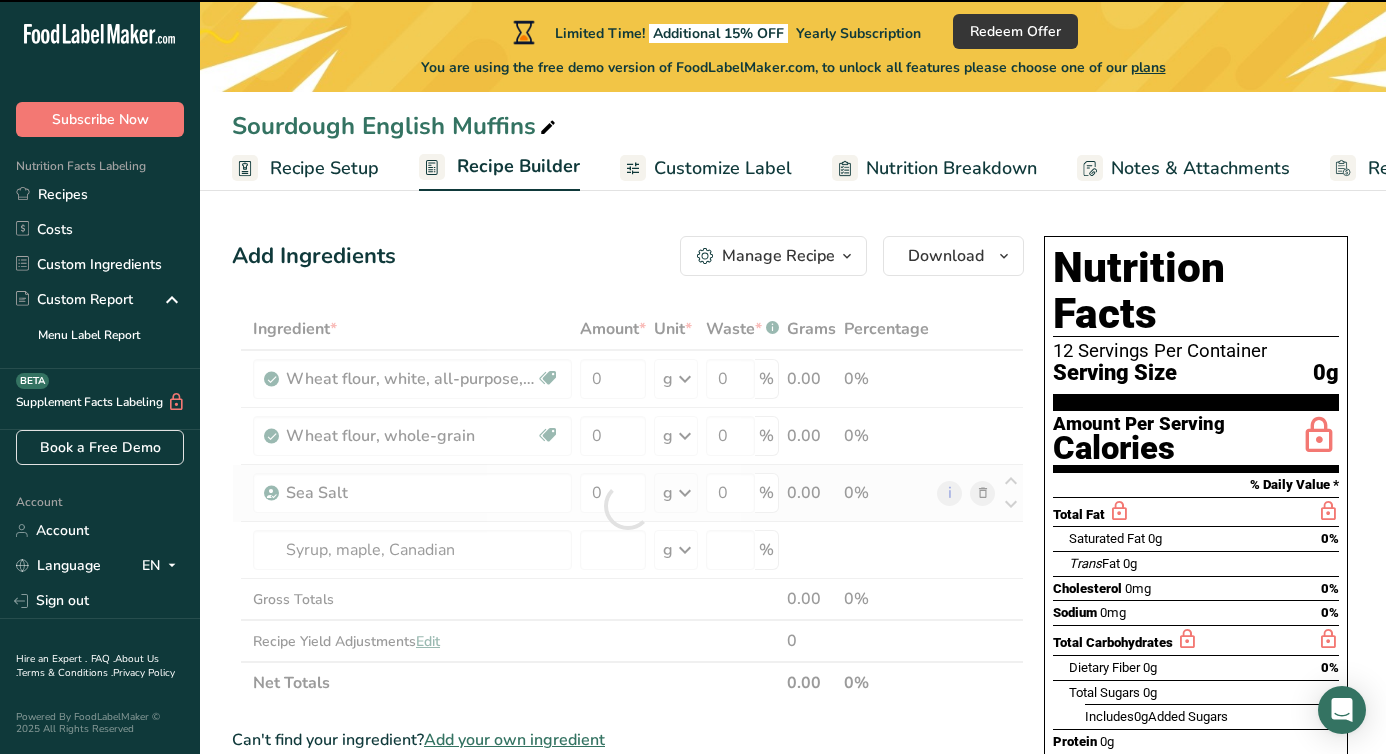type on "0" 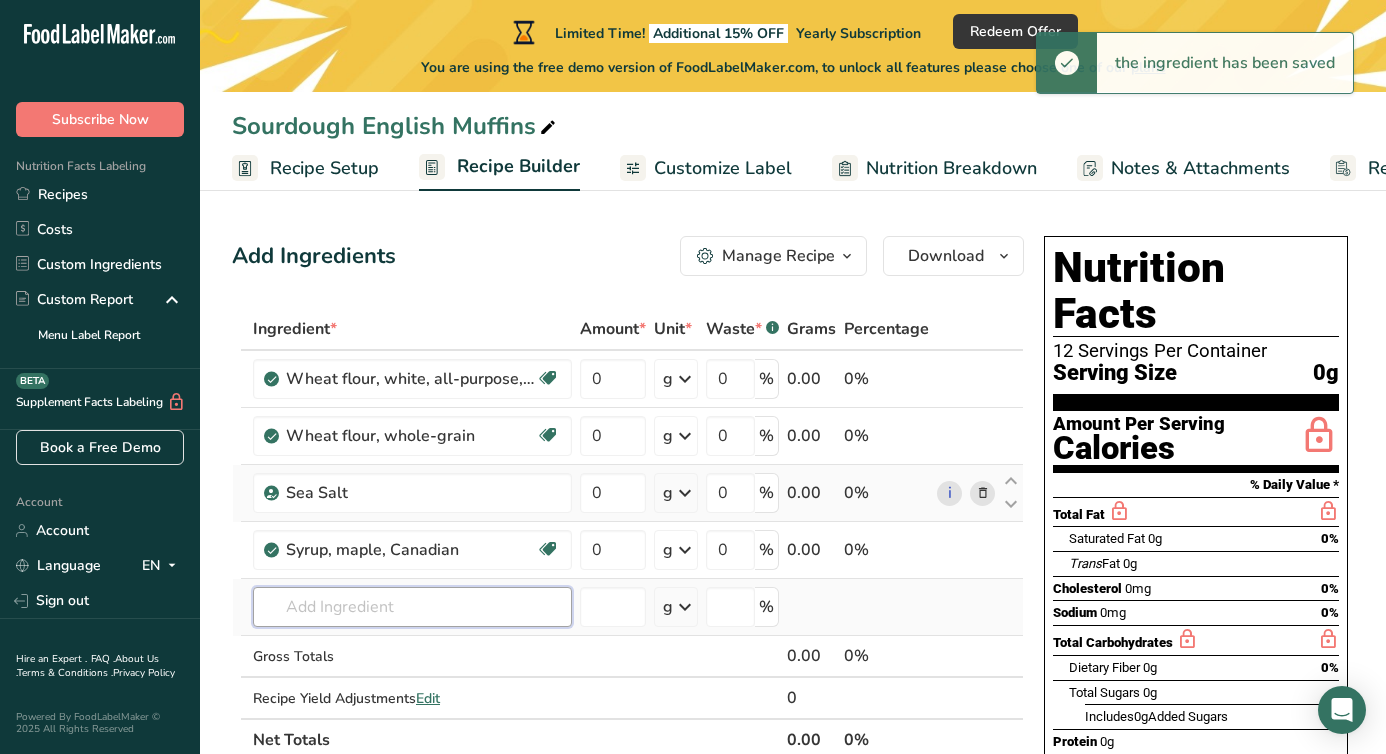 click at bounding box center [412, 607] 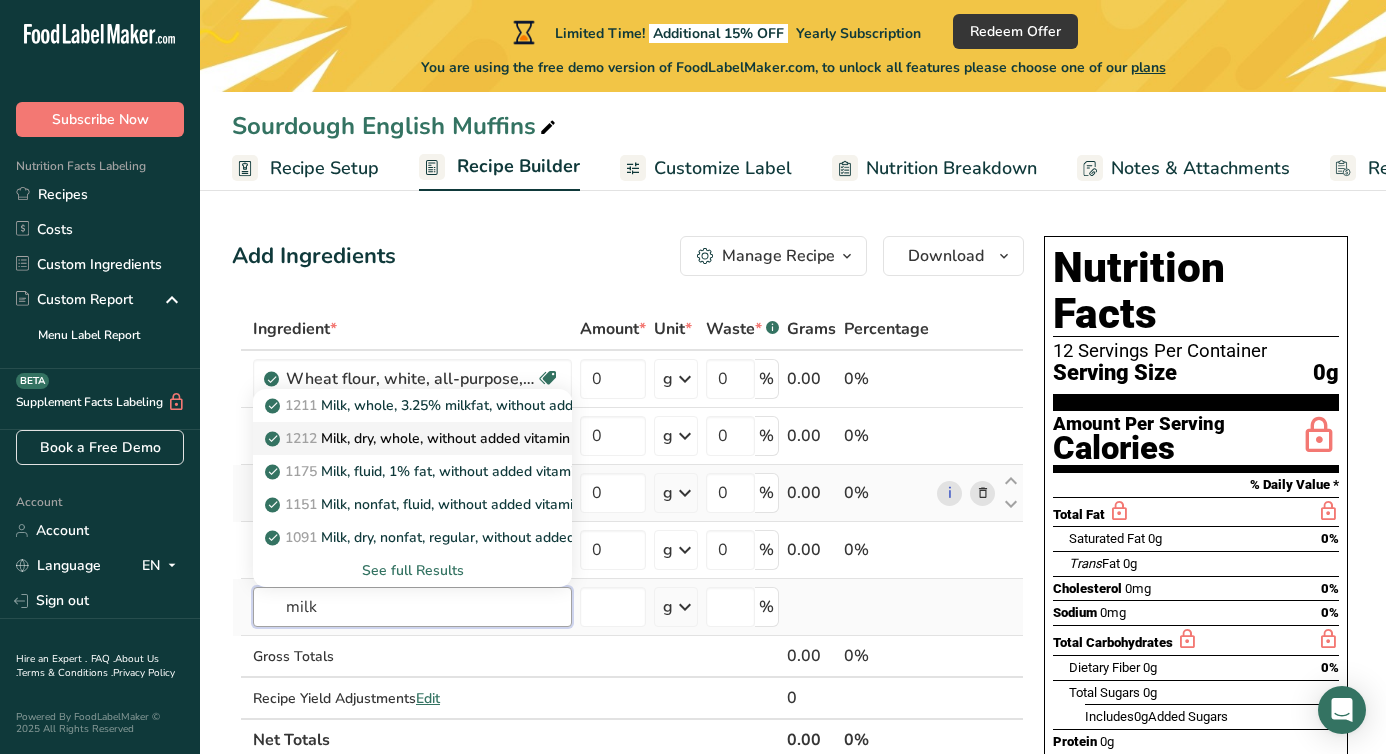 type on "milk" 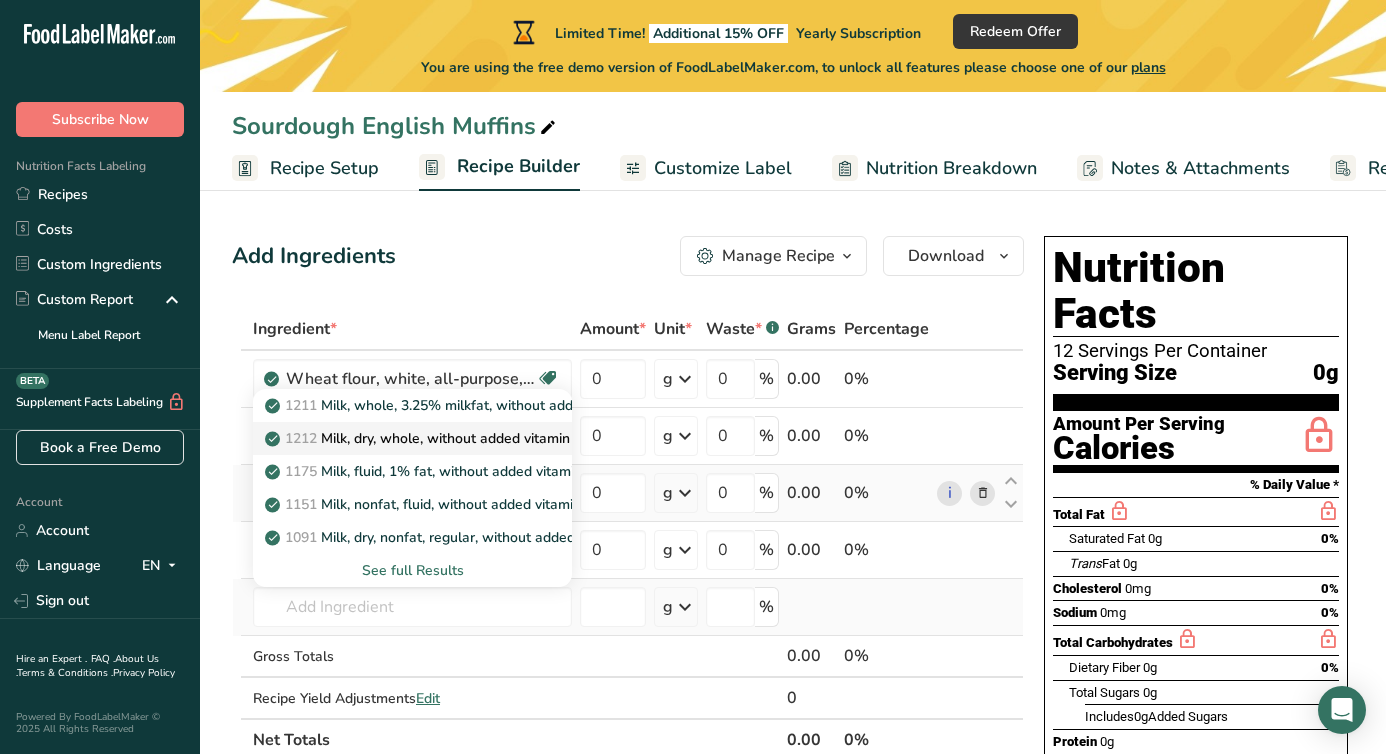 click on "1212
Milk, dry, whole, without added vitamin D" at bounding box center [427, 438] 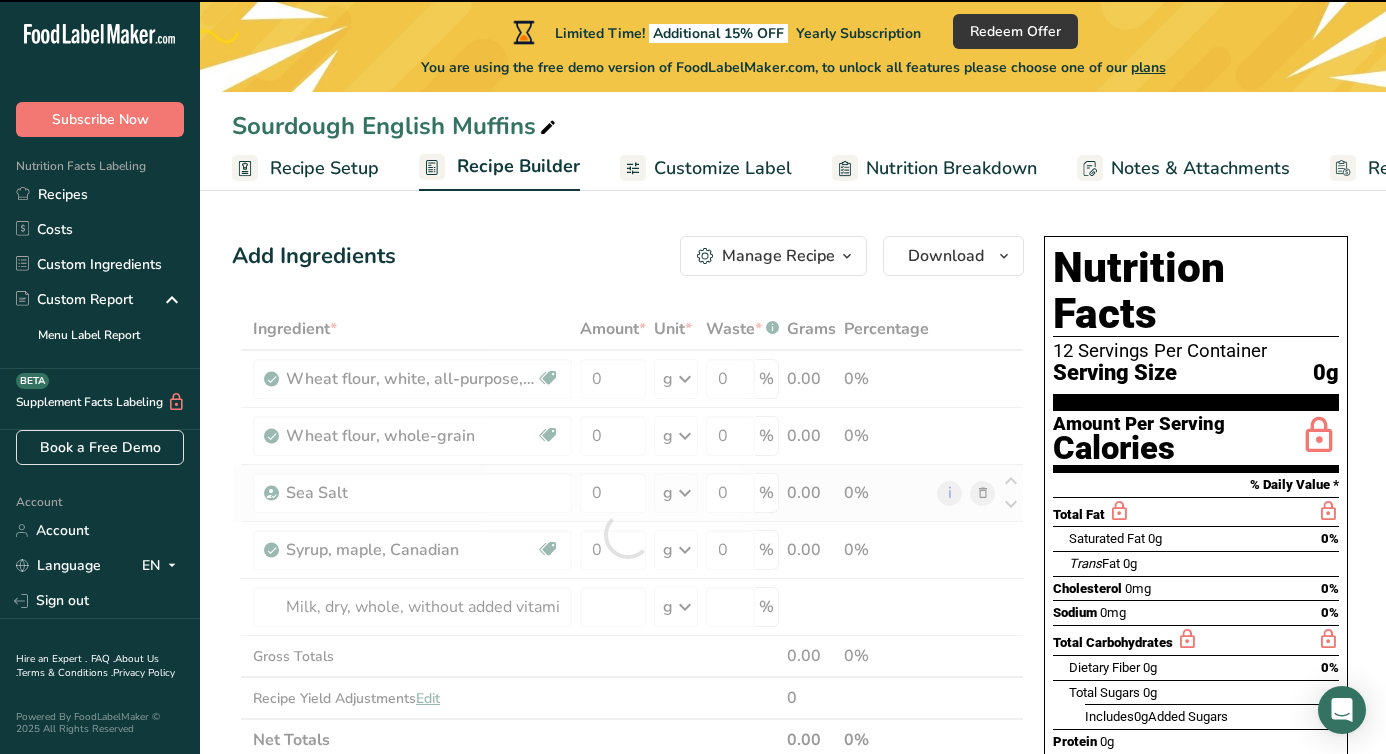 type on "0" 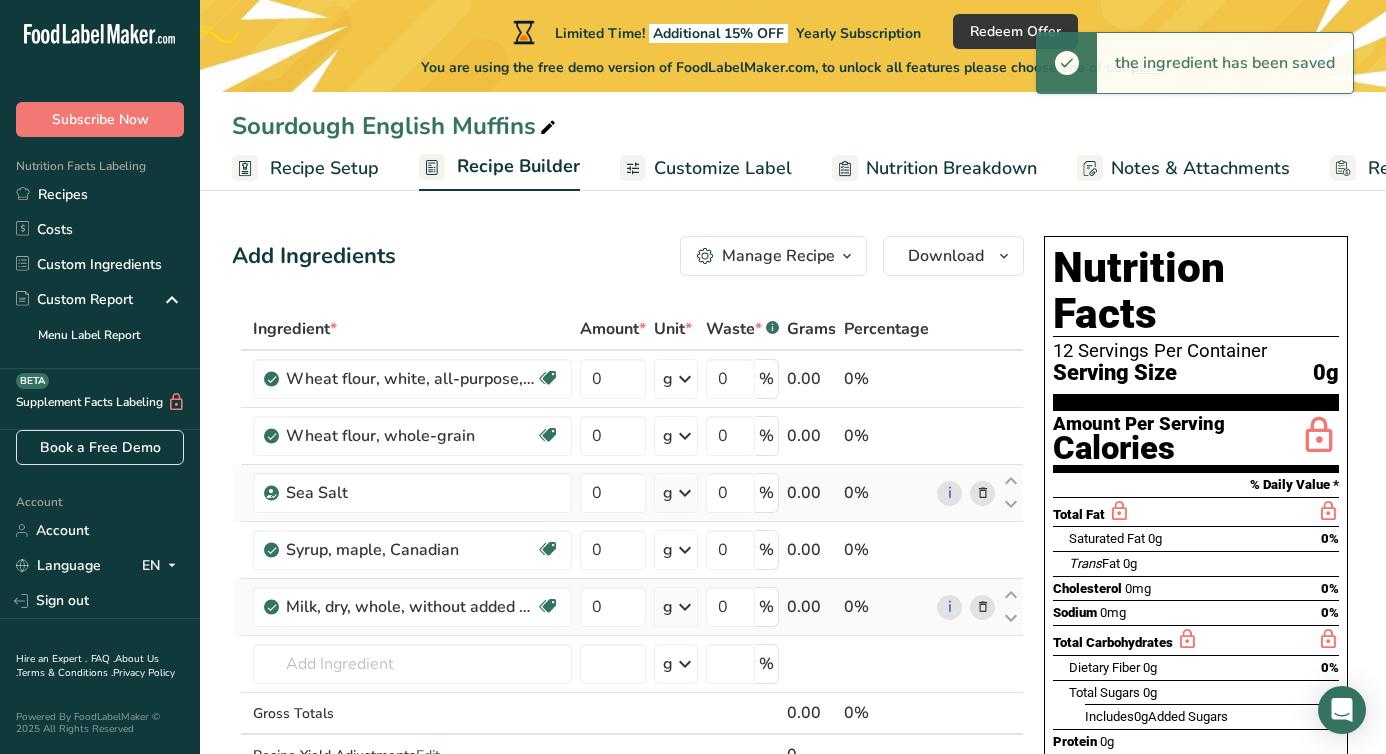 click at bounding box center (685, 607) 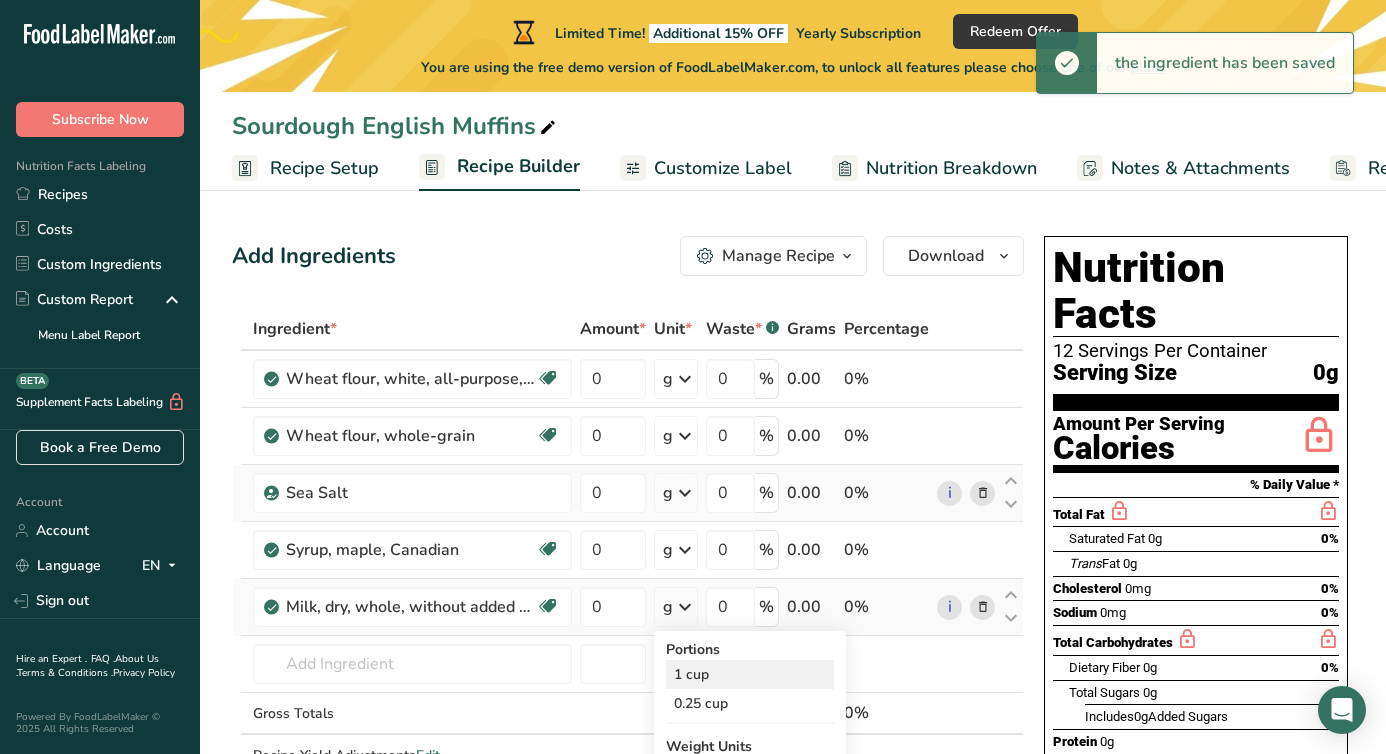 click on "1 cup" at bounding box center [750, 674] 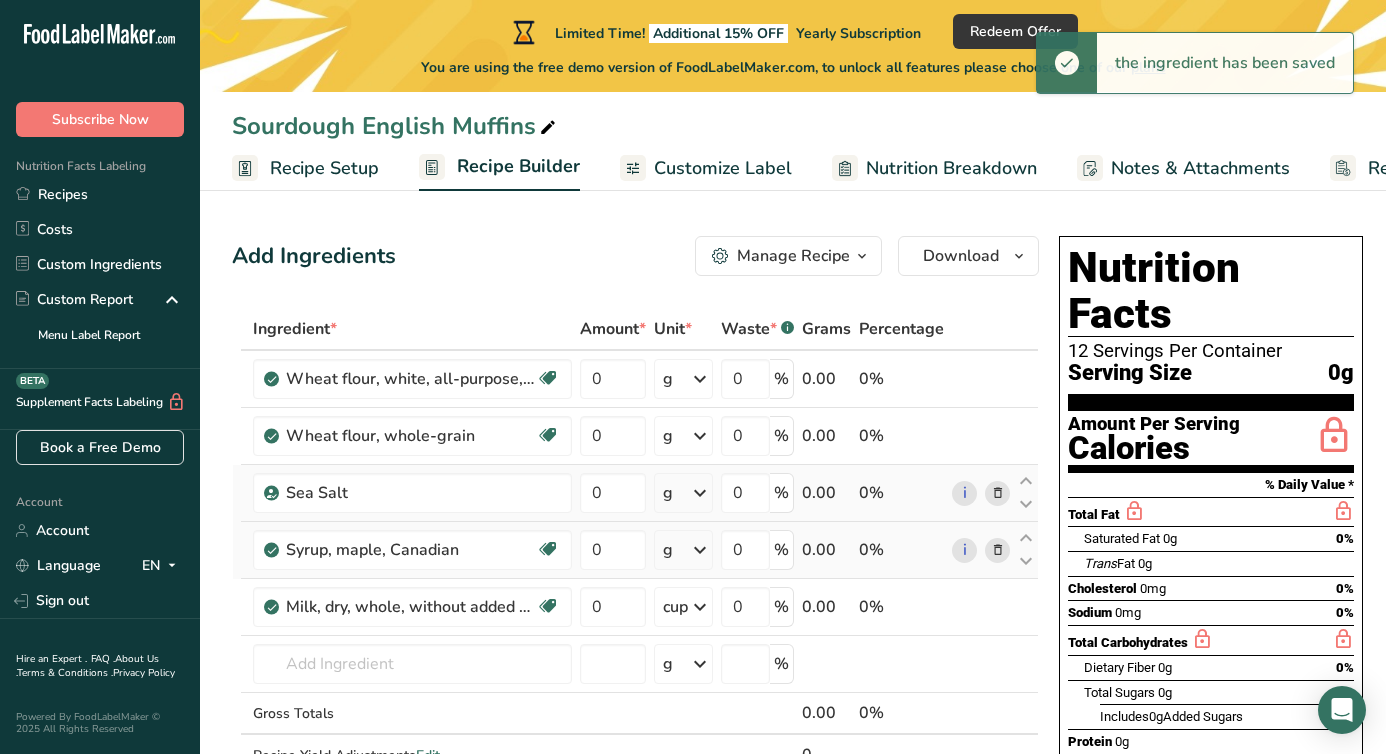 click at bounding box center (700, 550) 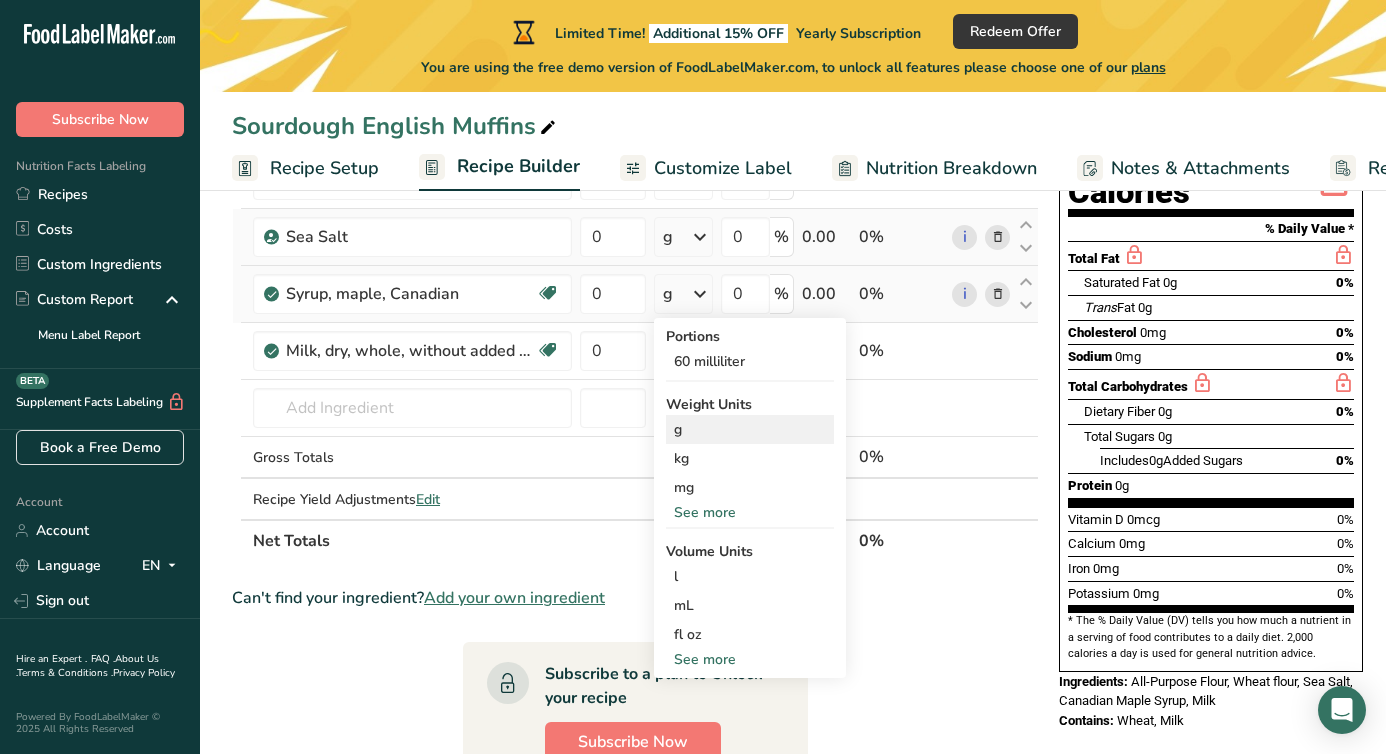 scroll, scrollTop: 257, scrollLeft: 0, axis: vertical 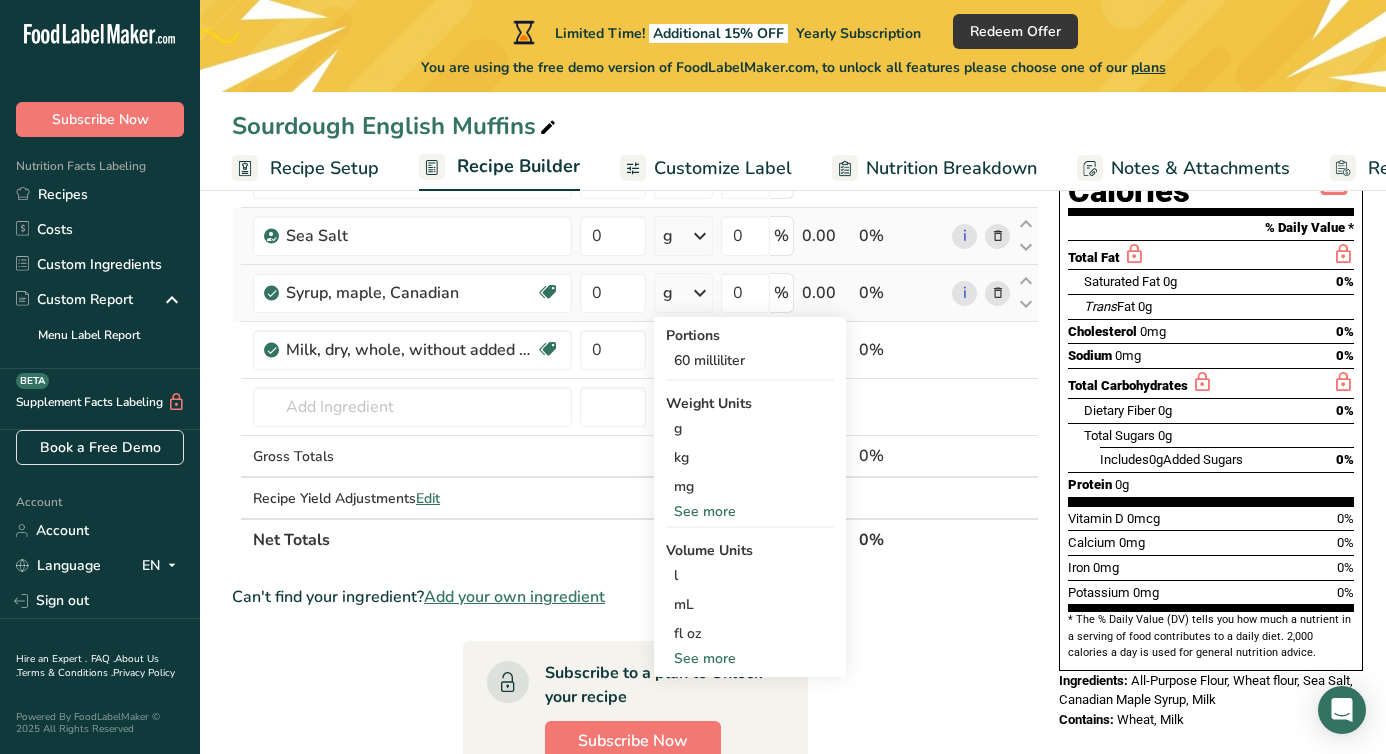click on "See more" at bounding box center (750, 511) 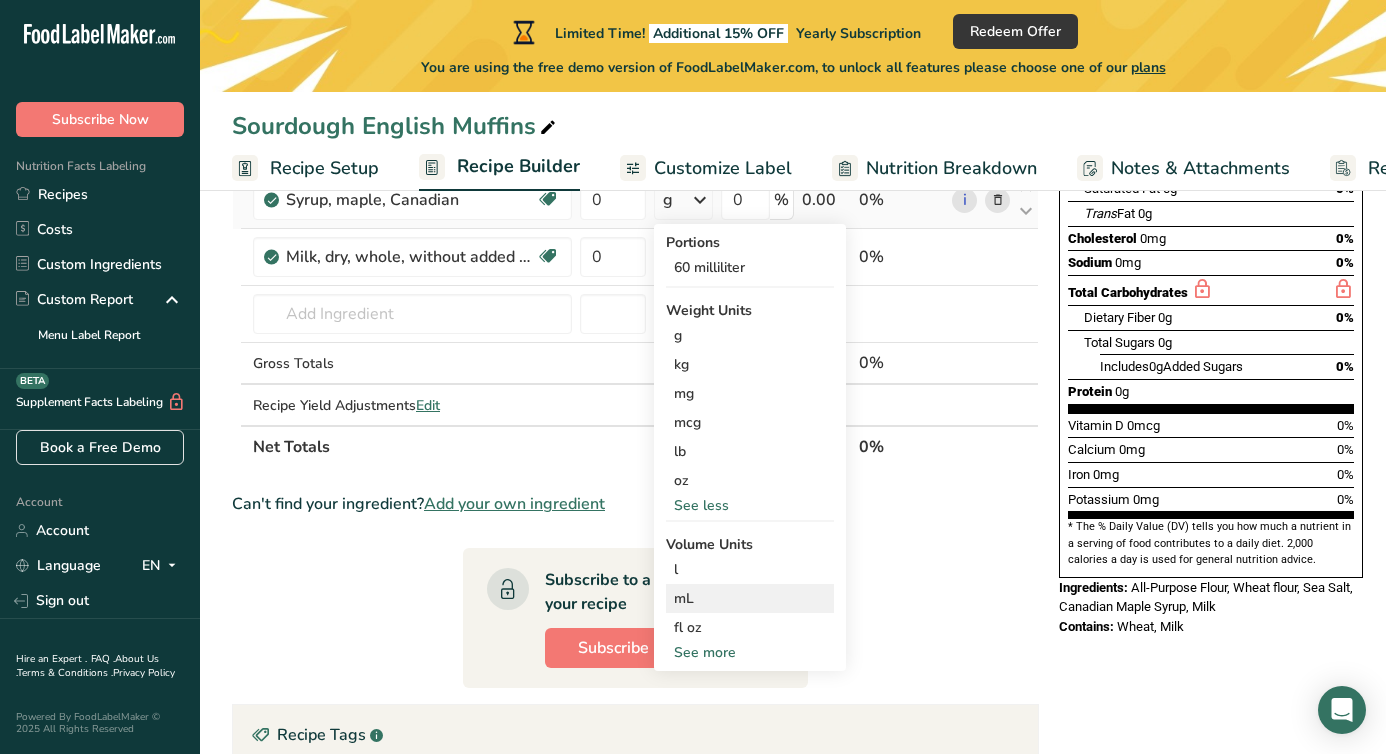 scroll, scrollTop: 352, scrollLeft: 0, axis: vertical 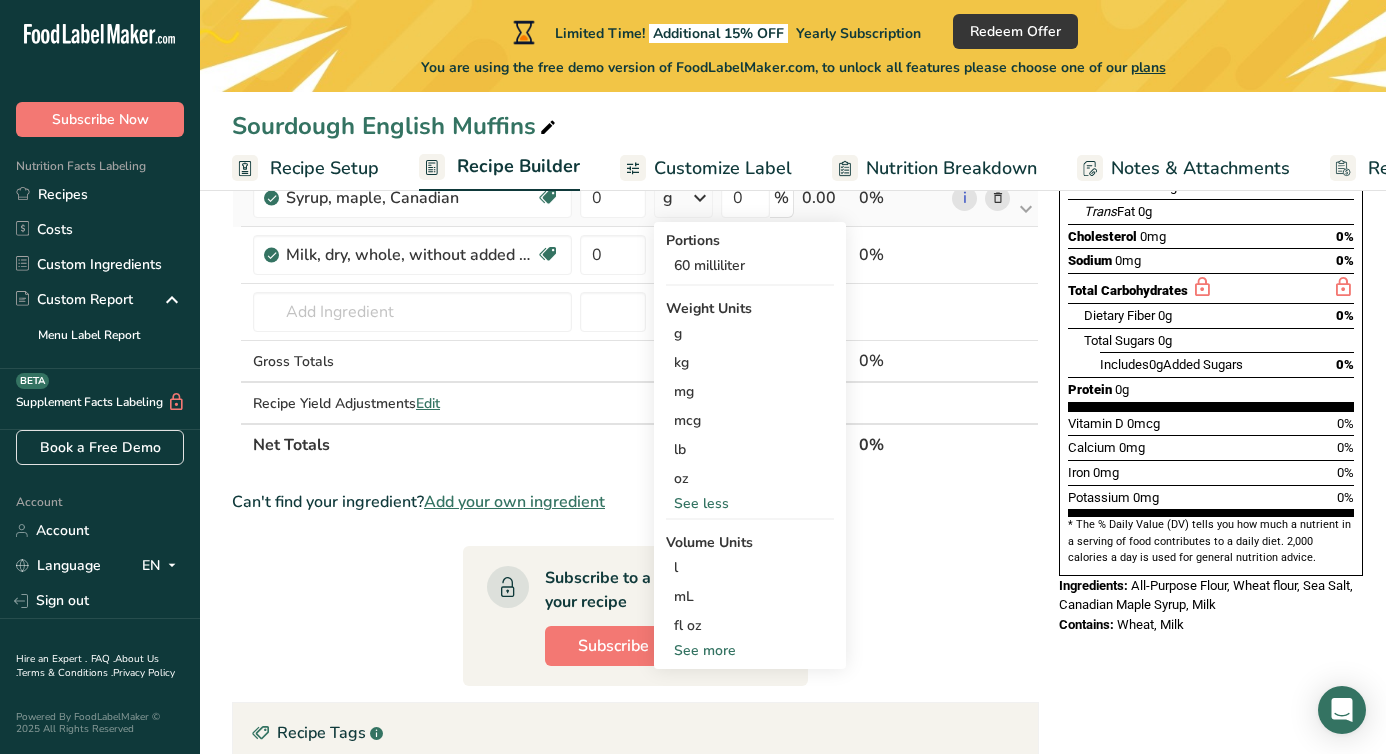 click on "See more" at bounding box center (750, 650) 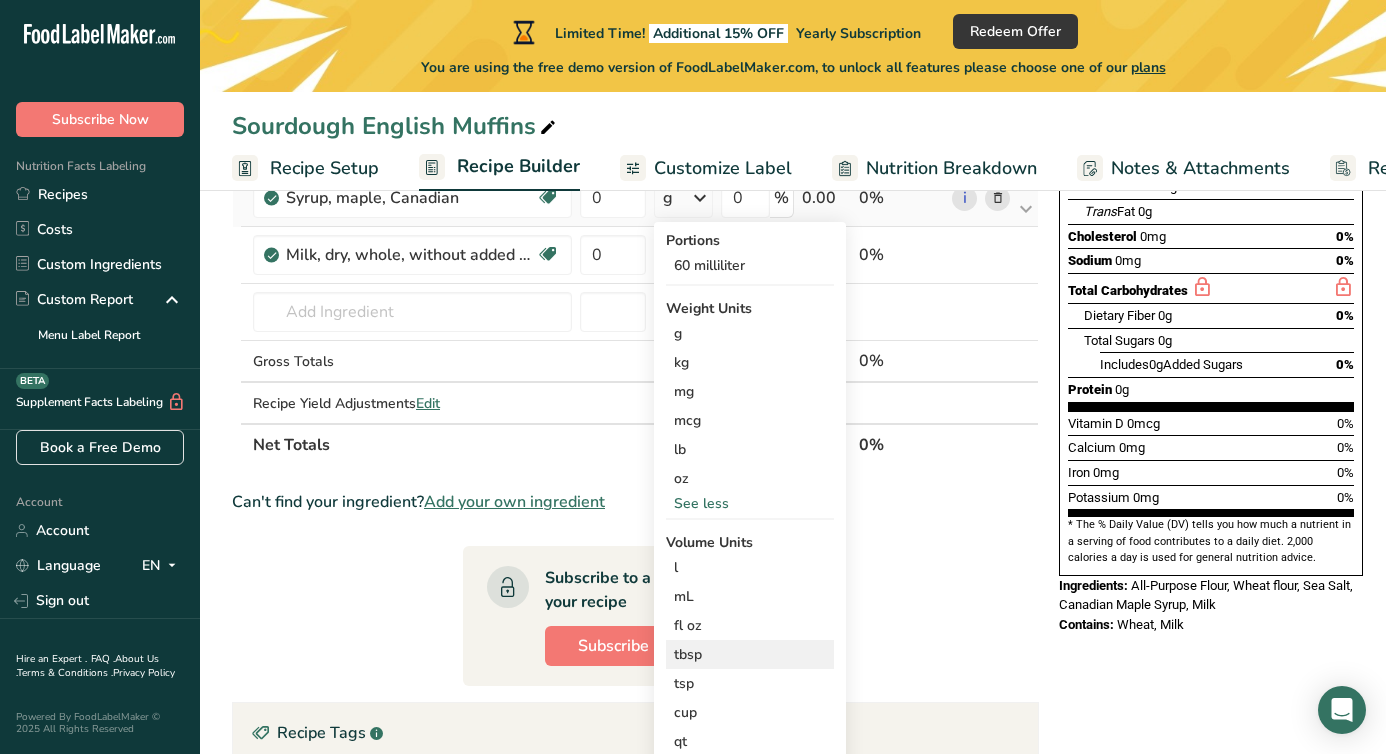 click on "tbsp" at bounding box center [750, 654] 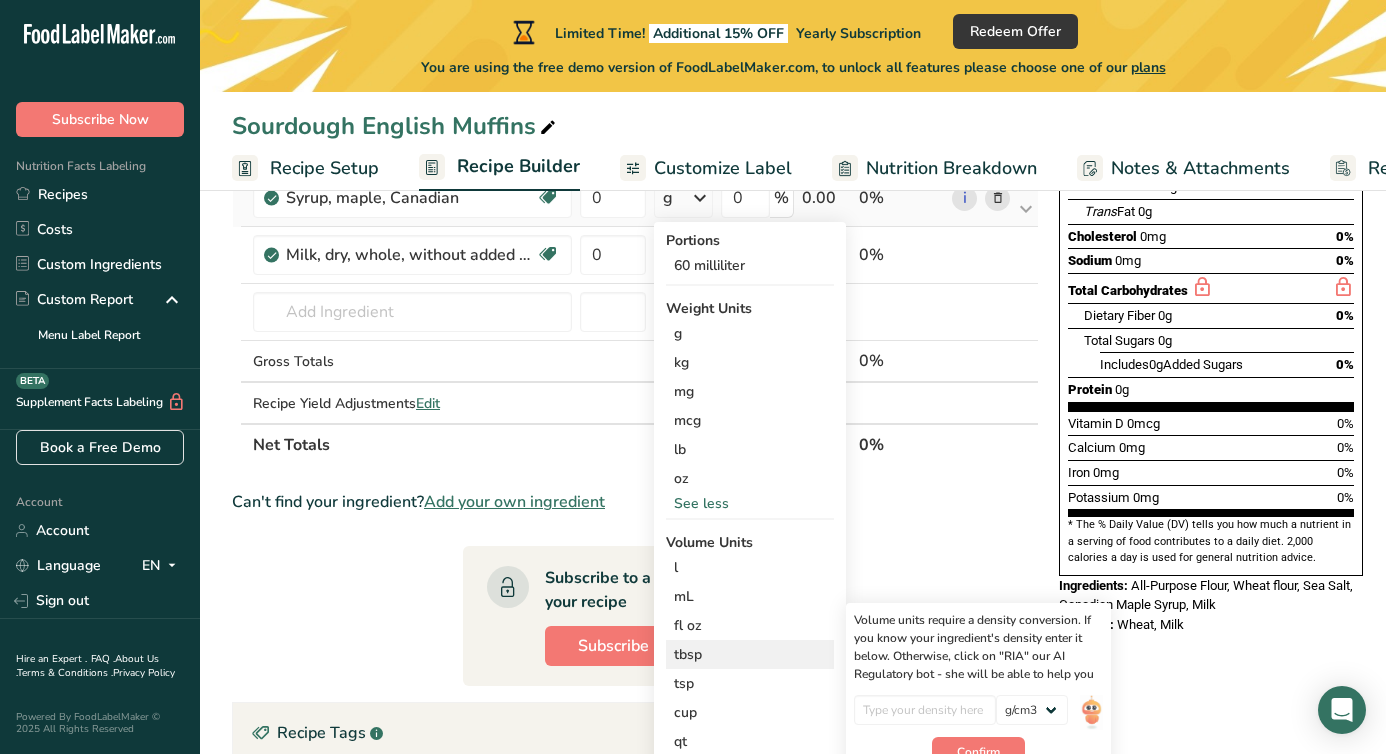 click on "tbsp" at bounding box center (750, 654) 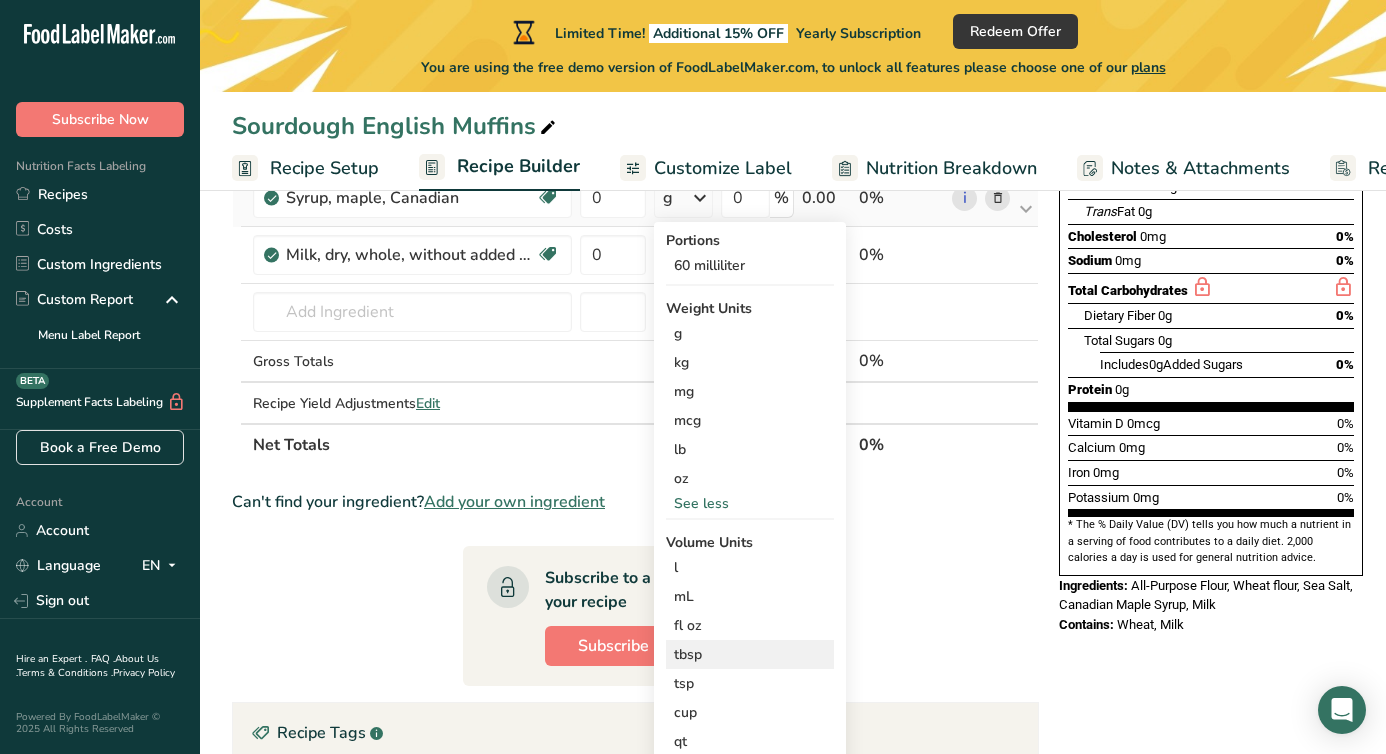 click on "tbsp" at bounding box center (750, 654) 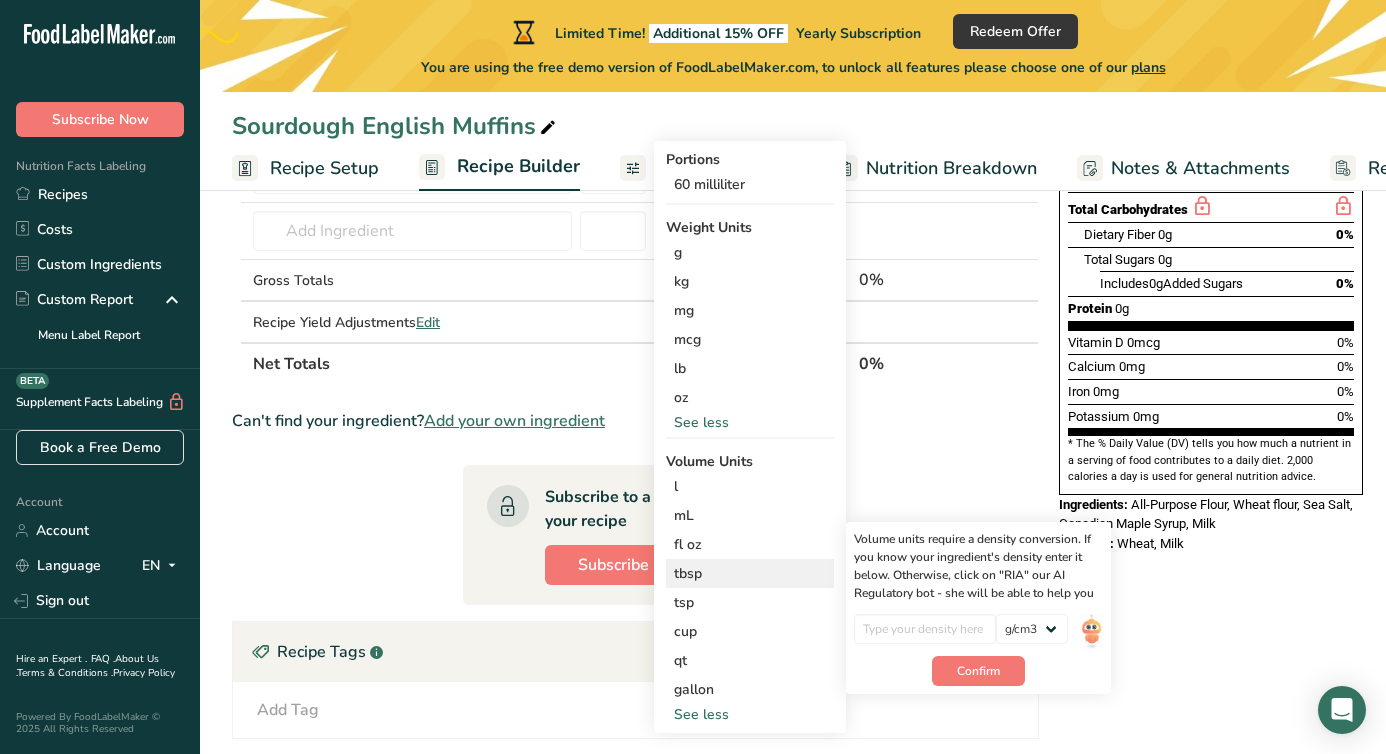 scroll, scrollTop: 441, scrollLeft: 0, axis: vertical 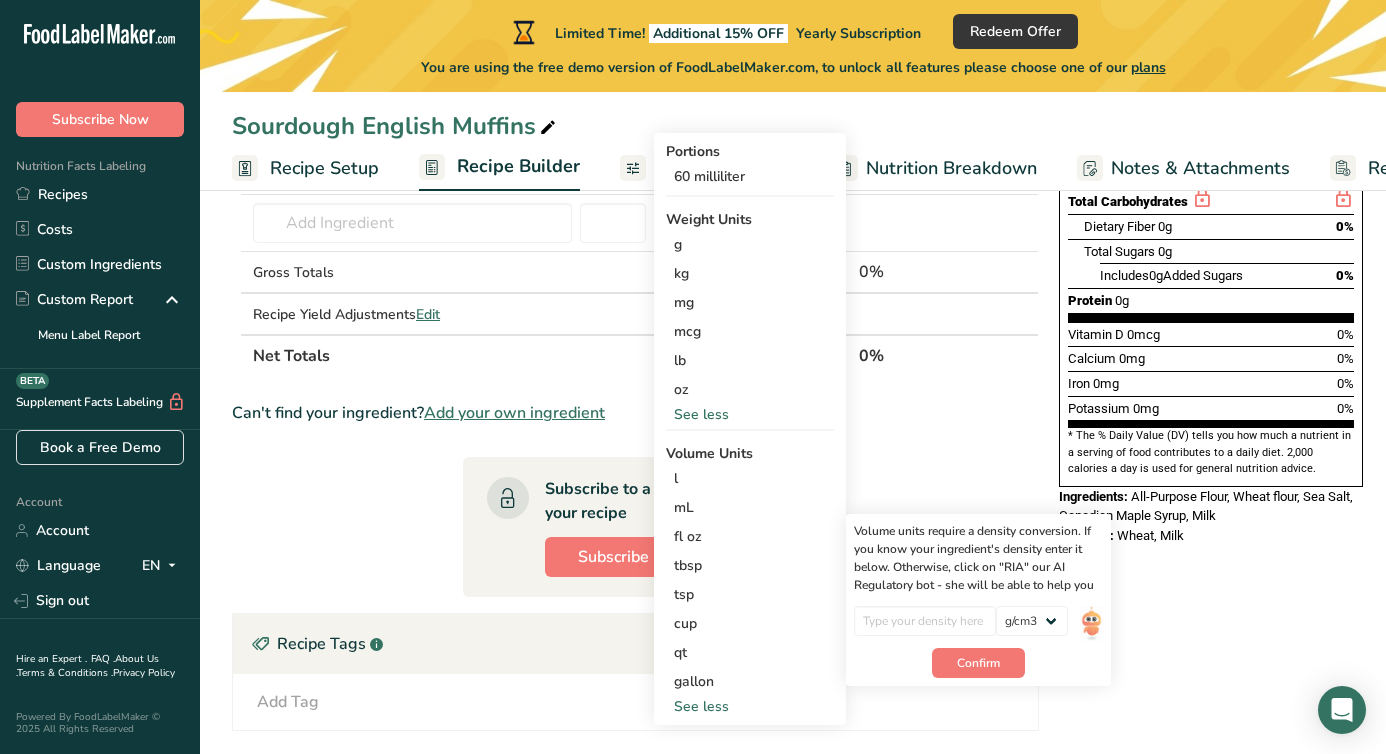 click on "Nutrition Facts
12 Servings Per Container
Serving Size
0g
Amount Per Serving
Calories
% Daily Value *
Total Fat
Saturated Fat
0g
0%
Trans  Fat
0g
Cholesterol
0mg
0%
Sodium
0mg
0%
Total Carbohydrates
Dietary Fiber
0g
0%
Total Sugars
0g
Includes" at bounding box center [1211, 427] 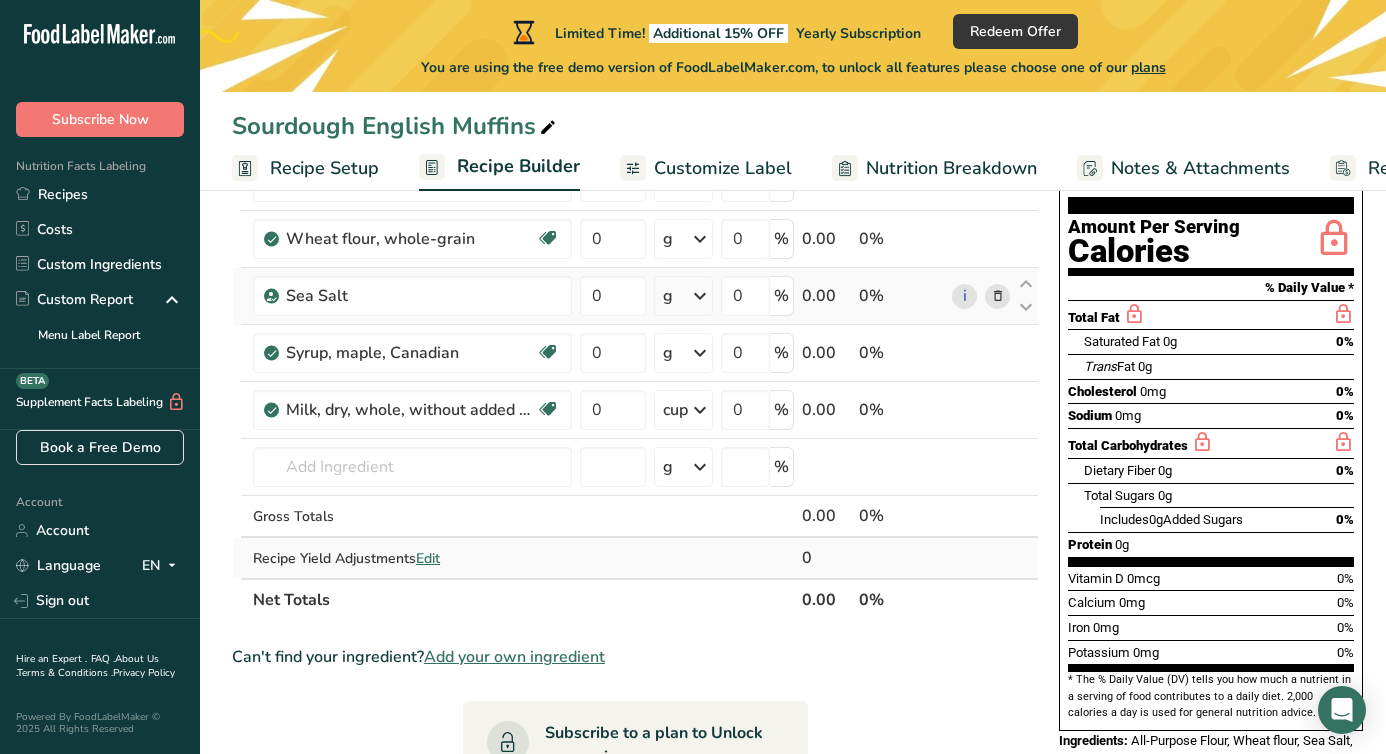 scroll, scrollTop: 192, scrollLeft: 0, axis: vertical 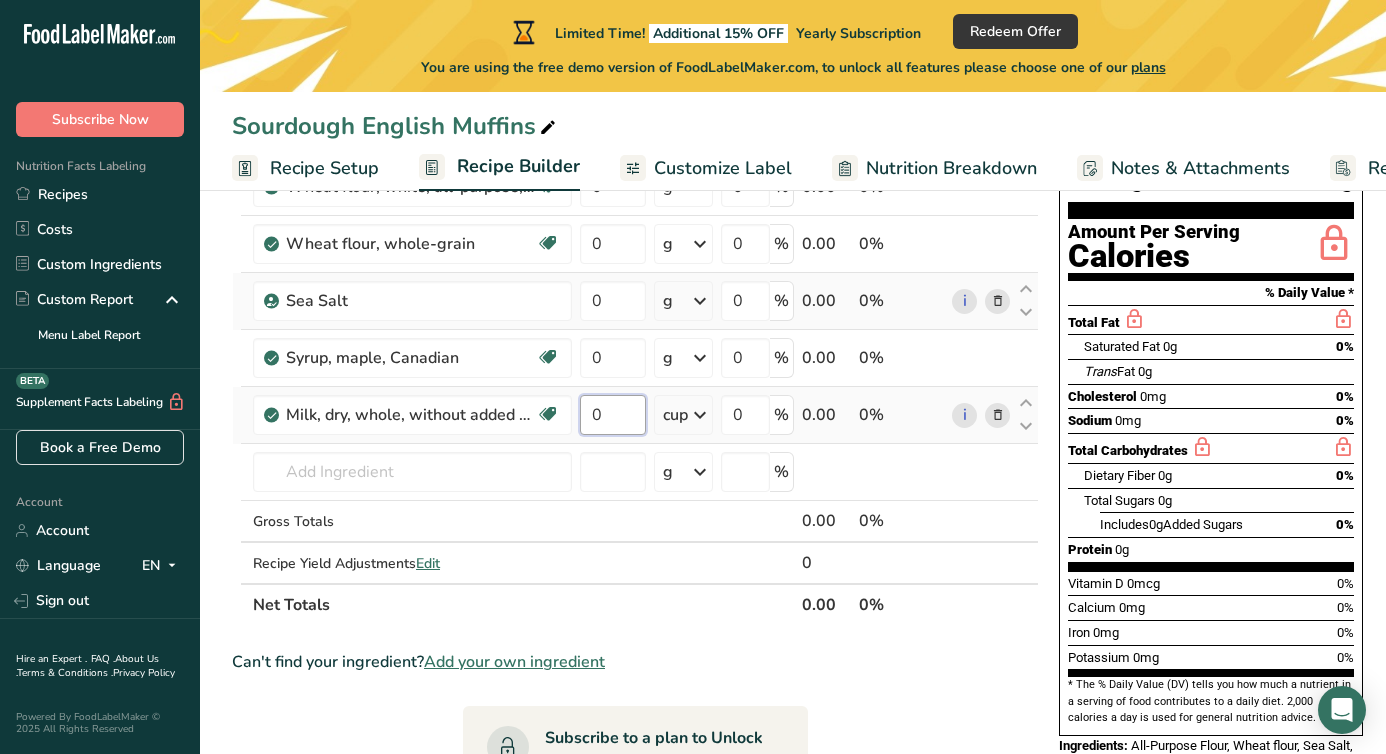 click on "0" at bounding box center (613, 415) 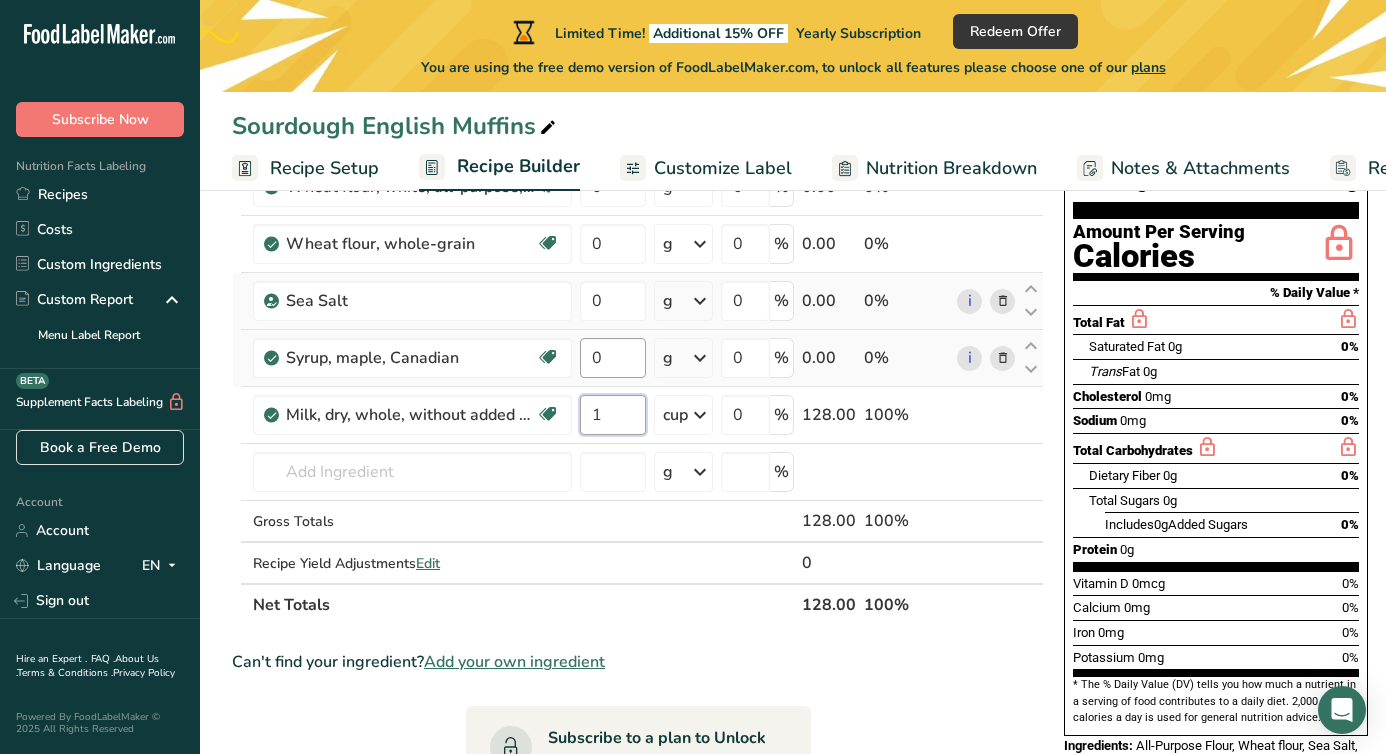 type on "1" 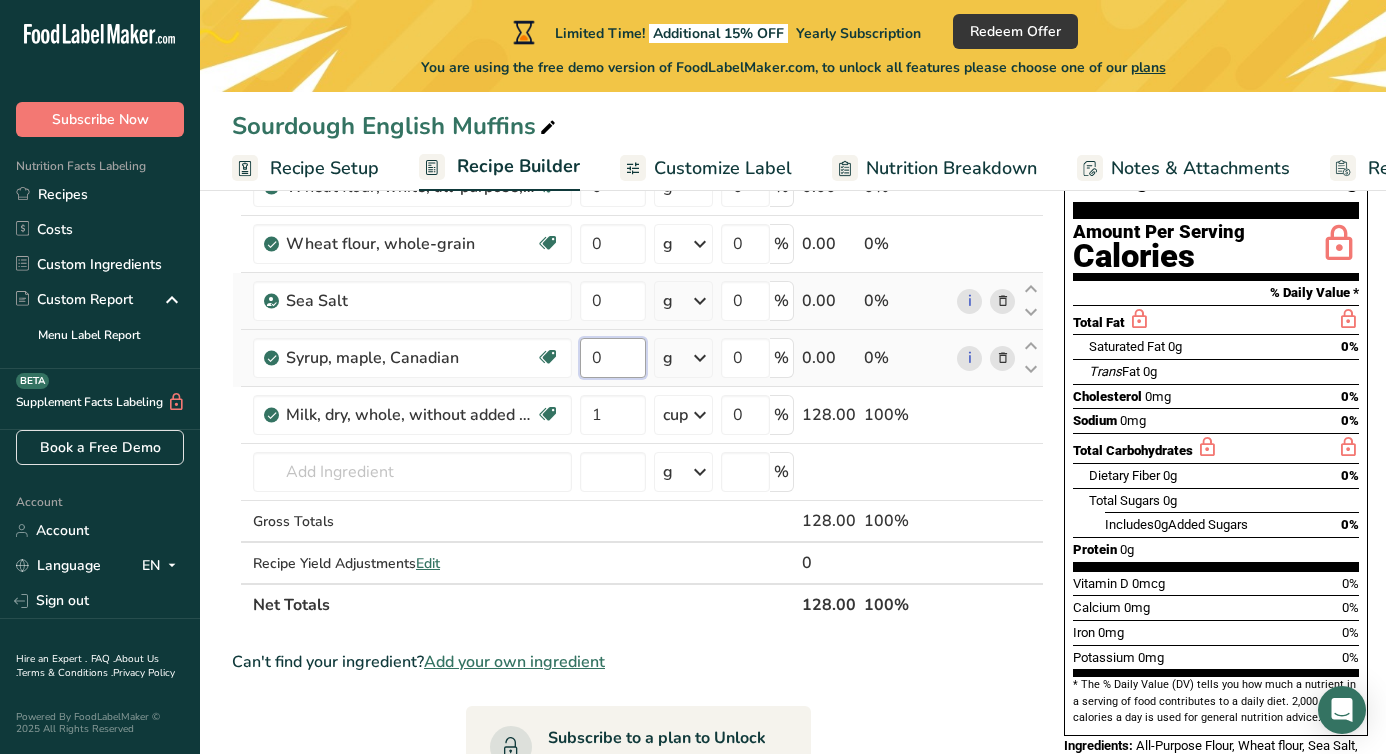 click on "Ingredient *
Amount *
Unit *
Waste *   .a-a{fill:#347362;}.b-a{fill:#fff;}          Grams
Percentage
Wheat flour, white, all-purpose, self-rising, enriched
Dairy free
Vegan
Vegetarian
Soy free
0
g
Portions
1 cup
Weight Units
g
kg
mg
See more
Volume Units
l
Volume units require a density conversion. If you know your ingredient's density enter it below. Otherwise, click on "RIA" our AI Regulatory bot - she will be able to help you
lb/ft3
g/cm3
Confirm
mL
lb/ft3
fl oz" at bounding box center (638, 371) 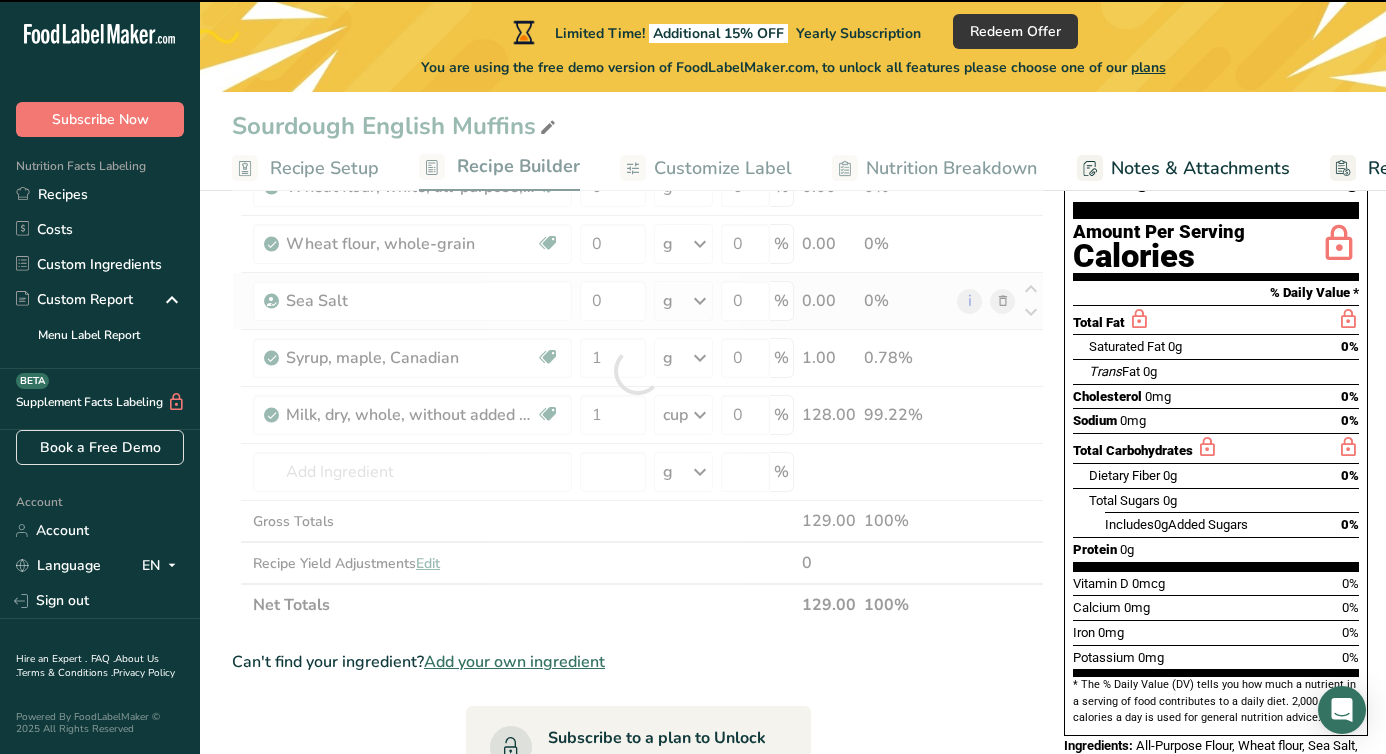 click at bounding box center [638, 371] 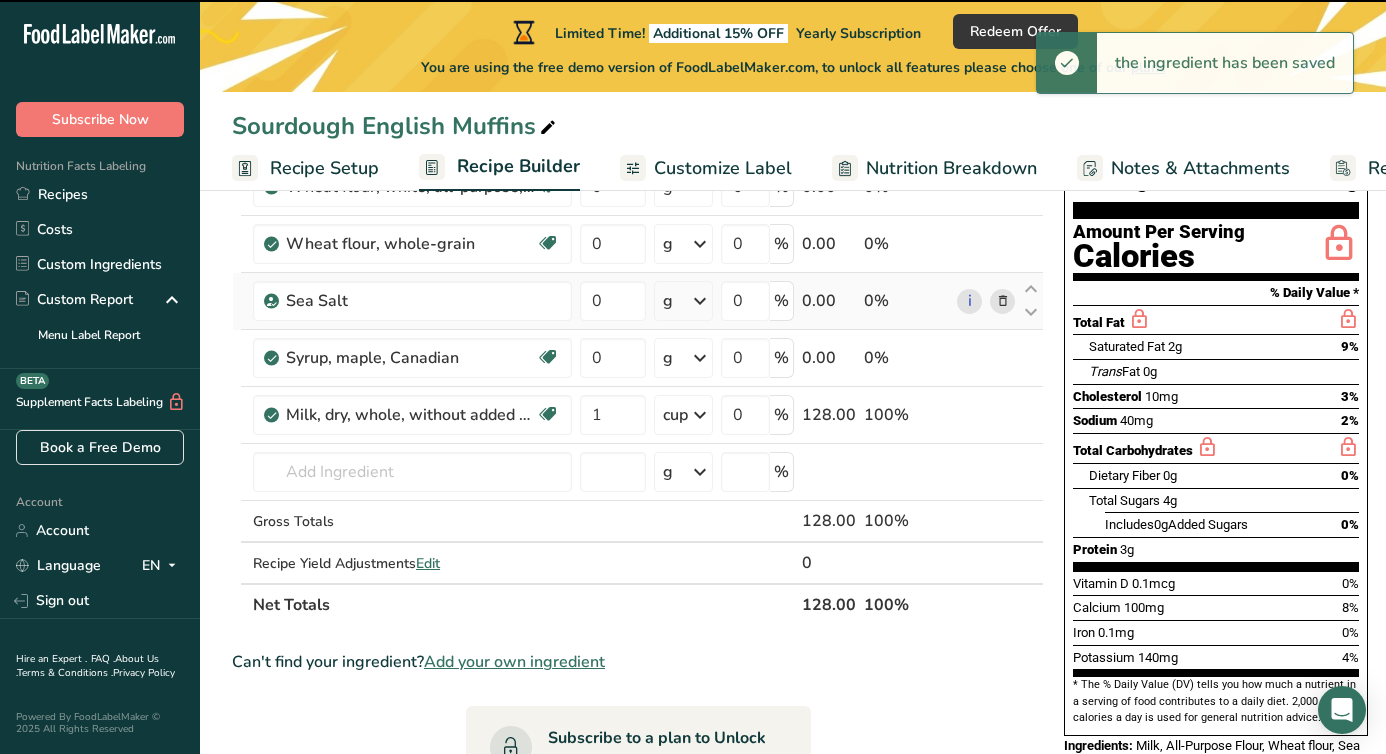 click at bounding box center [700, 358] 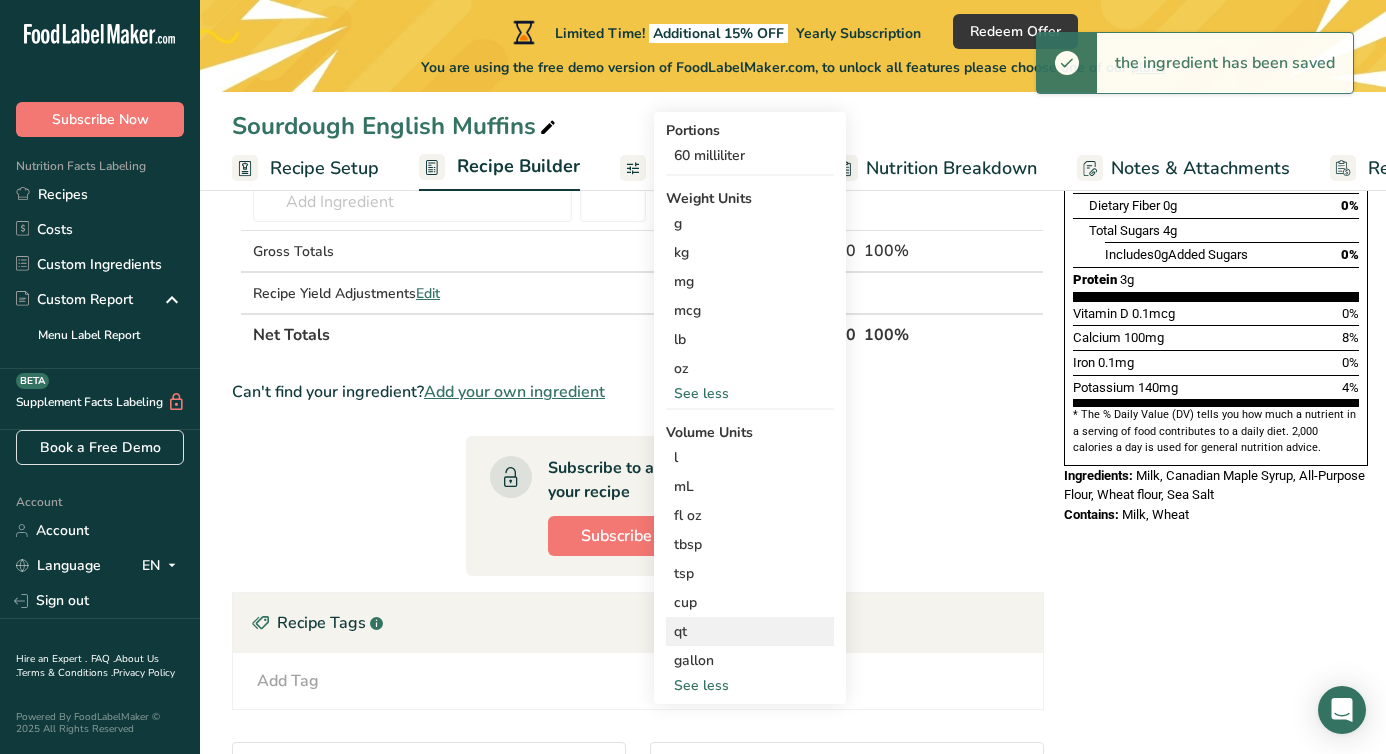 scroll, scrollTop: 465, scrollLeft: 0, axis: vertical 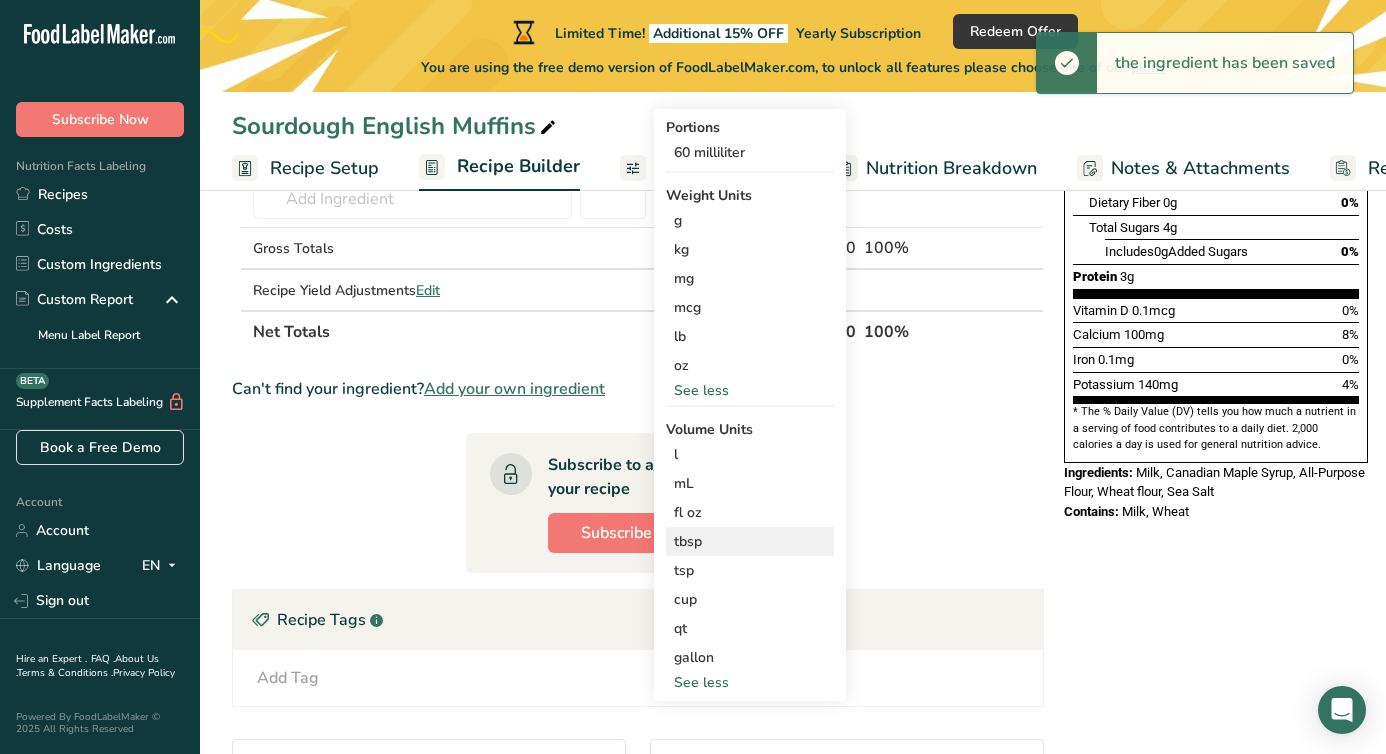 click on "tbsp" at bounding box center [750, 541] 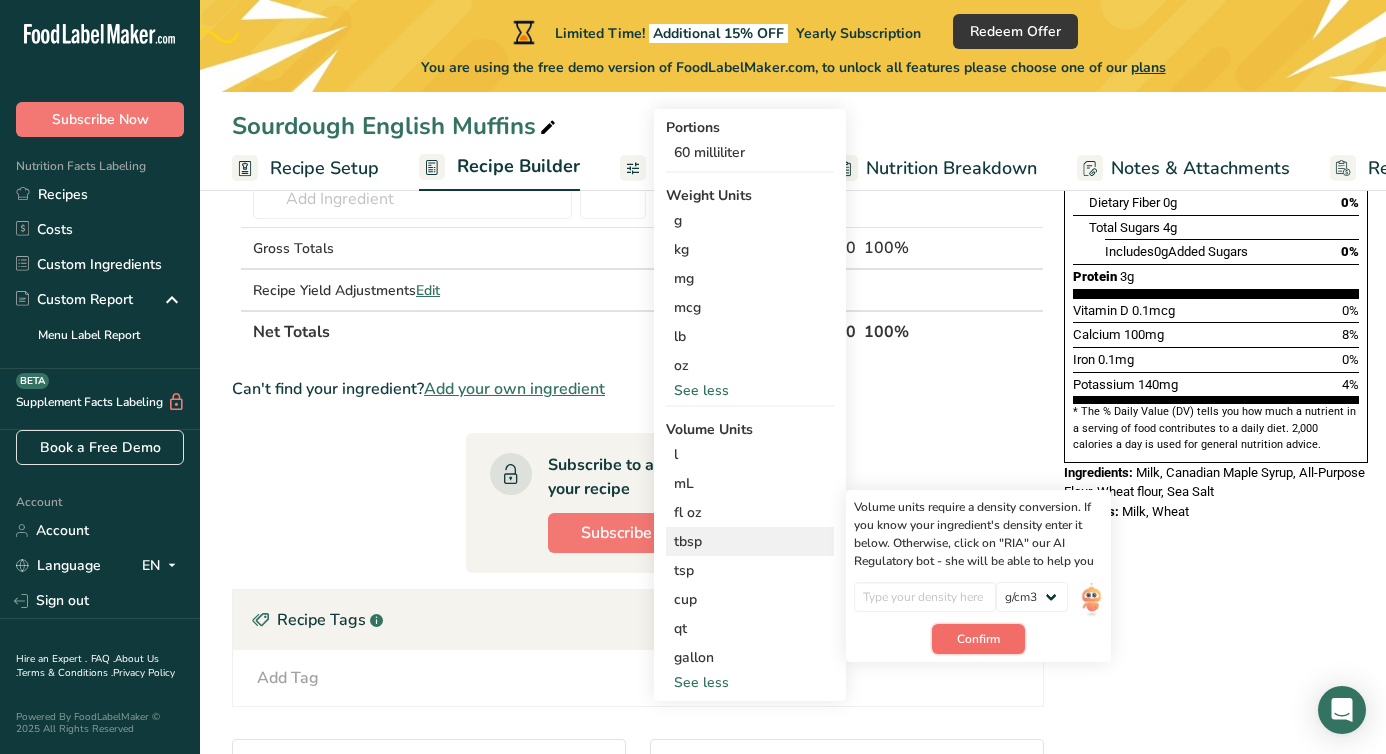 click on "Confirm" at bounding box center (978, 639) 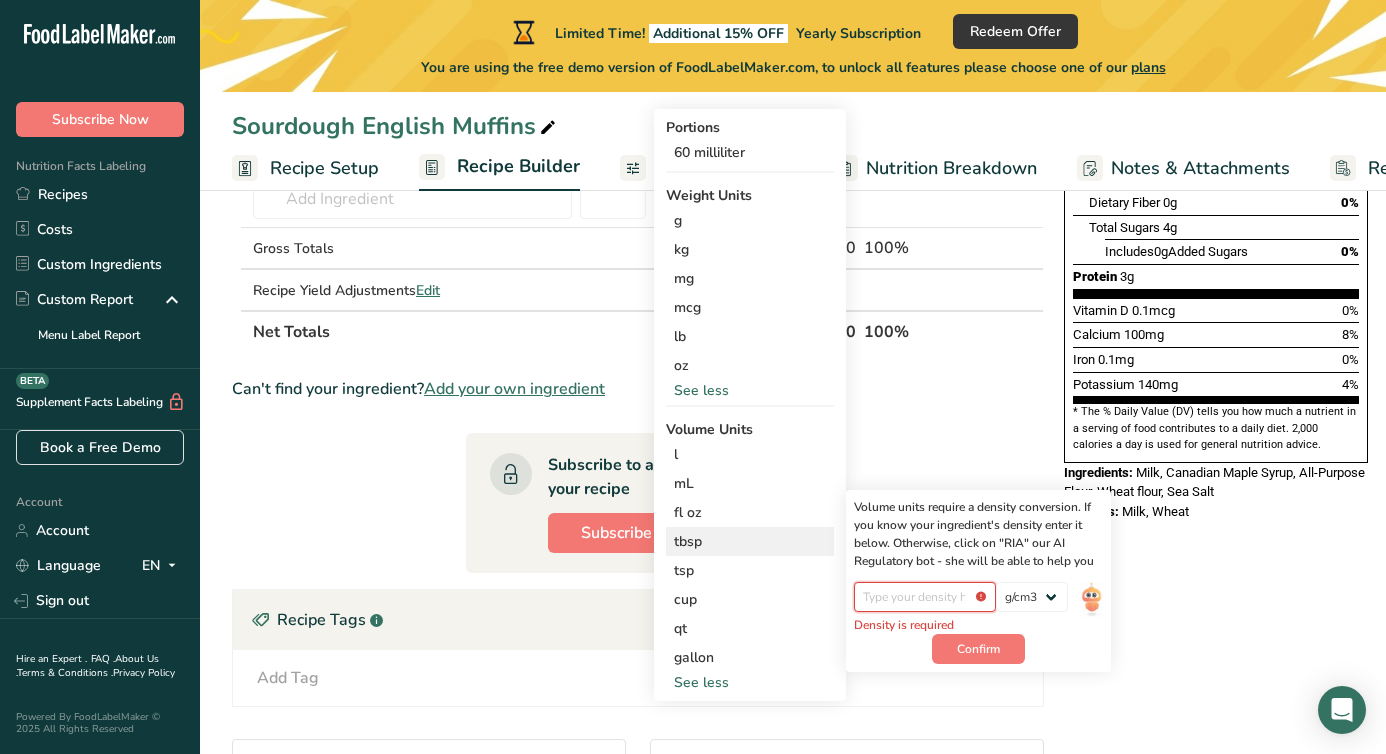 click at bounding box center [925, 597] 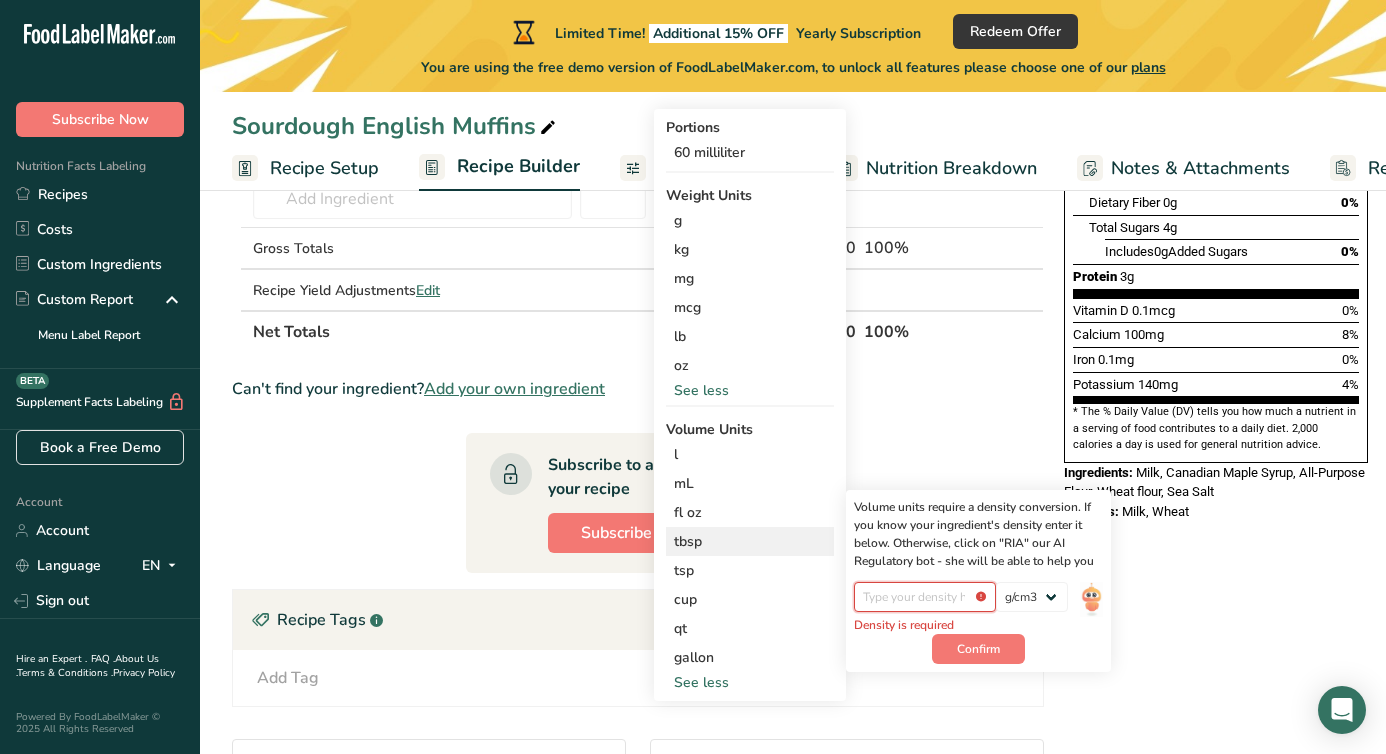 click at bounding box center (925, 597) 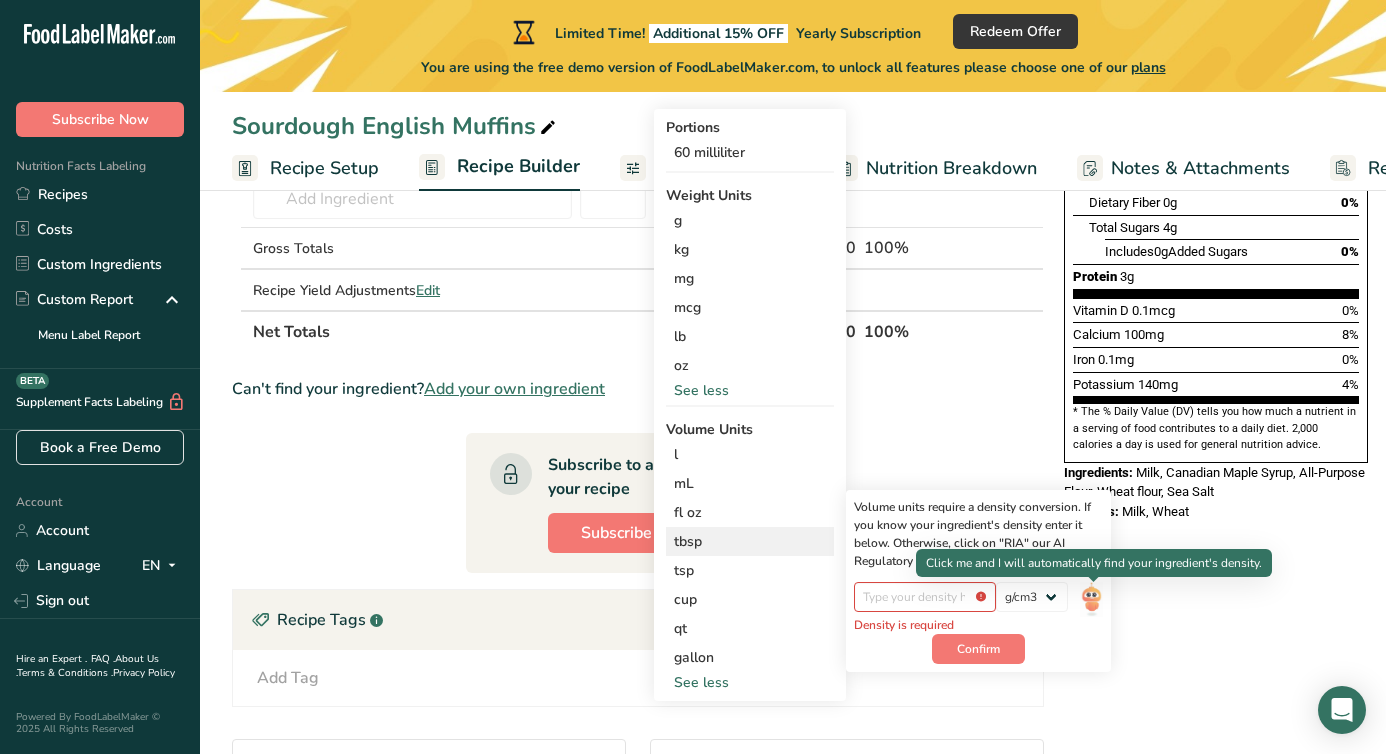 click at bounding box center [1091, 599] 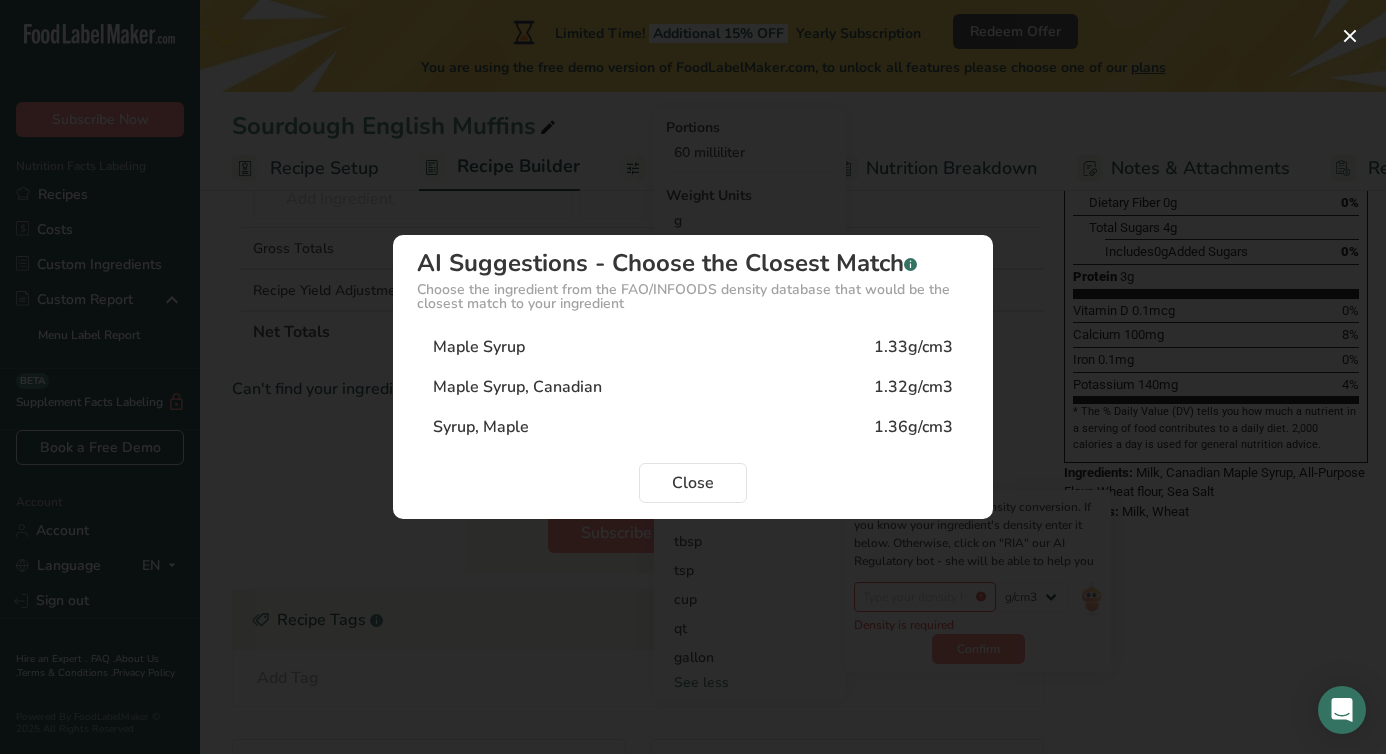 click on "Maple Syrup, Canadian" at bounding box center [517, 387] 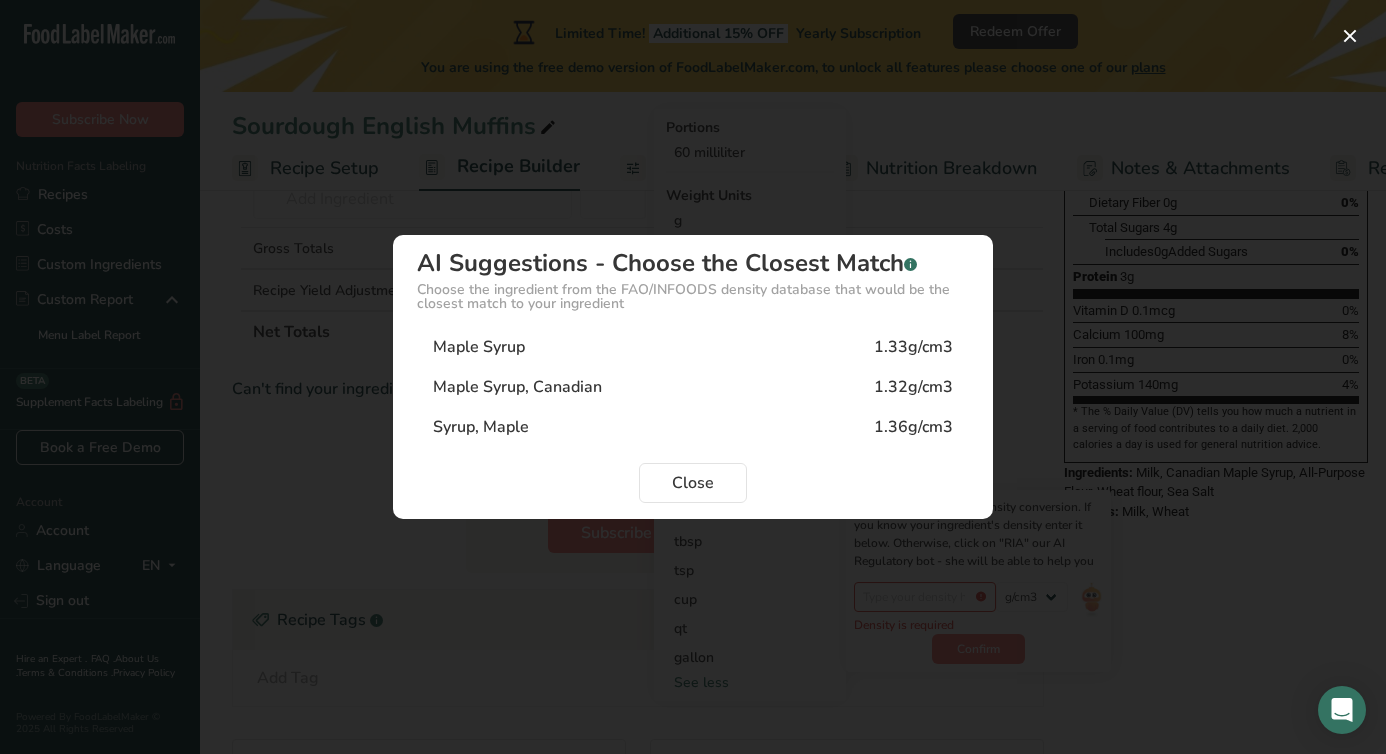 type on "1.32" 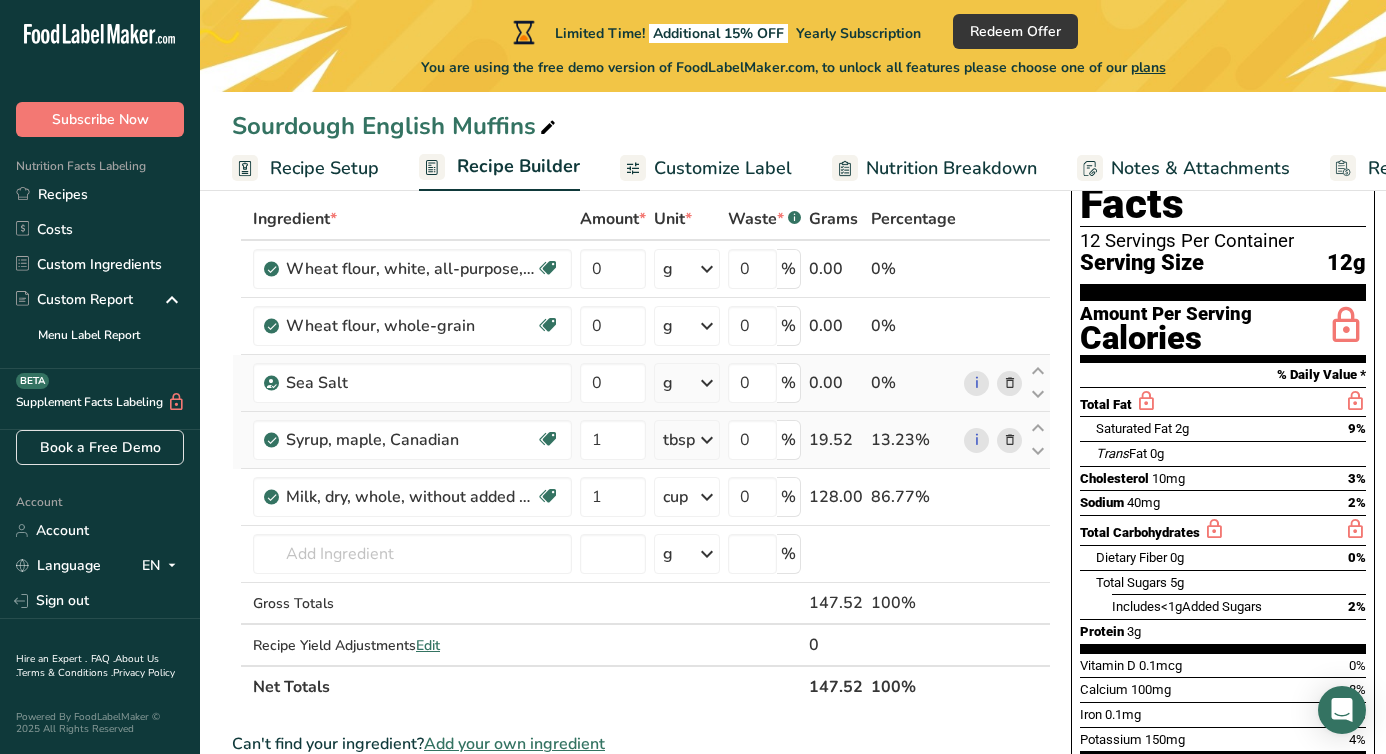 scroll, scrollTop: 84, scrollLeft: 0, axis: vertical 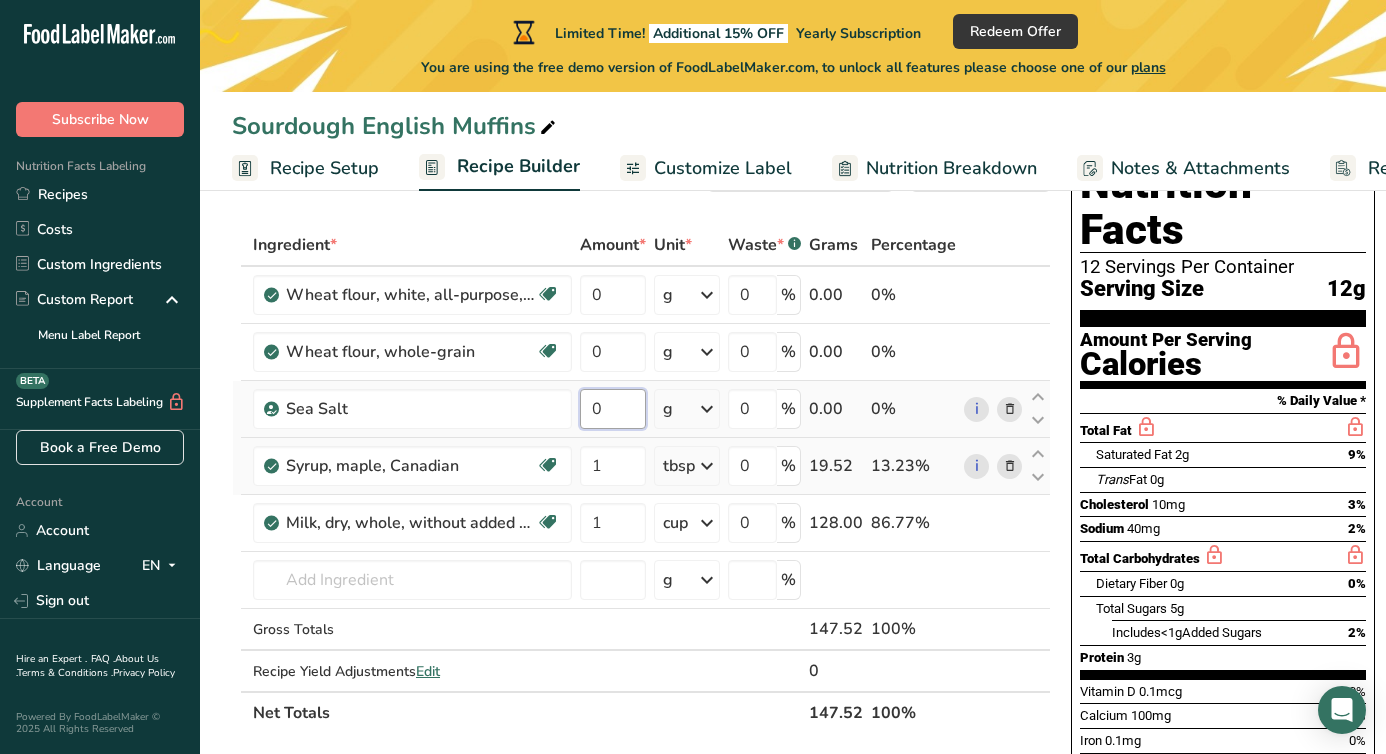 click on "0" at bounding box center [613, 409] 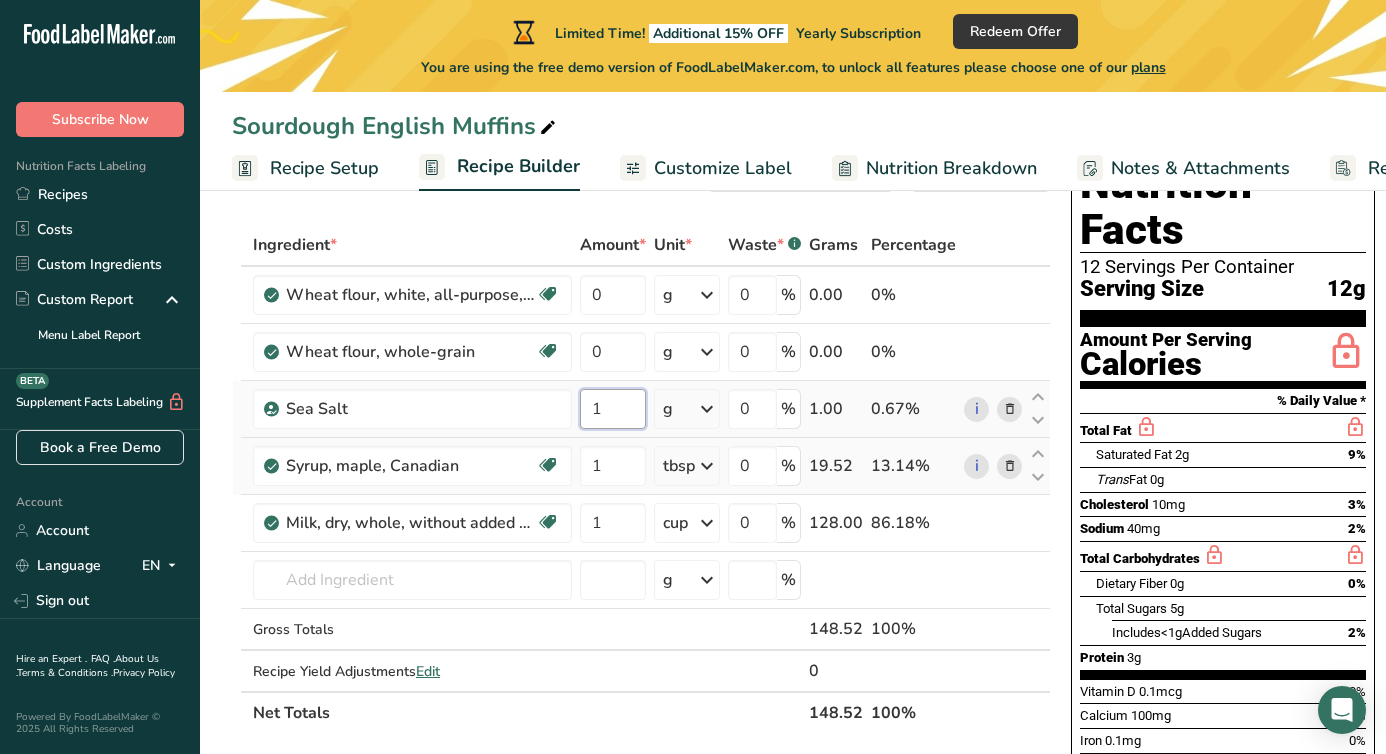 type on "1" 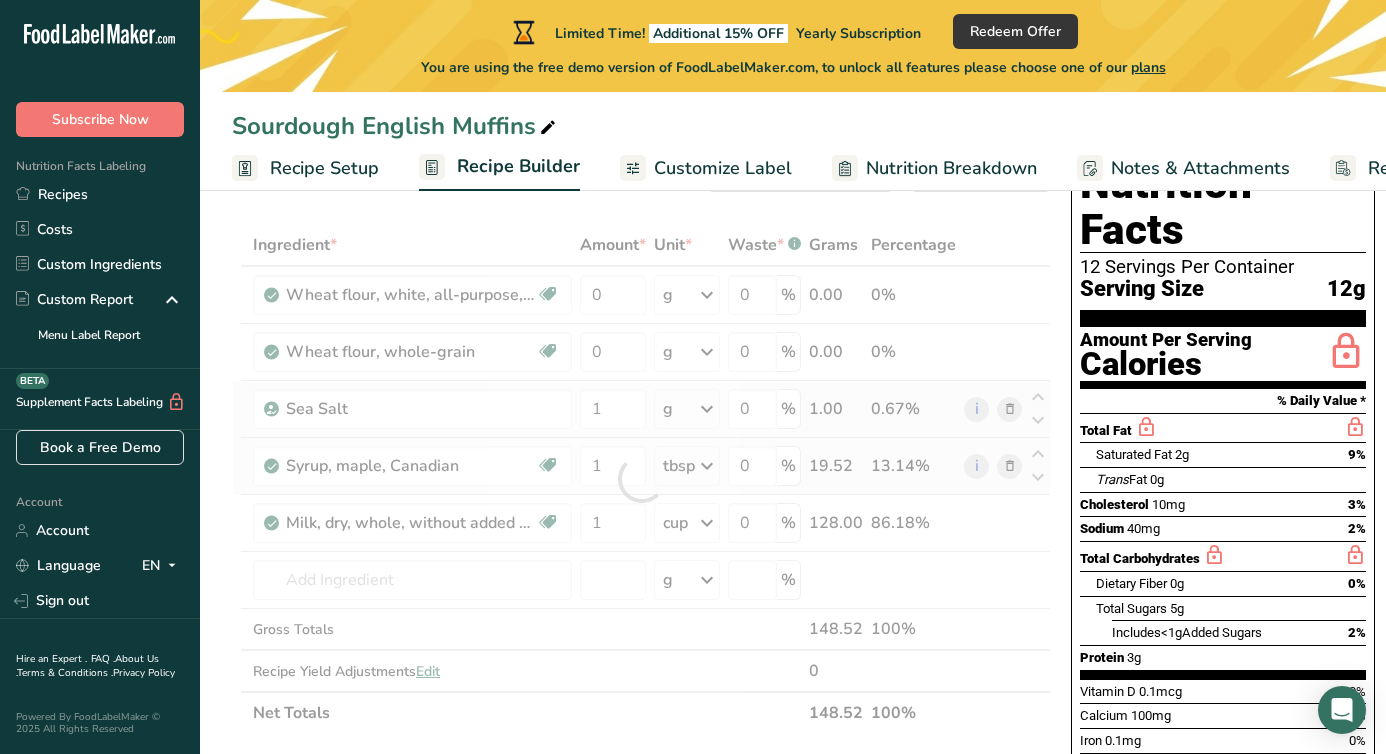 click on "Ingredient *
Amount *
Unit *
Waste *   .a-a{fill:#347362;}.b-a{fill:#fff;}          Grams
Percentage
Wheat flour, white, all-purpose, self-rising, enriched
Dairy free
Vegan
Vegetarian
Soy free
0
g
Portions
1 cup
Weight Units
g
kg
mg
See more
Volume Units
l
Volume units require a density conversion. If you know your ingredient's density enter it below. Otherwise, click on "RIA" our AI Regulatory bot - she will be able to help you
lb/ft3
g/cm3
Confirm
mL
lb/ft3
fl oz" at bounding box center [641, 479] 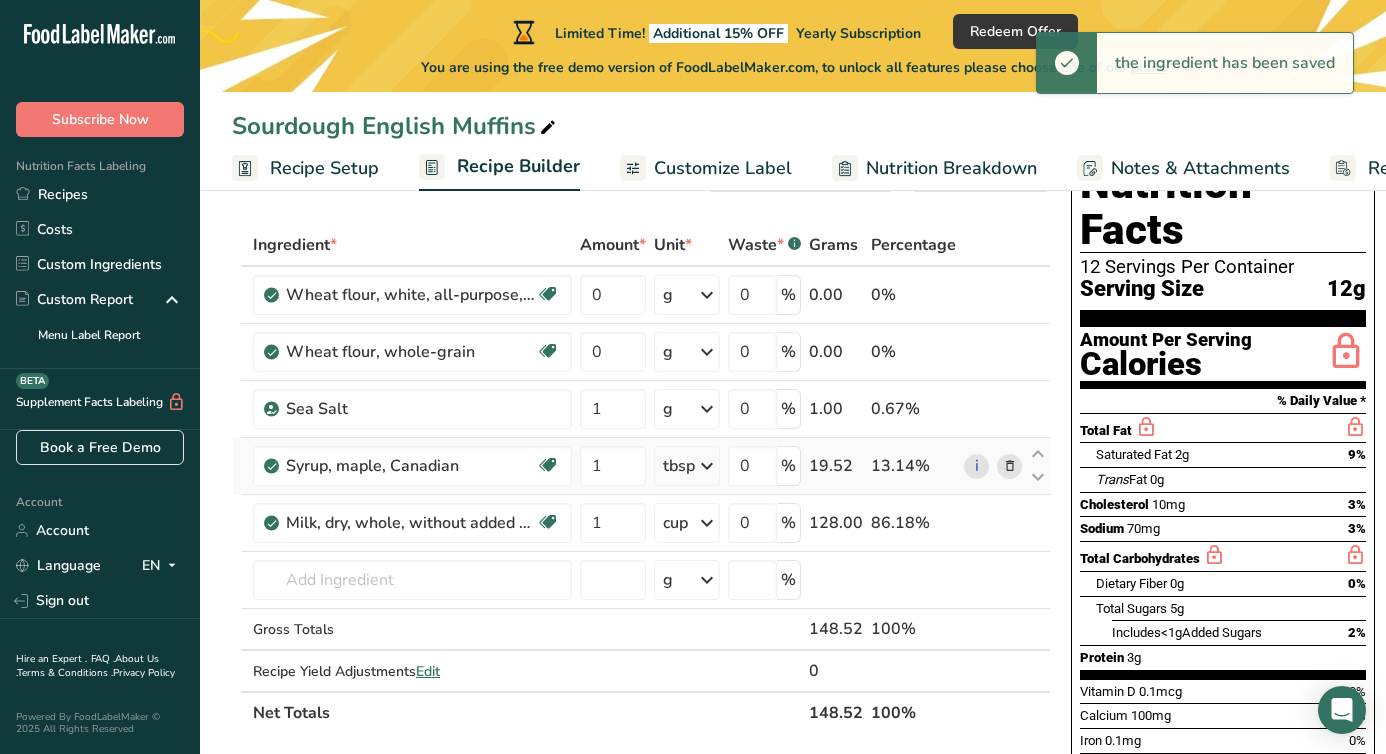 click at bounding box center [707, 409] 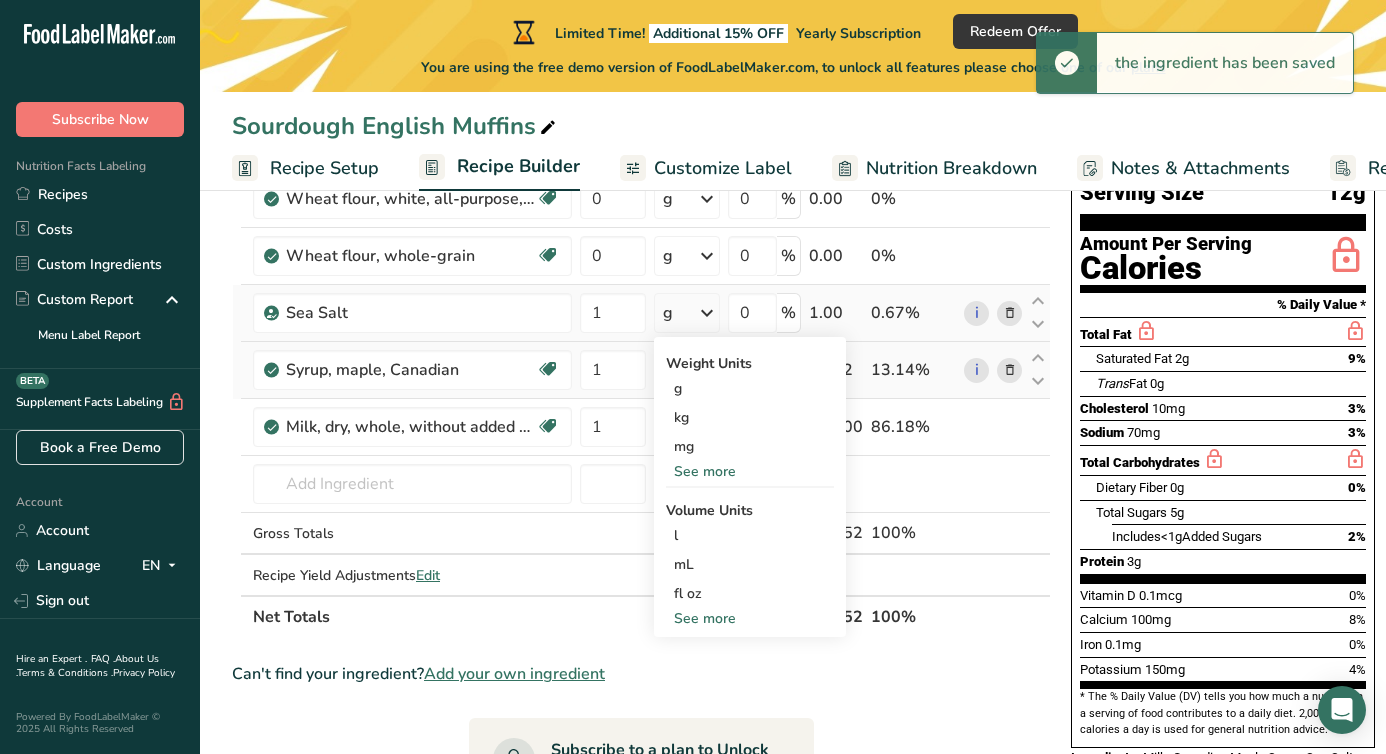 scroll, scrollTop: 185, scrollLeft: 0, axis: vertical 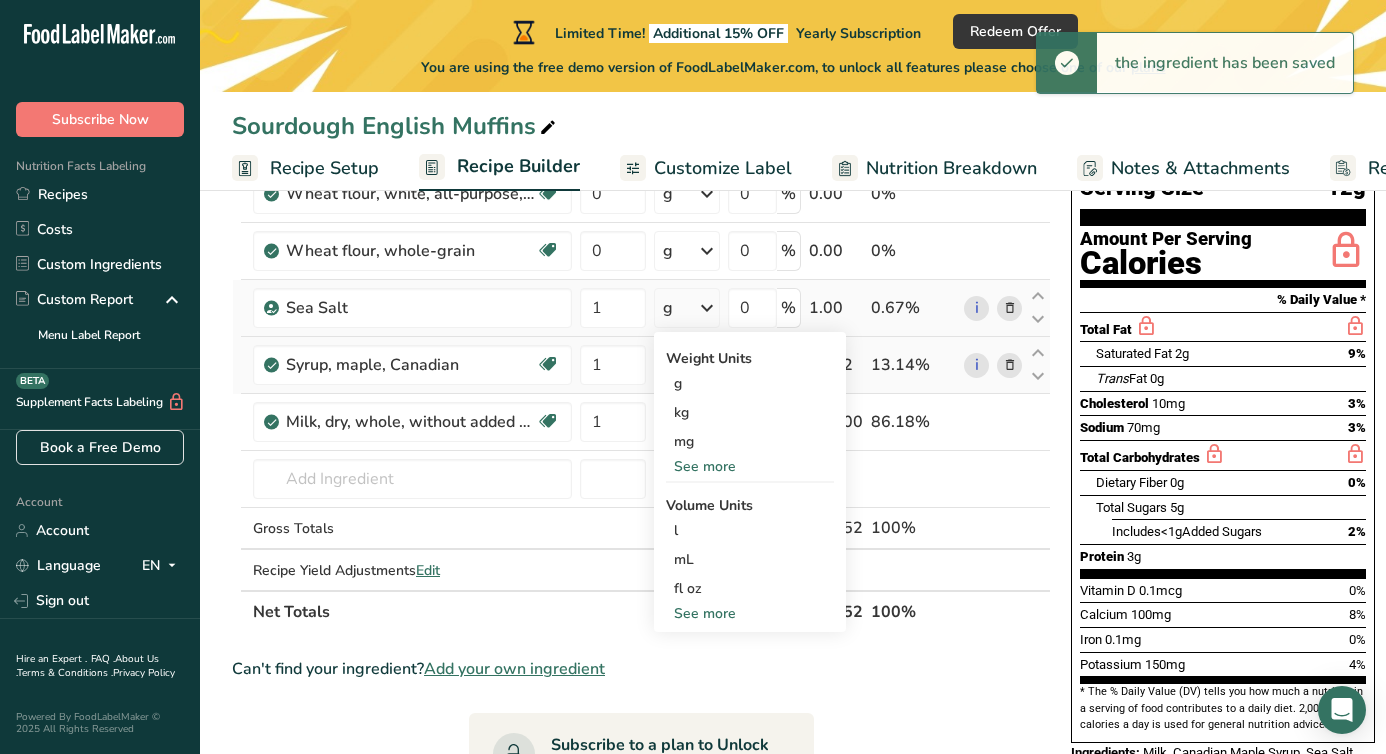 click on "See more" at bounding box center [750, 613] 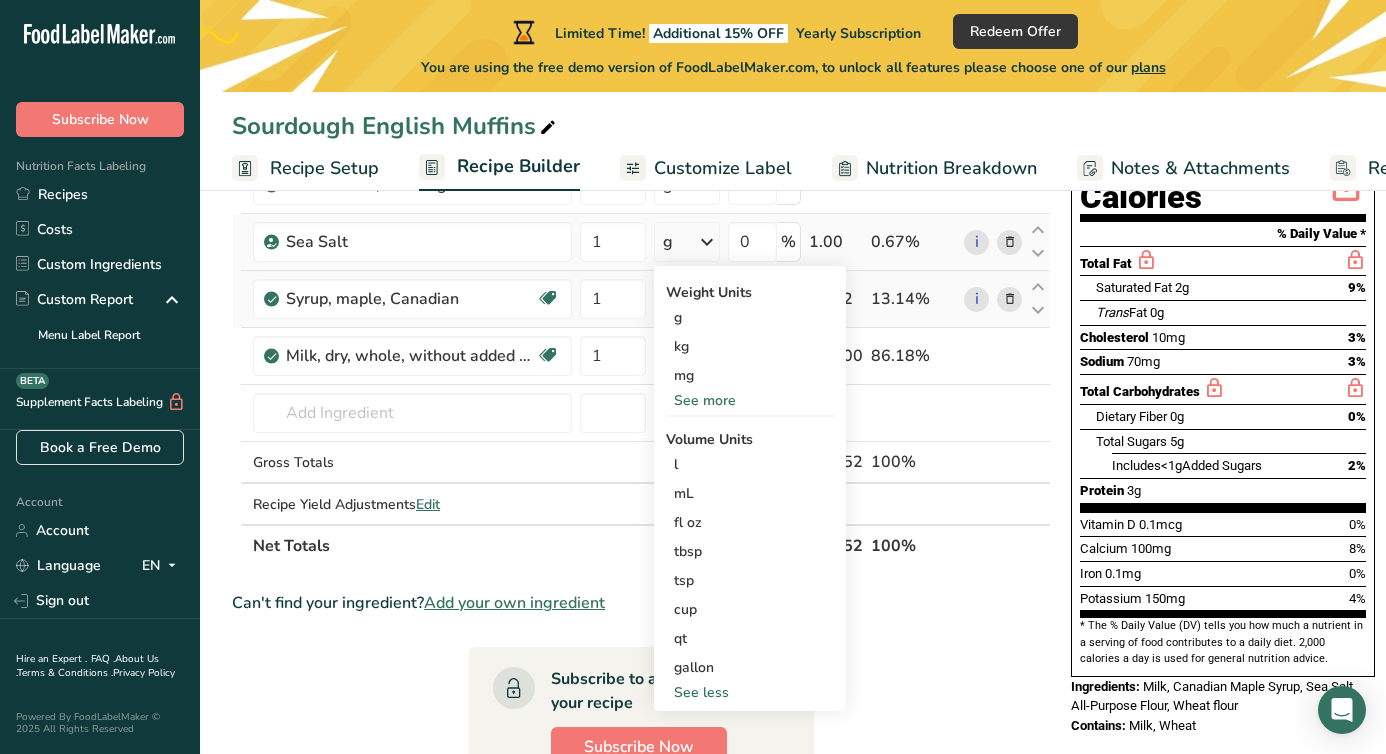 scroll, scrollTop: 253, scrollLeft: 0, axis: vertical 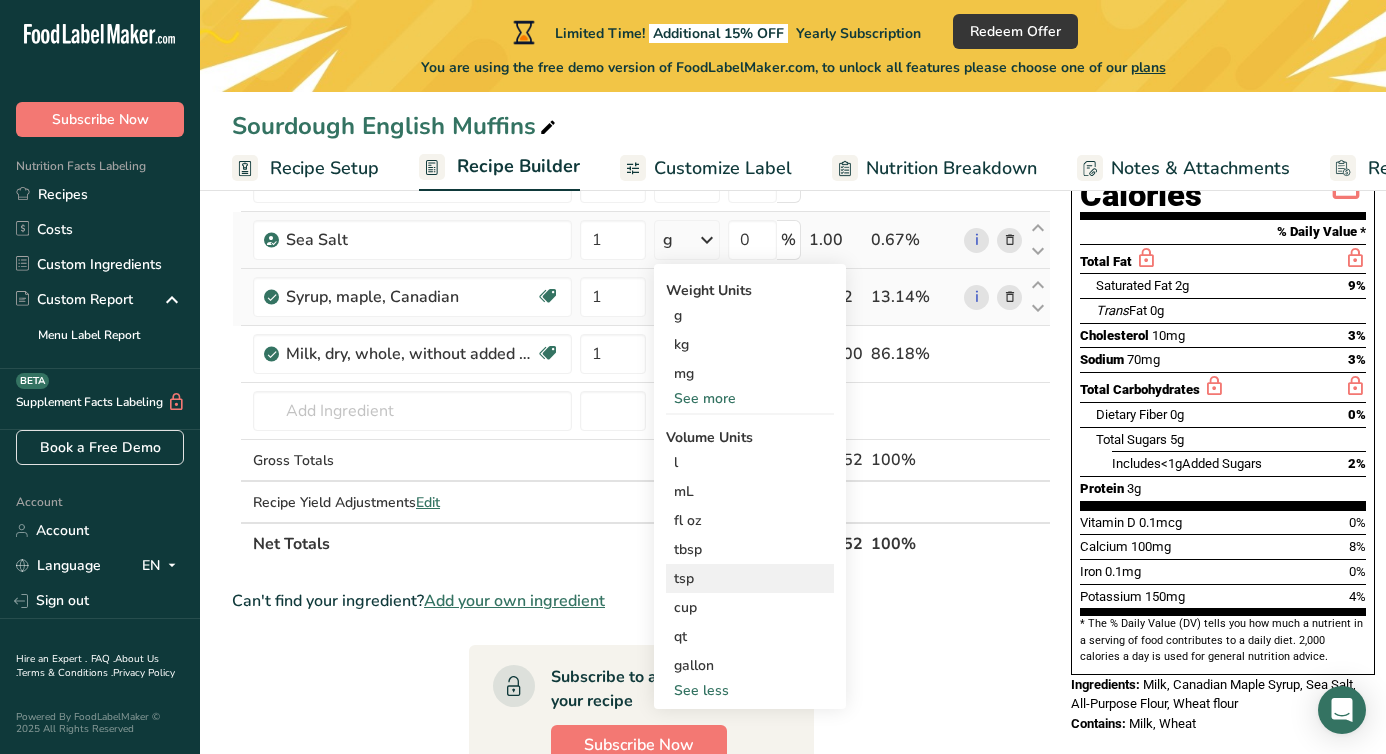 click on "tsp" at bounding box center [750, 578] 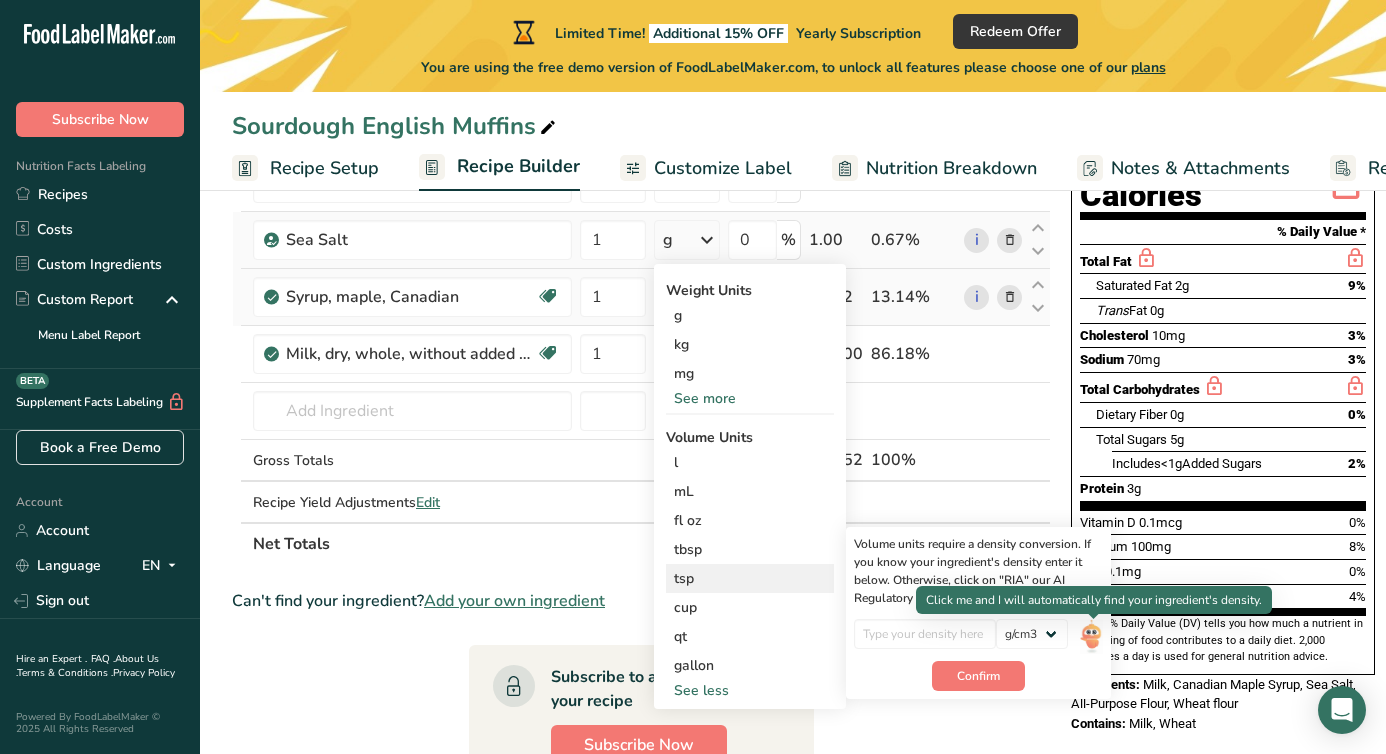 click at bounding box center (1091, 636) 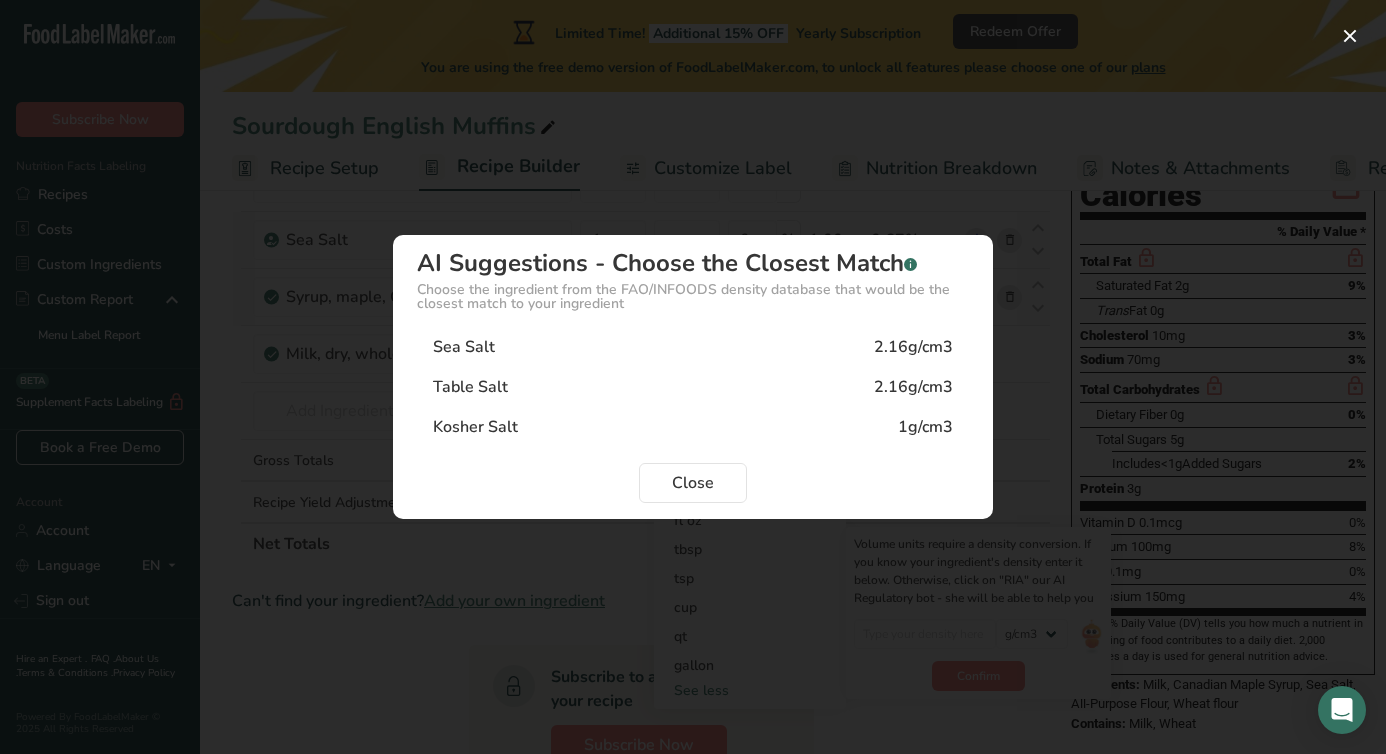 click on "Sea Salt   2.16g/cm3" at bounding box center (693, 347) 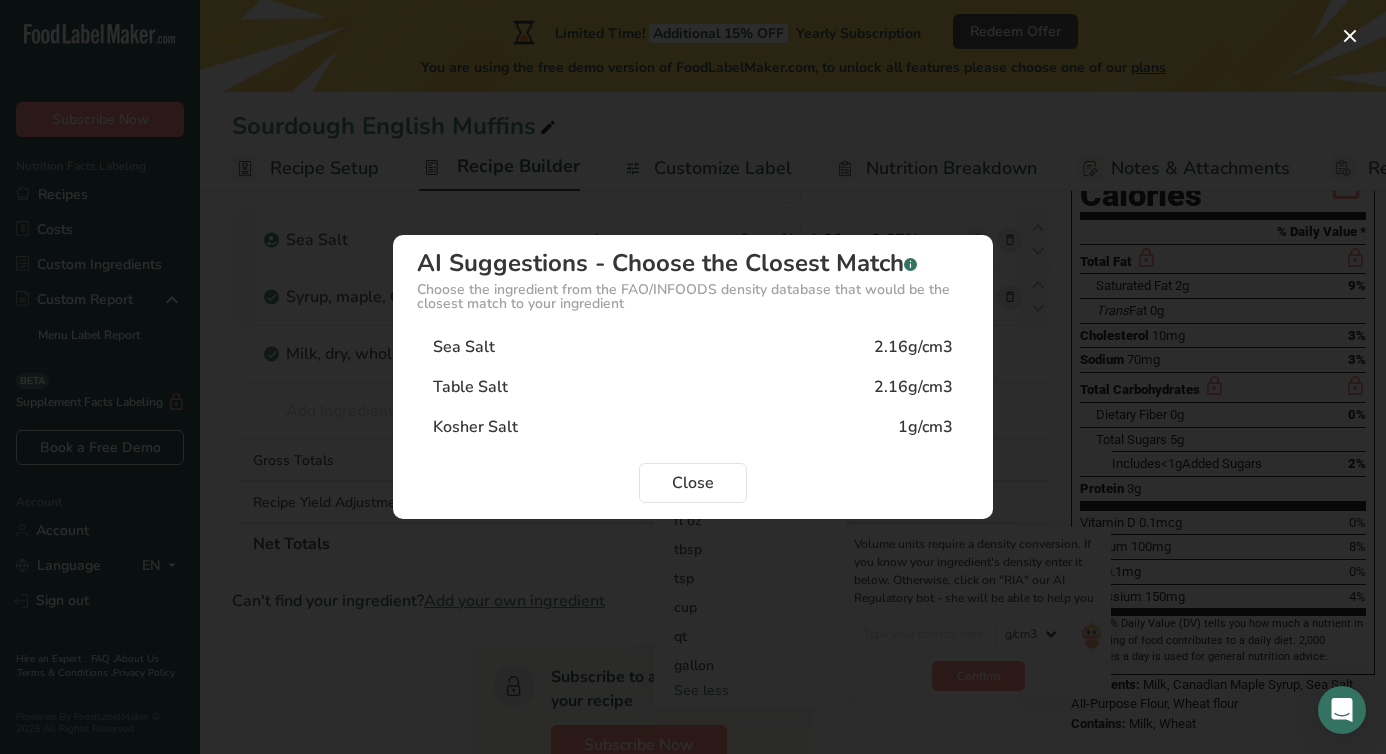 type on "2.16" 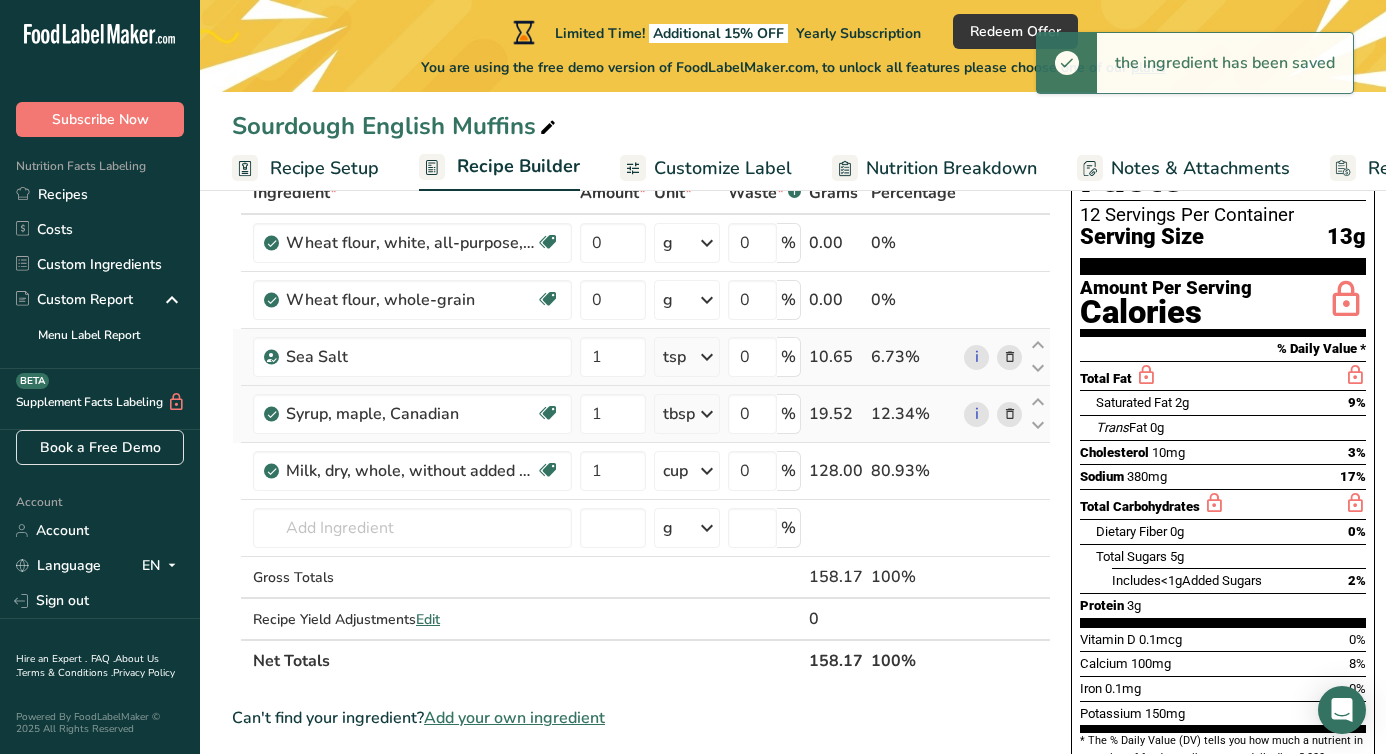 scroll, scrollTop: 124, scrollLeft: 0, axis: vertical 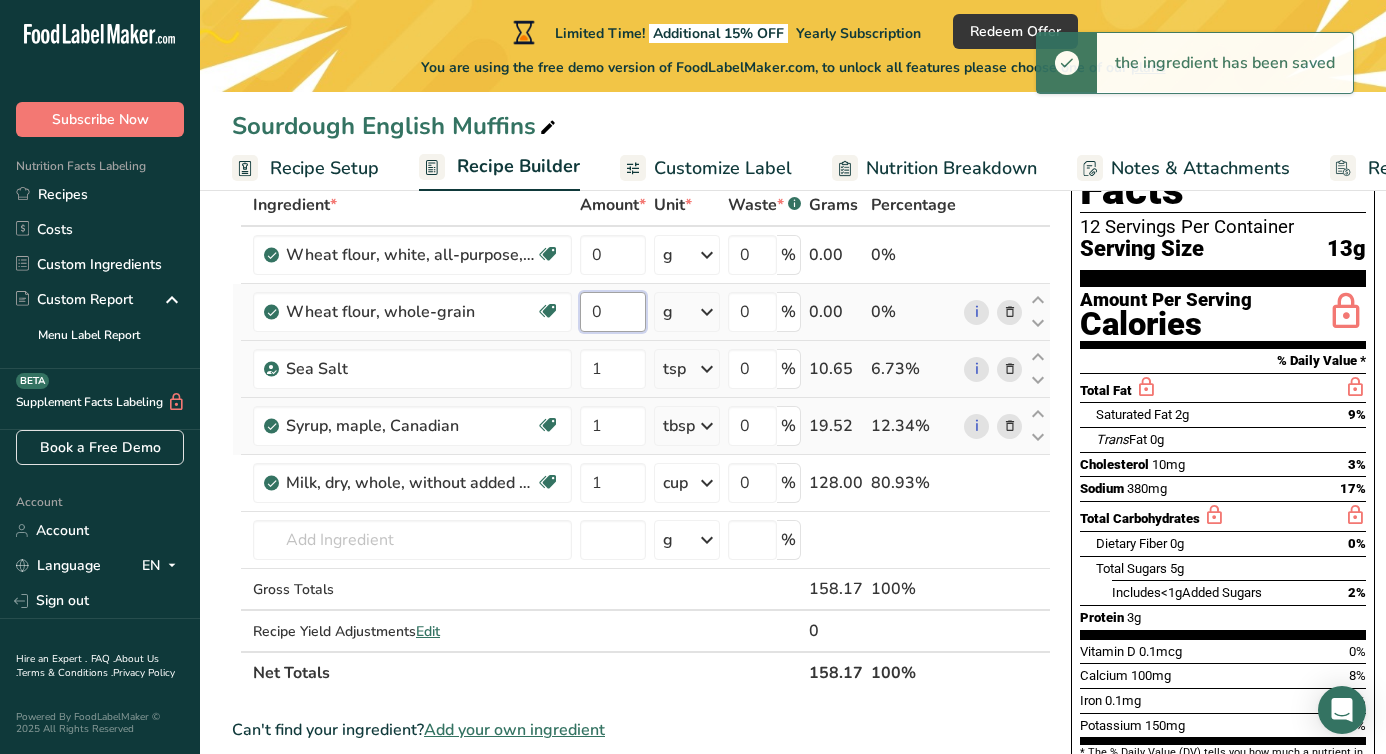 click on "0" at bounding box center (613, 312) 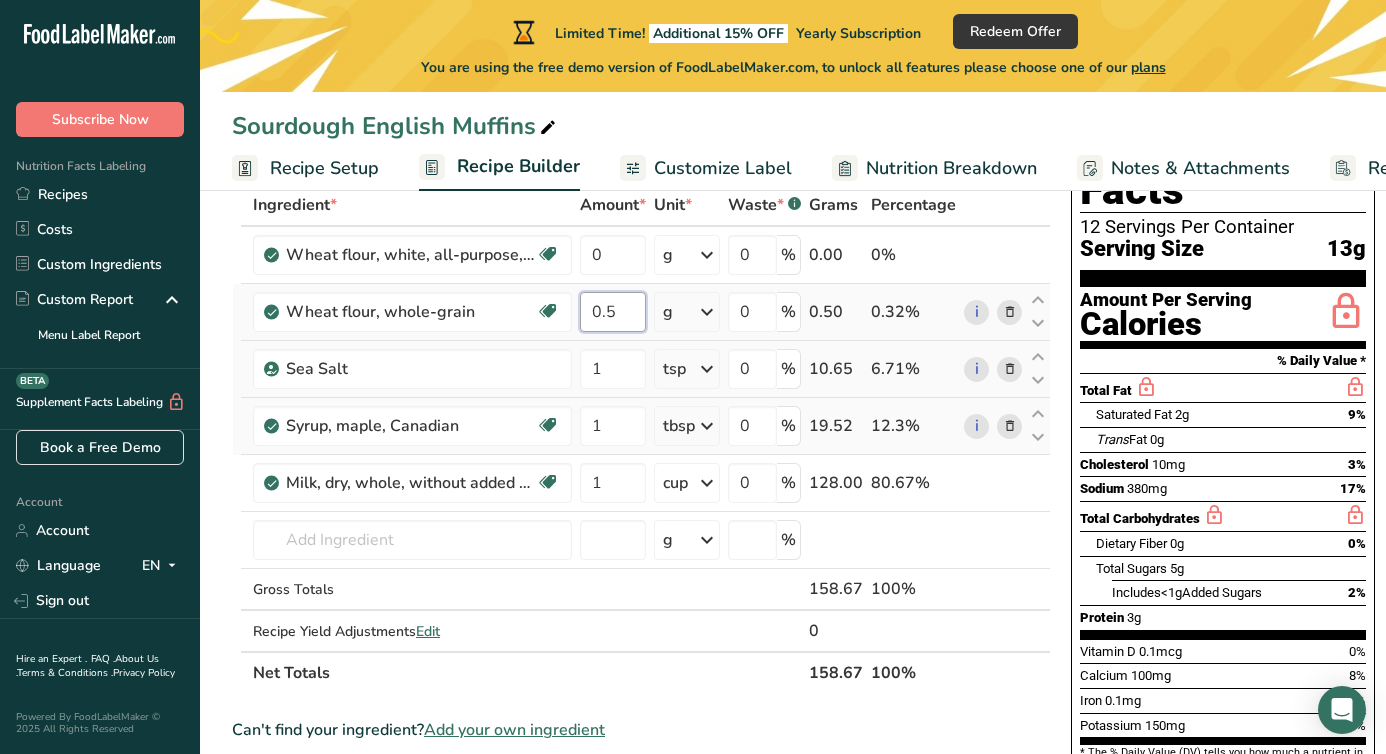 type on "0.5" 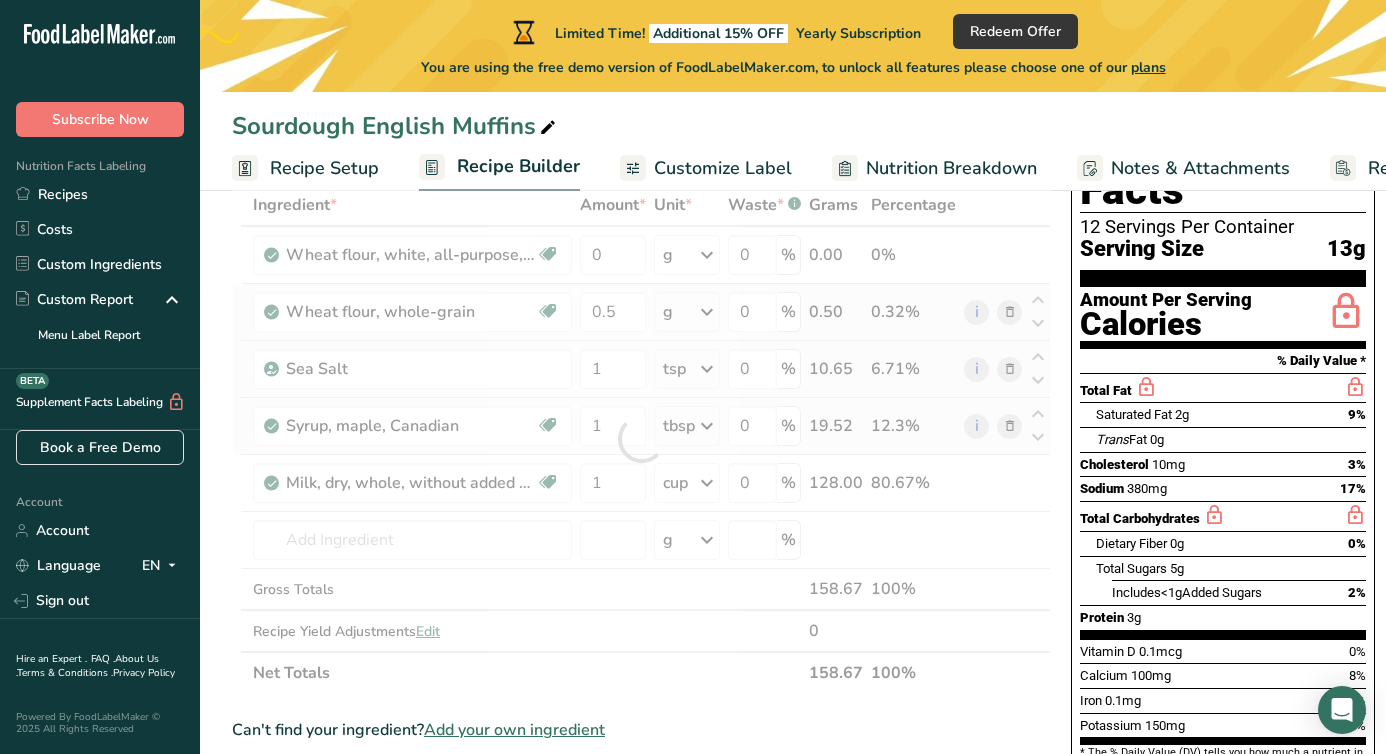 click on "Ingredient *
Amount *
Unit *
Waste *   .a-a{fill:#347362;}.b-a{fill:#fff;}          Grams
Percentage
Wheat flour, white, all-purpose, self-rising, enriched
Dairy free
Vegan
Vegetarian
Soy free
0
g
Portions
1 cup
Weight Units
g
kg
mg
See more
Volume Units
l
Volume units require a density conversion. If you know your ingredient's density enter it below. Otherwise, click on "RIA" our AI Regulatory bot - she will be able to help you
lb/ft3
g/cm3
Confirm
mL
lb/ft3
fl oz" at bounding box center (641, 439) 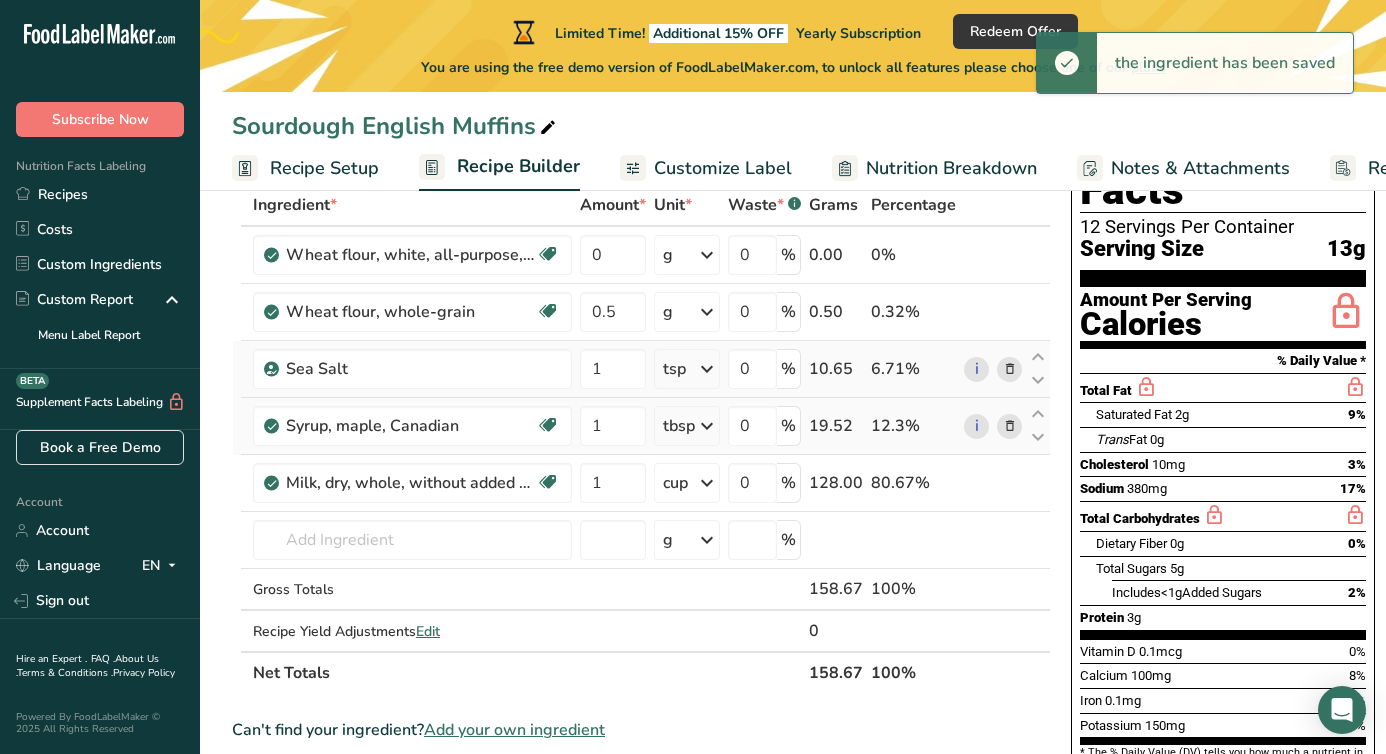 click at bounding box center [707, 312] 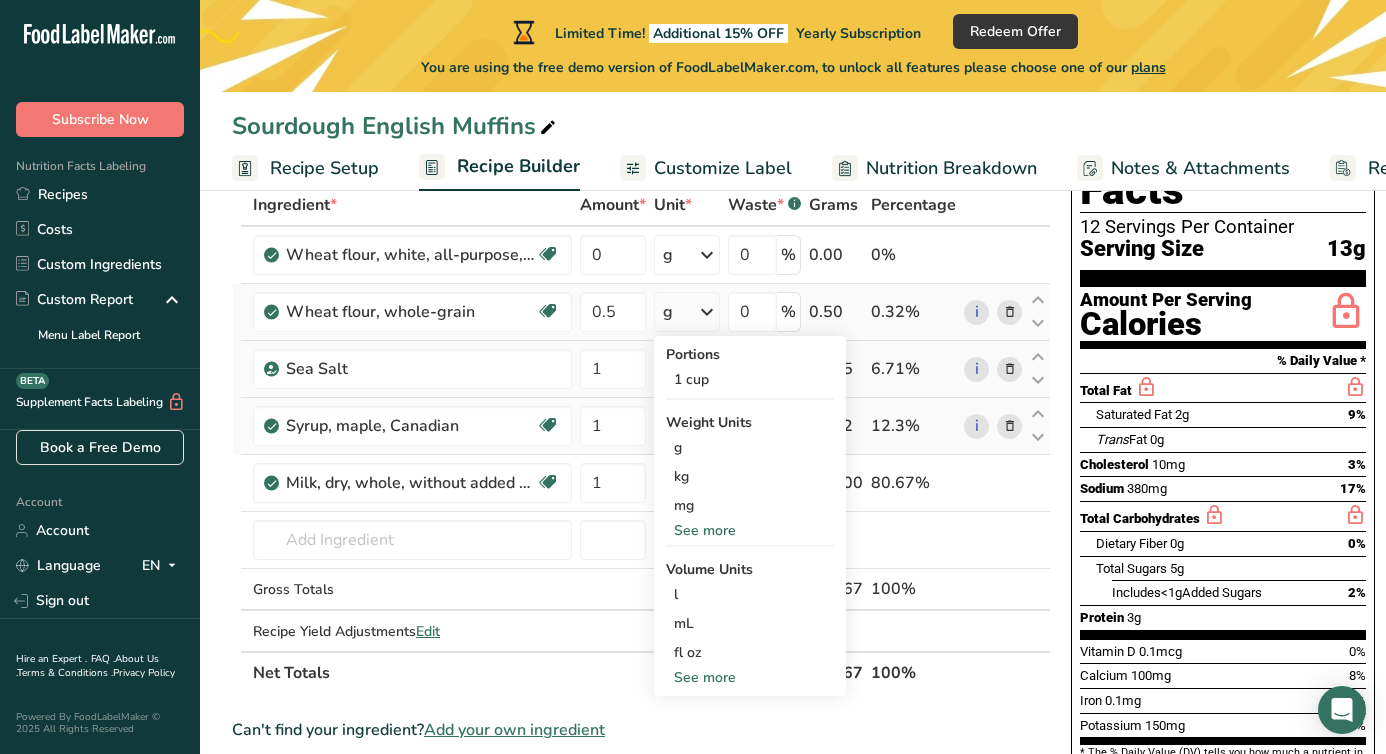 click on "See more" at bounding box center (750, 677) 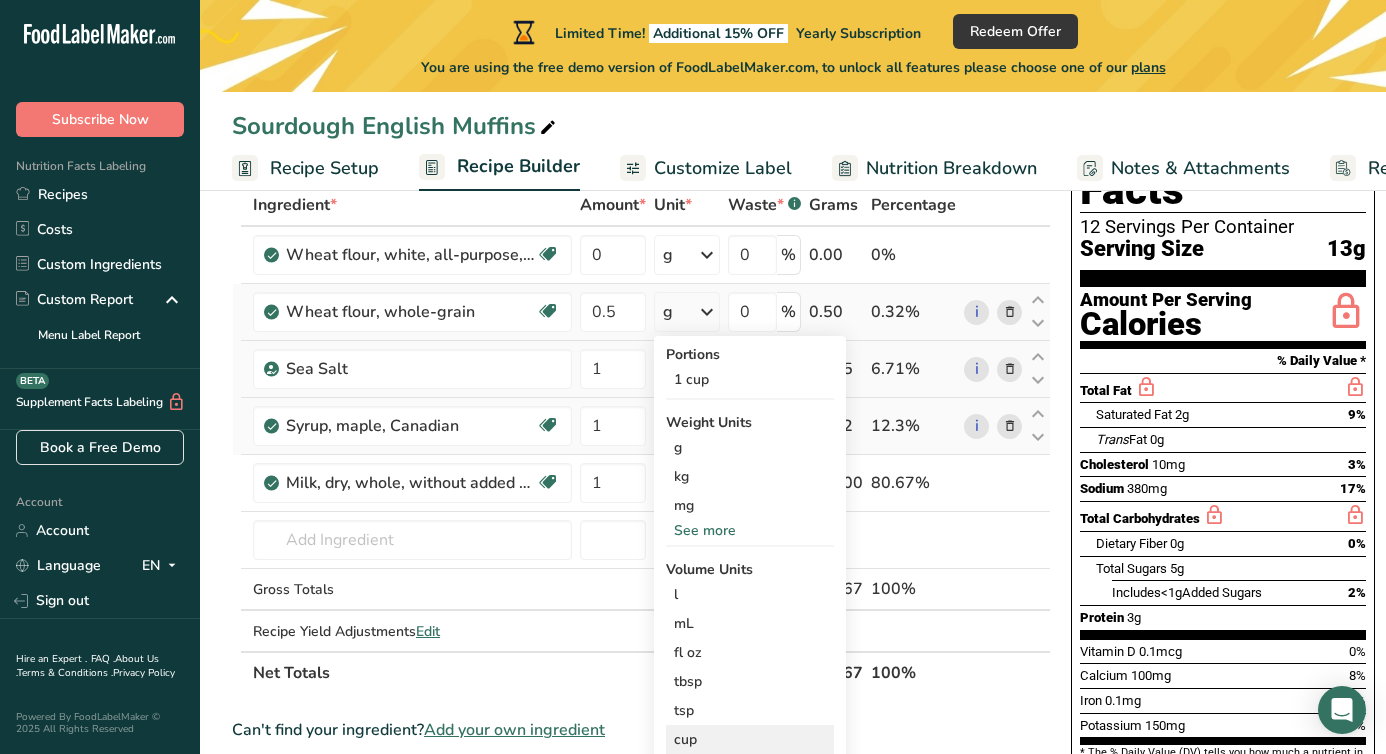 click on "cup" at bounding box center [750, 739] 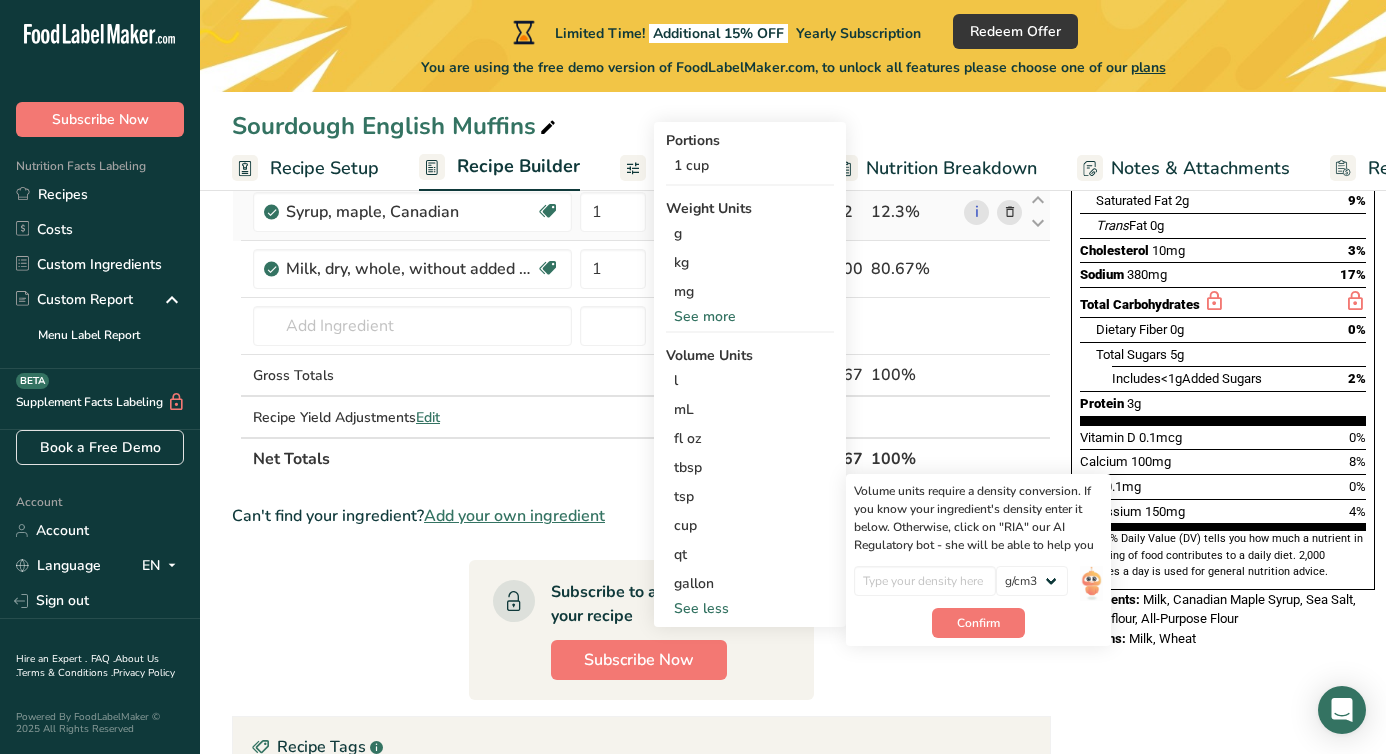 scroll, scrollTop: 355, scrollLeft: 0, axis: vertical 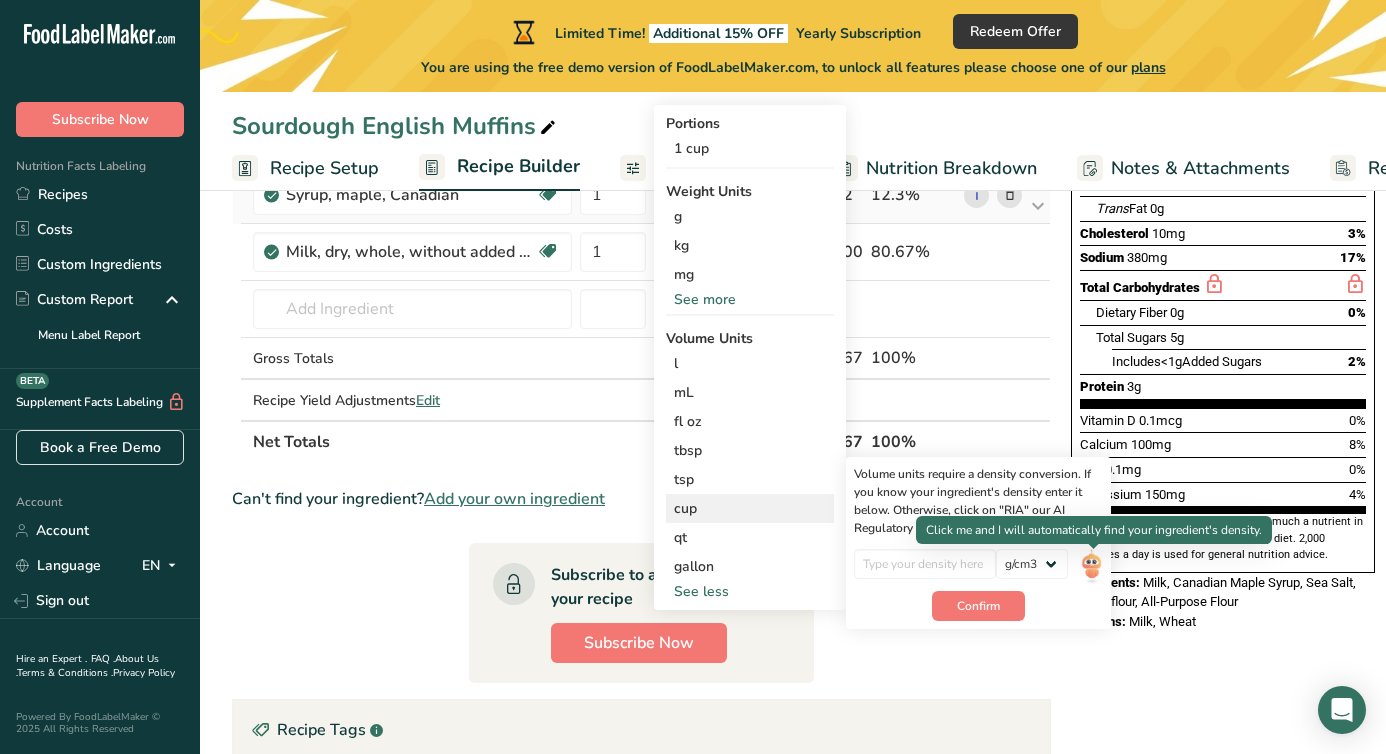 click at bounding box center [1091, 566] 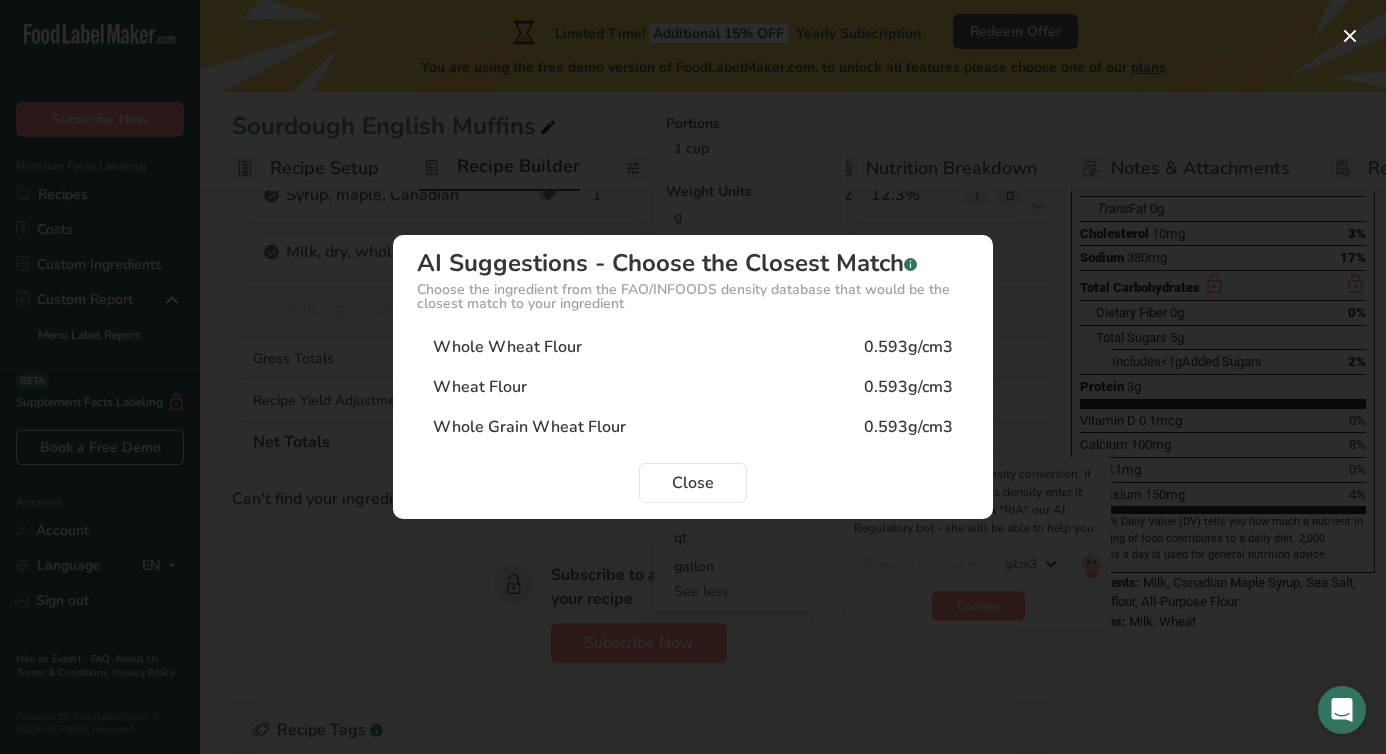 click on "Whole Grain Wheat Flour   0.593g/cm3" at bounding box center [693, 427] 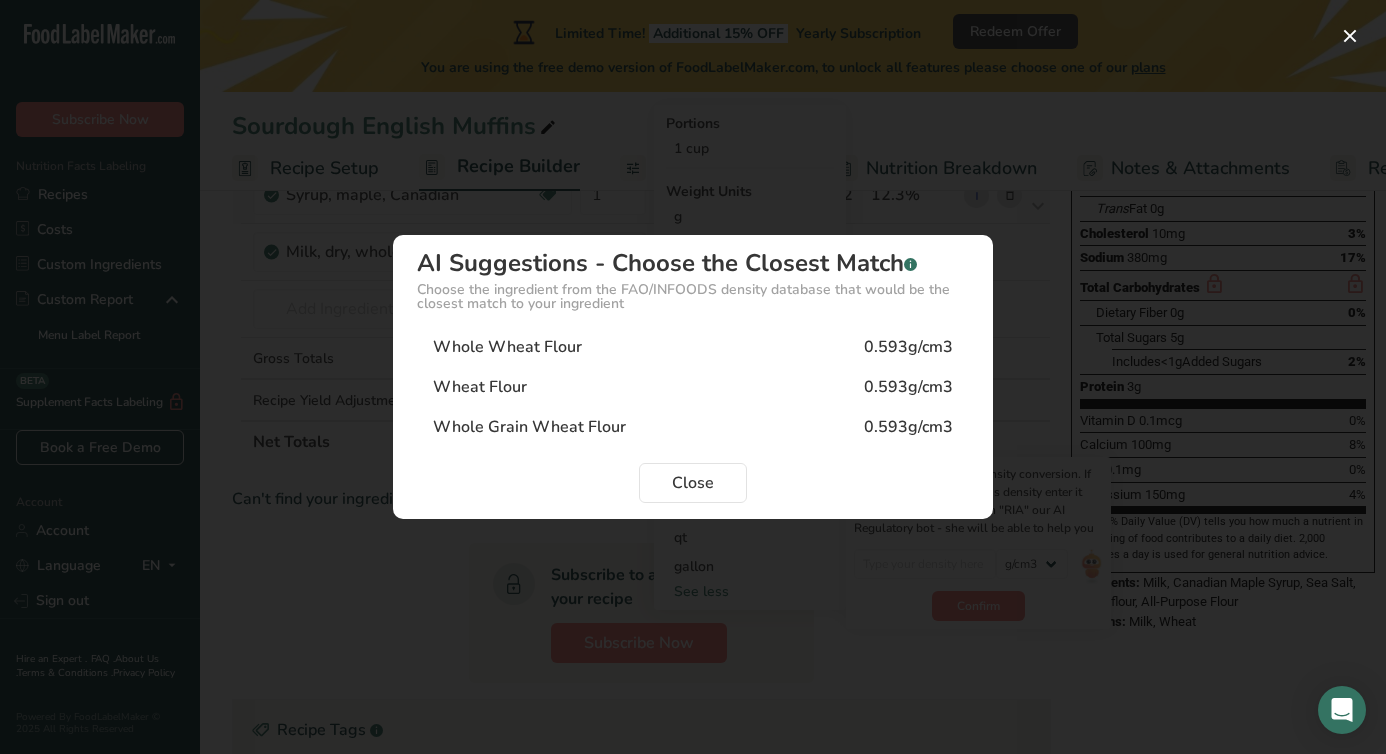 type on "0.593" 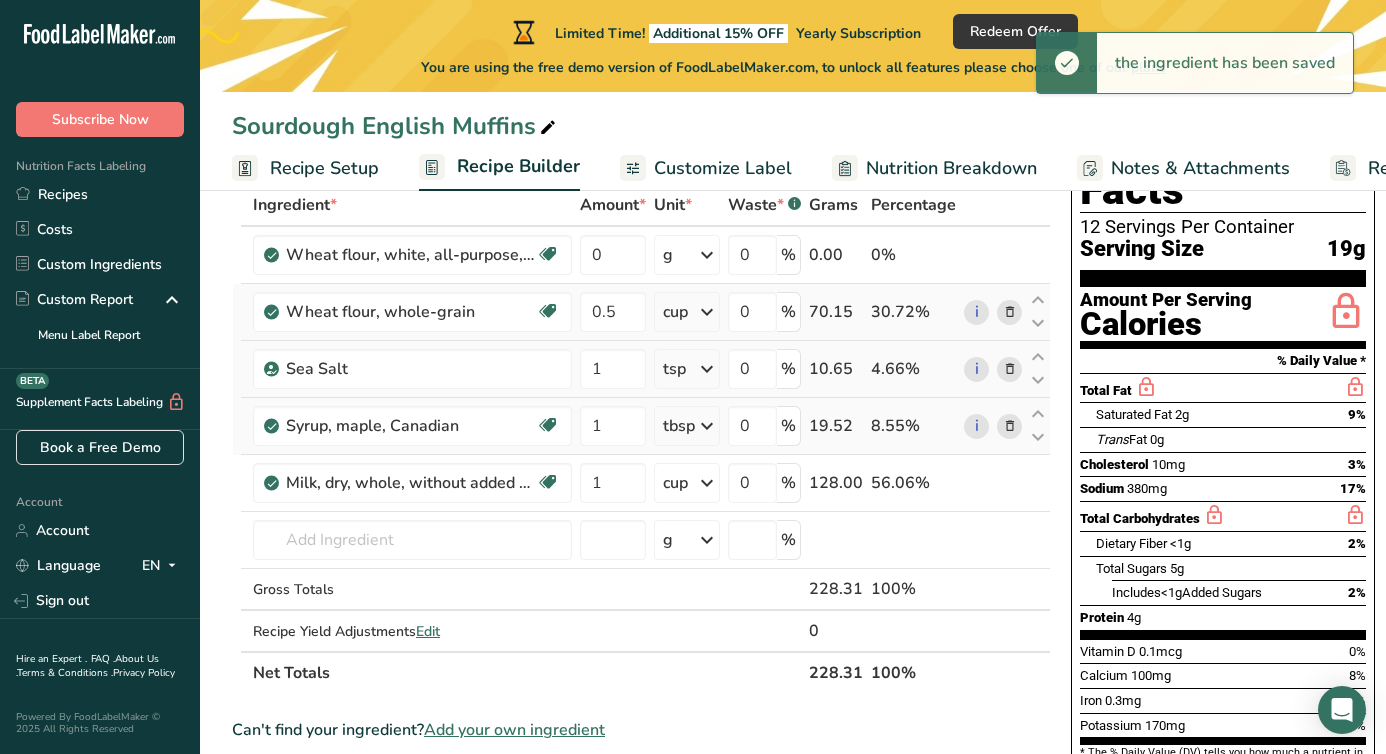 scroll, scrollTop: 107, scrollLeft: 0, axis: vertical 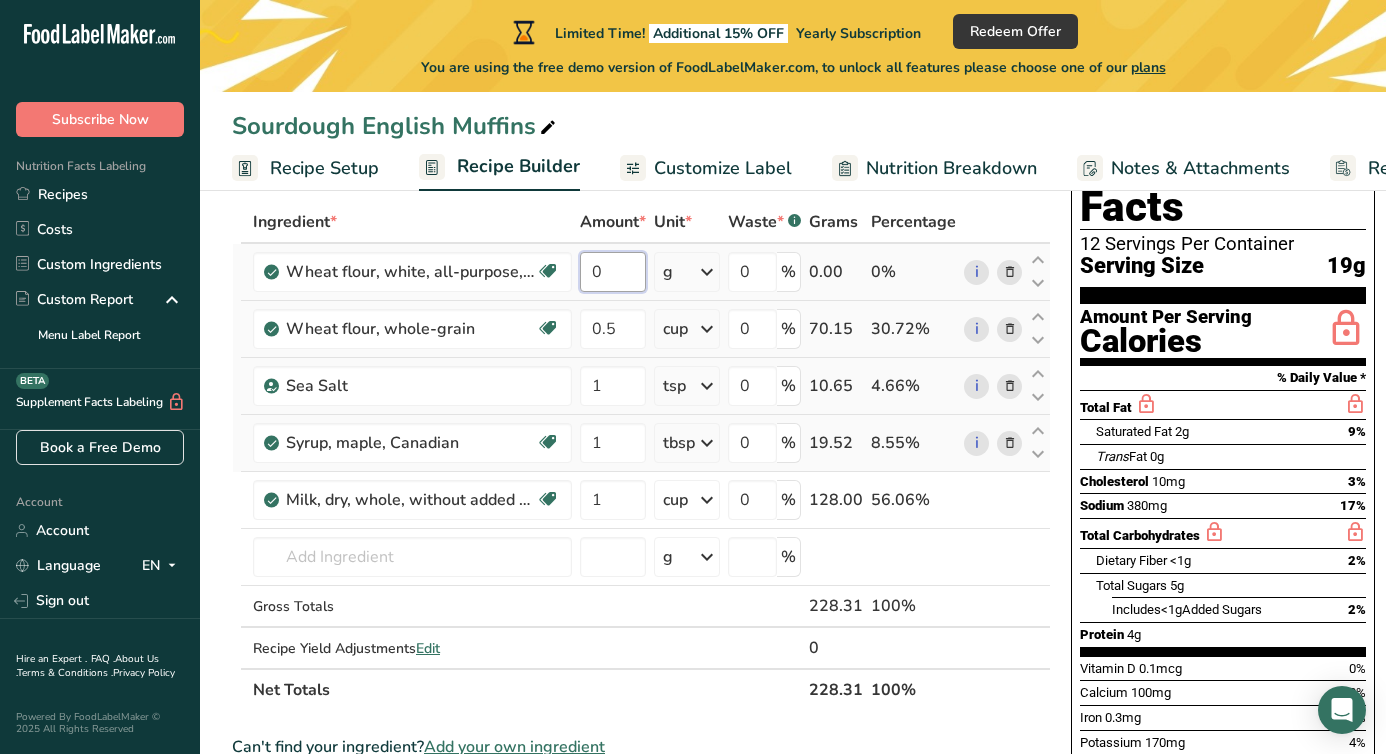 click on "0" at bounding box center (613, 272) 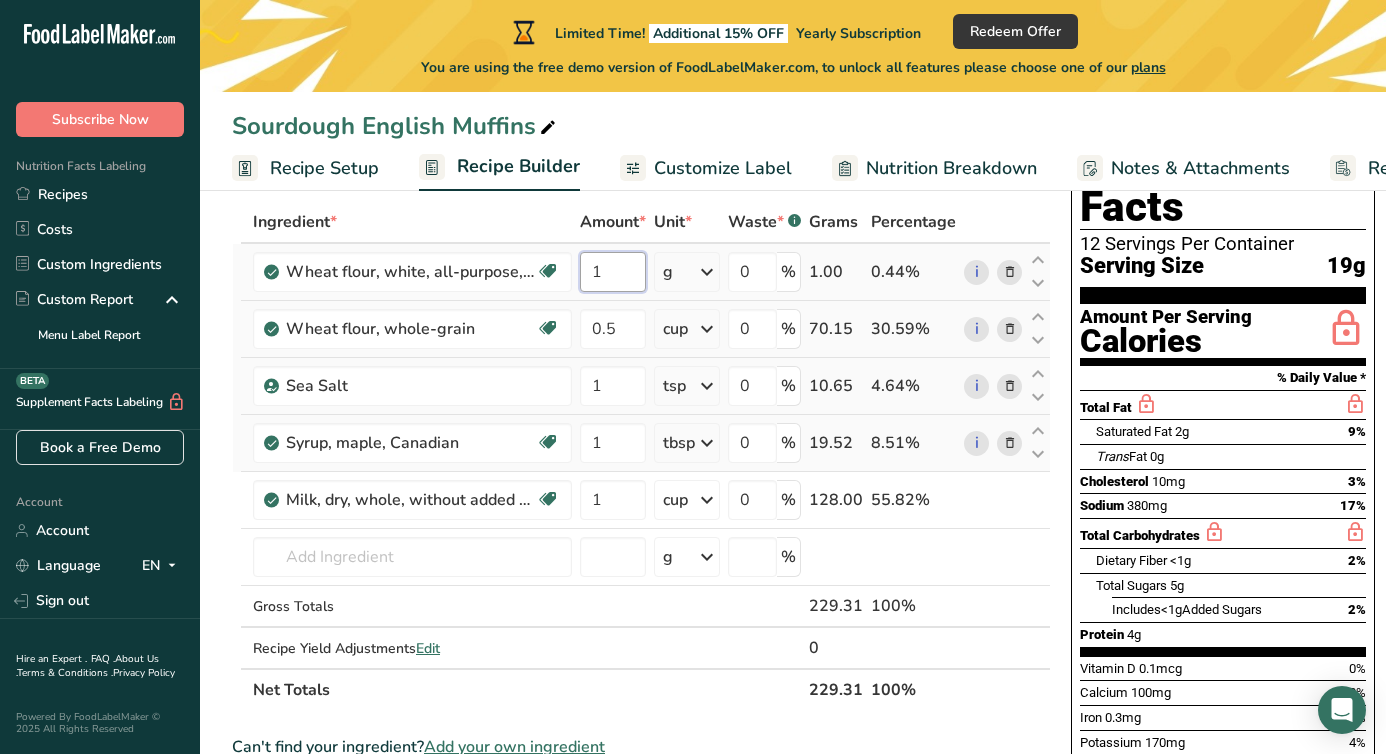 type on "1" 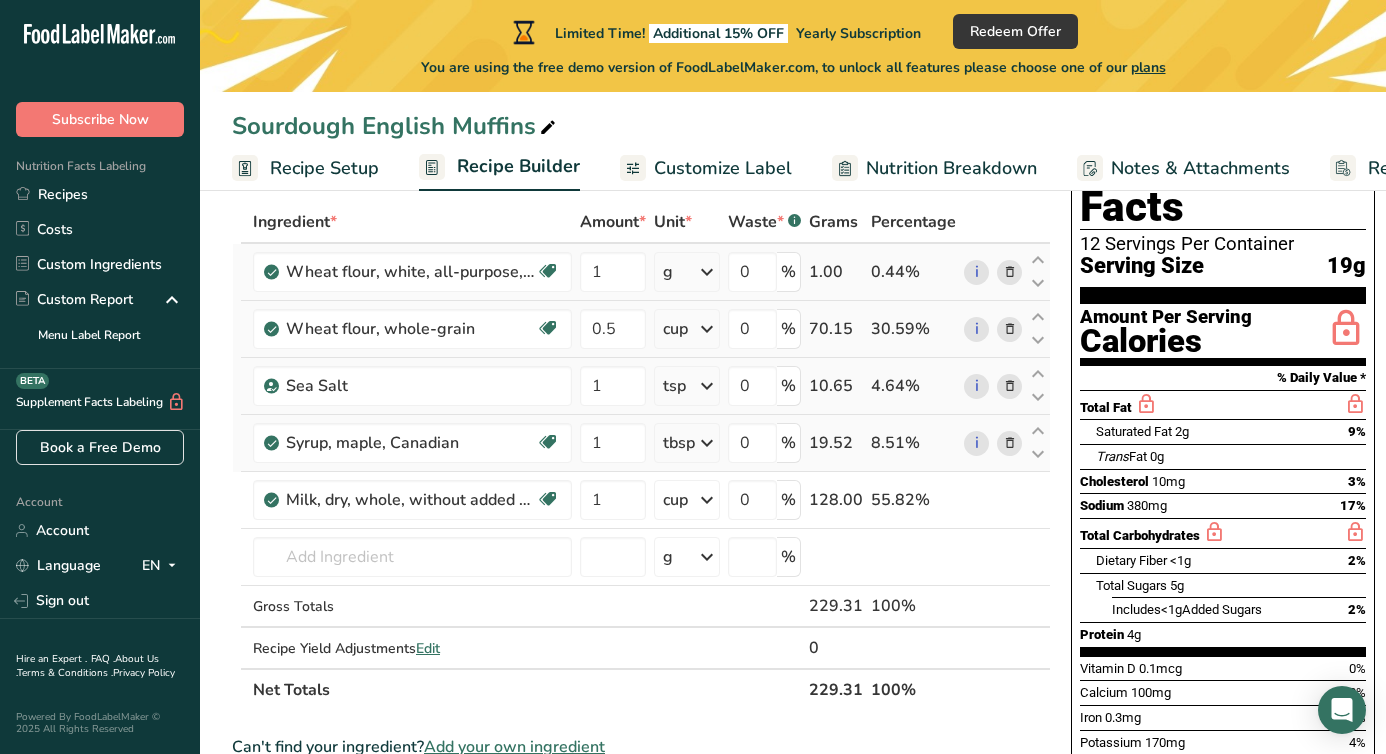 click on "Ingredient *
Amount *
Unit *
Waste *   .a-a{fill:#347362;}.b-a{fill:#fff;}          Grams
Percentage
Wheat flour, white, all-purpose, self-rising, enriched
Dairy free
Vegan
Vegetarian
Soy free
1
g
Portions
1 cup
Weight Units
g
kg
mg
See more
Volume Units
l
Volume units require a density conversion. If you know your ingredient's density enter it below. Otherwise, click on "RIA" our AI Regulatory bot - she will be able to help you
lb/ft3
g/cm3
Confirm
mL
lb/ft3
fl oz" at bounding box center [641, 456] 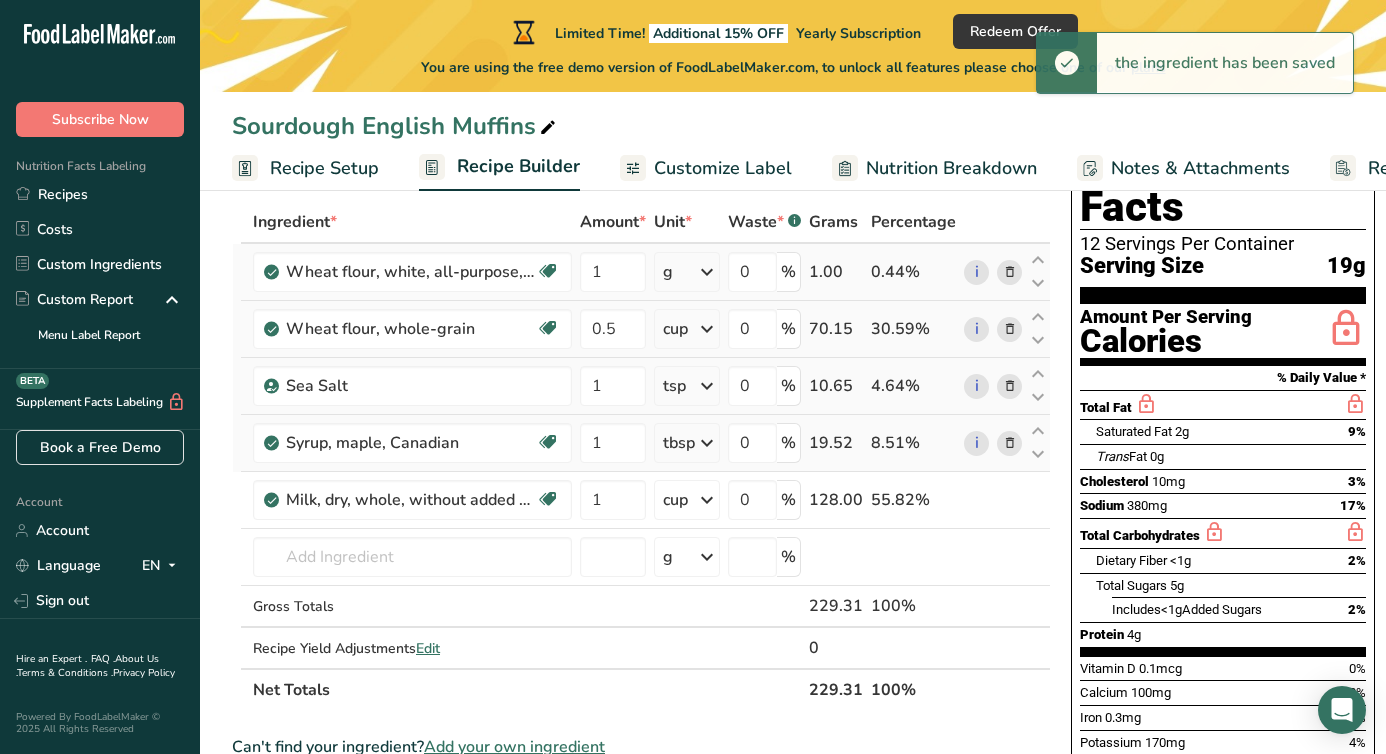 click at bounding box center (707, 272) 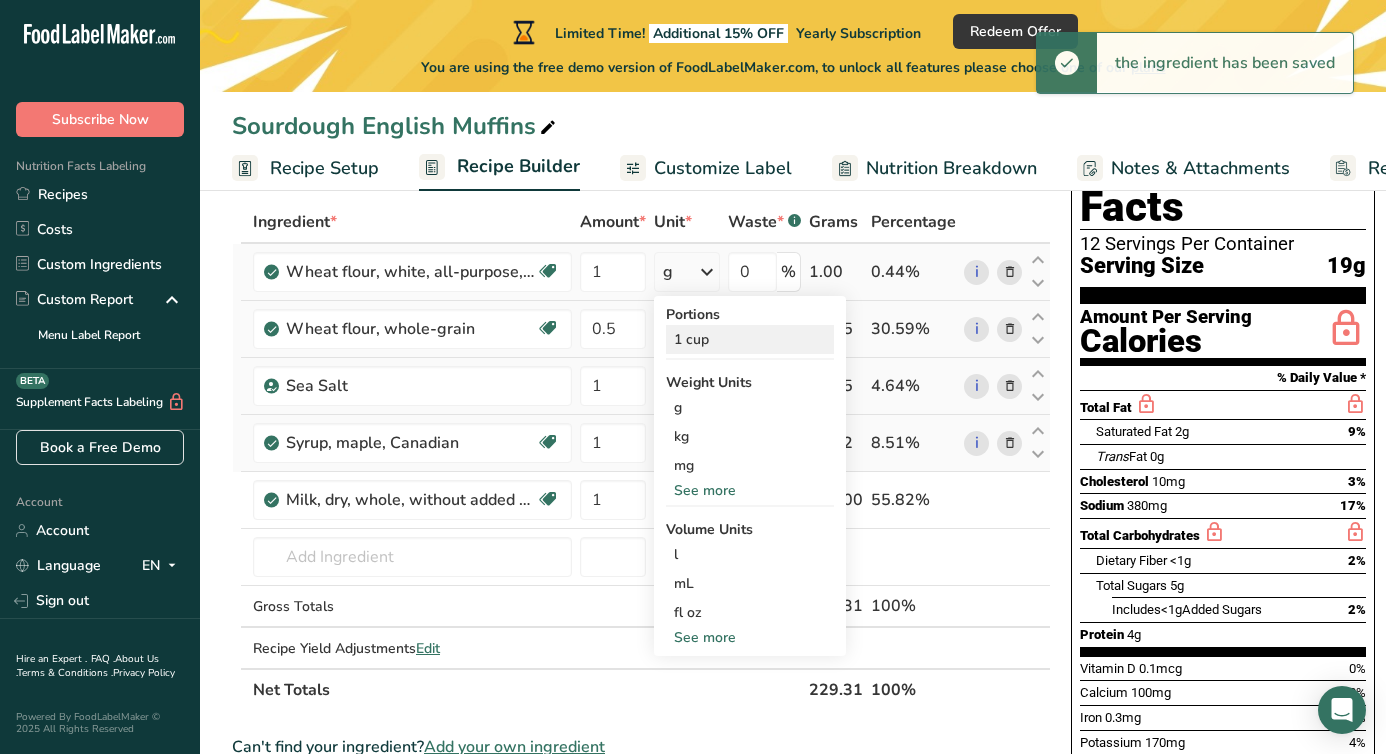 click on "1 cup" at bounding box center [750, 339] 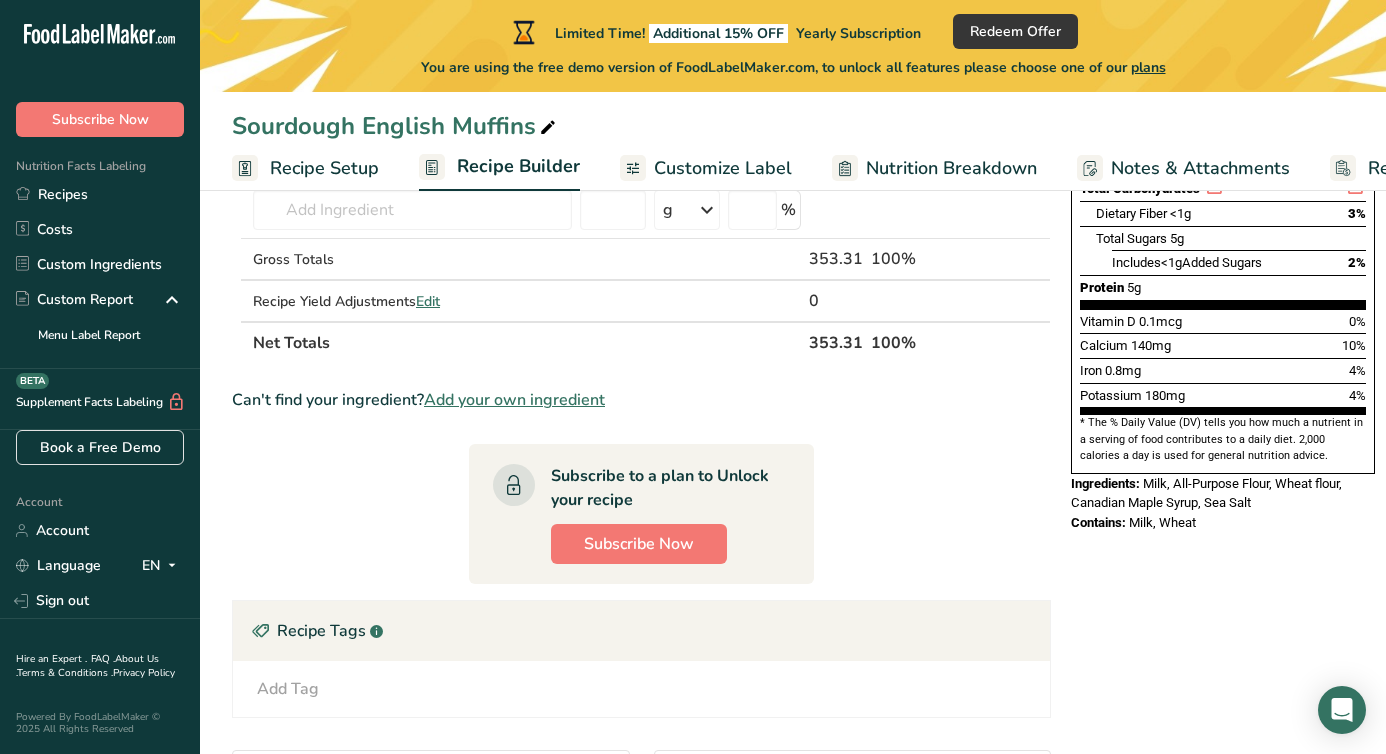 scroll, scrollTop: 455, scrollLeft: 0, axis: vertical 